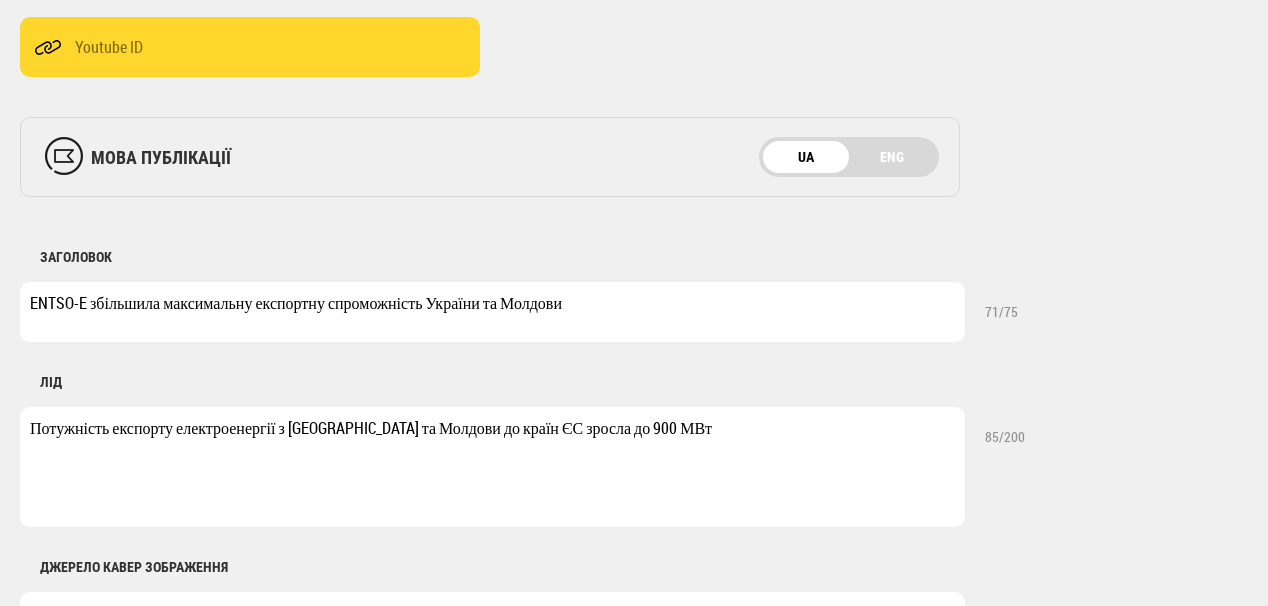 scroll, scrollTop: 640, scrollLeft: 0, axis: vertical 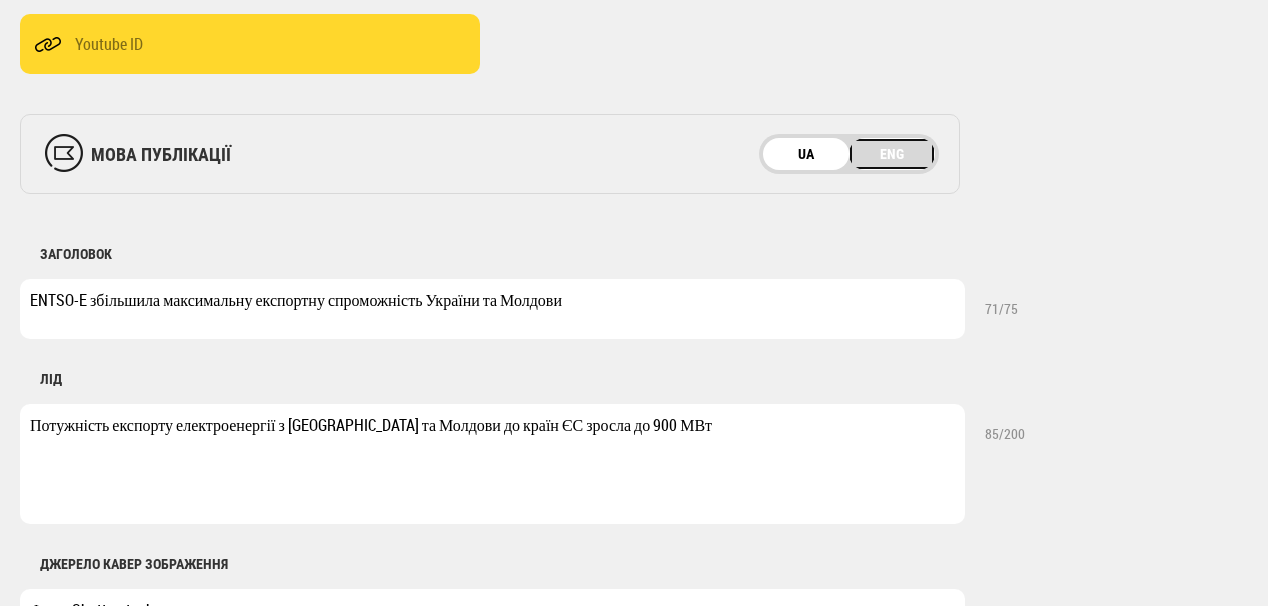 drag, startPoint x: 893, startPoint y: 166, endPoint x: 808, endPoint y: 106, distance: 104.04326 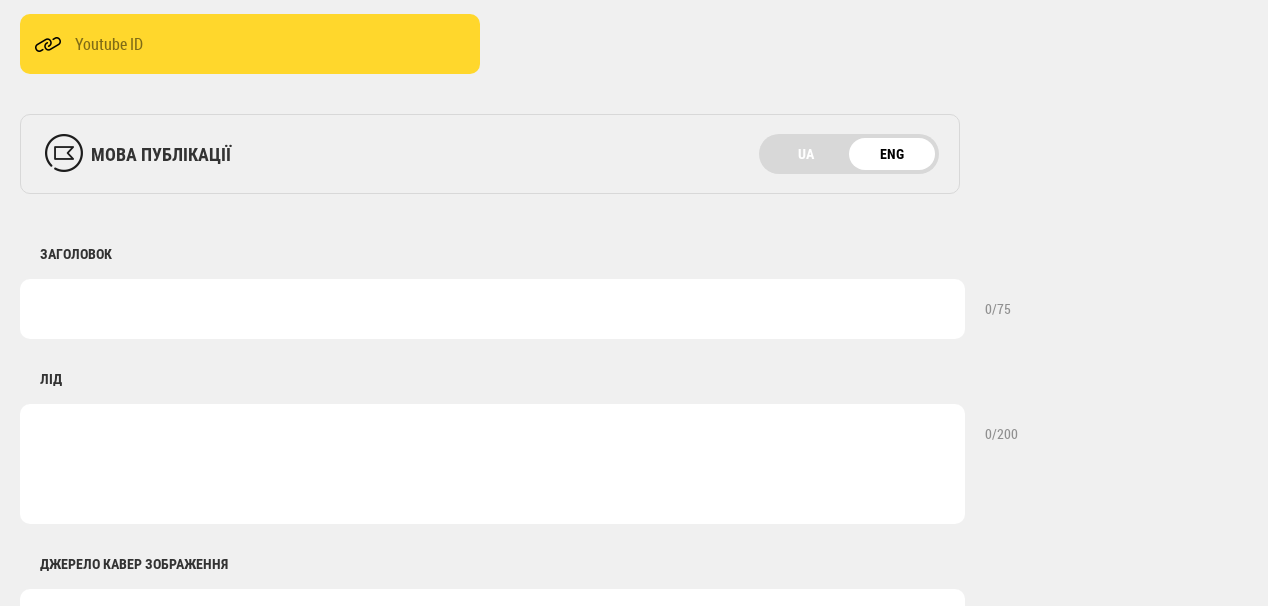 click at bounding box center (492, 309) 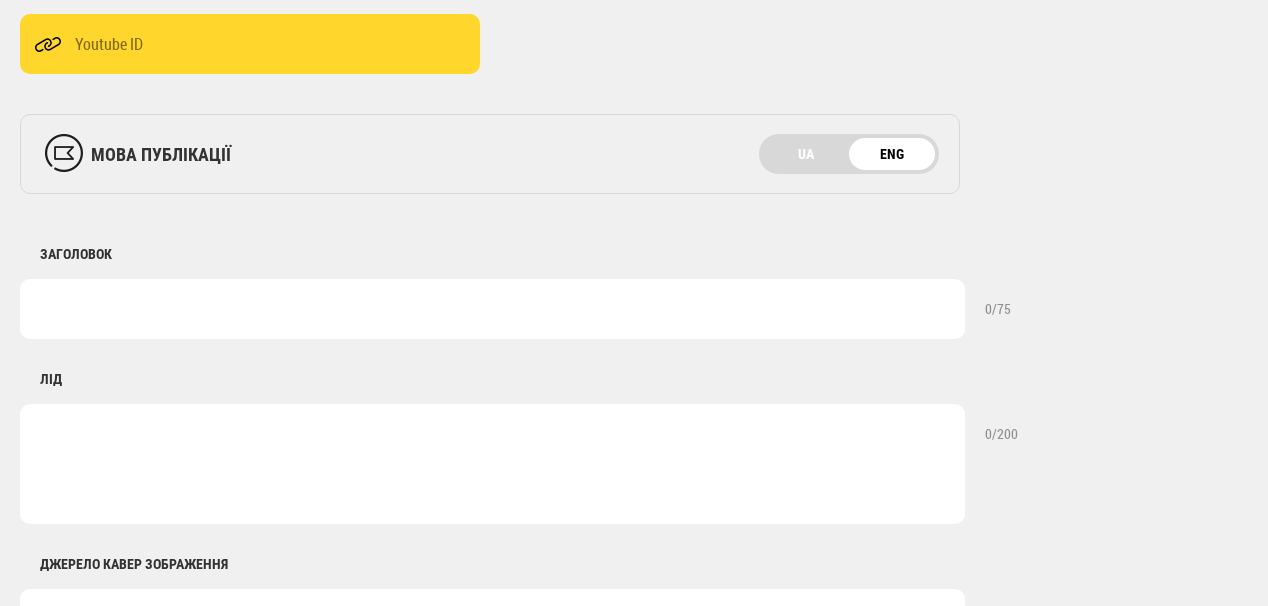 paste on "ENTSO-E increased the maximum export capacity of Ukraine and Moldova" 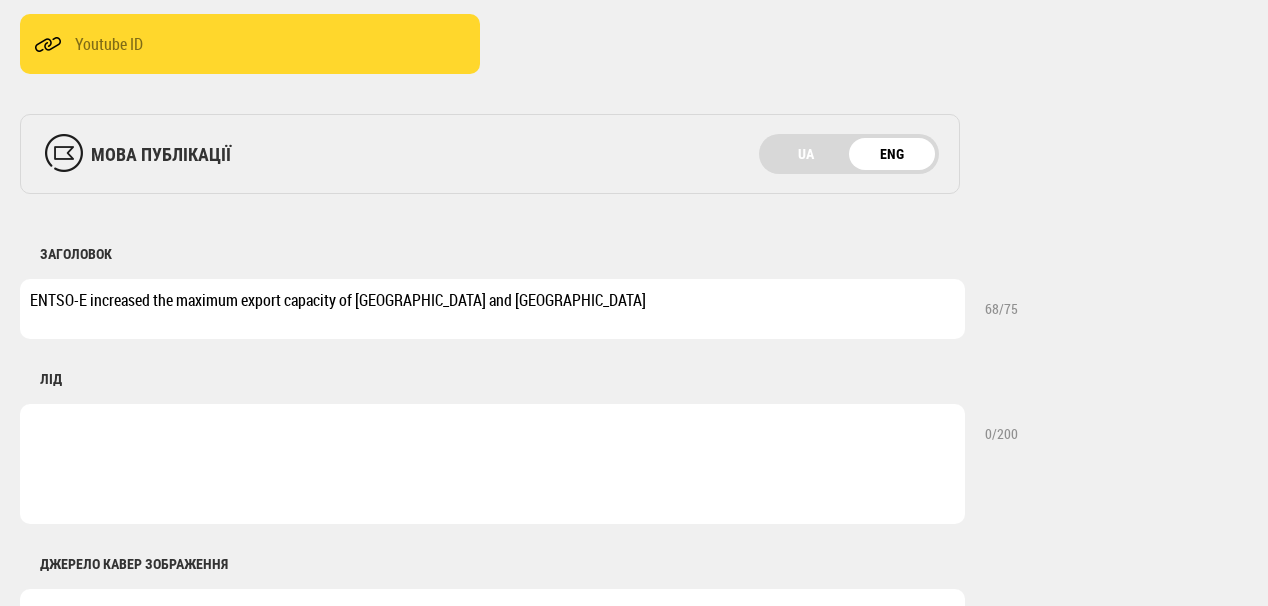type on "ENTSO-E increased the maximum export capacity of [GEOGRAPHIC_DATA] and [GEOGRAPHIC_DATA]" 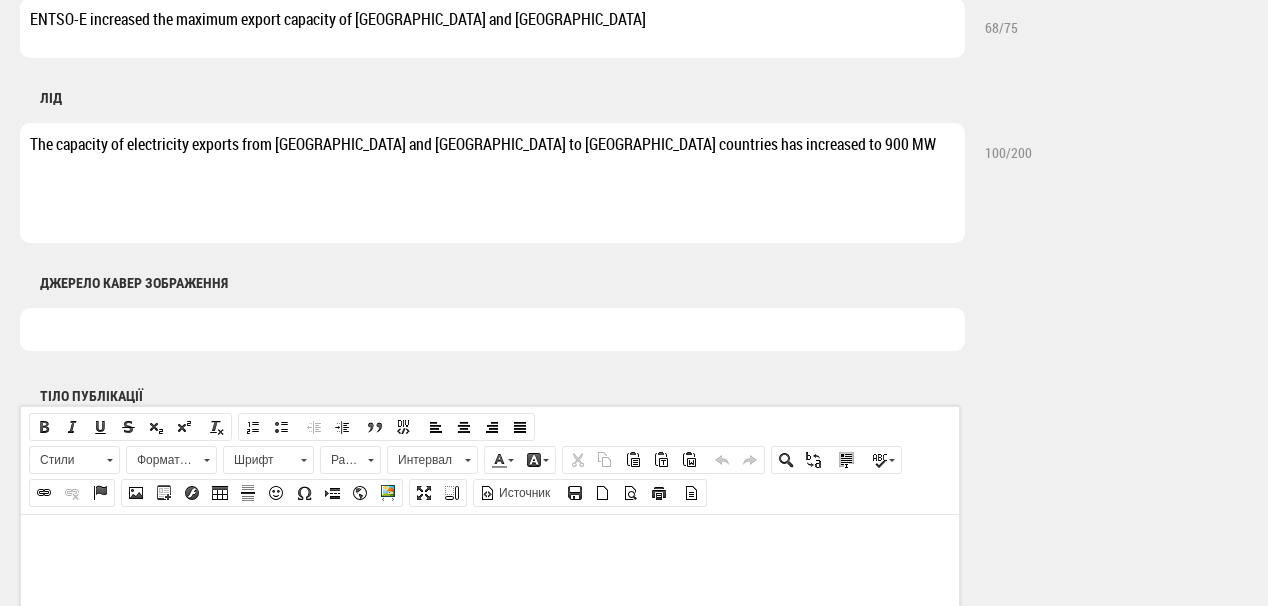 scroll, scrollTop: 960, scrollLeft: 0, axis: vertical 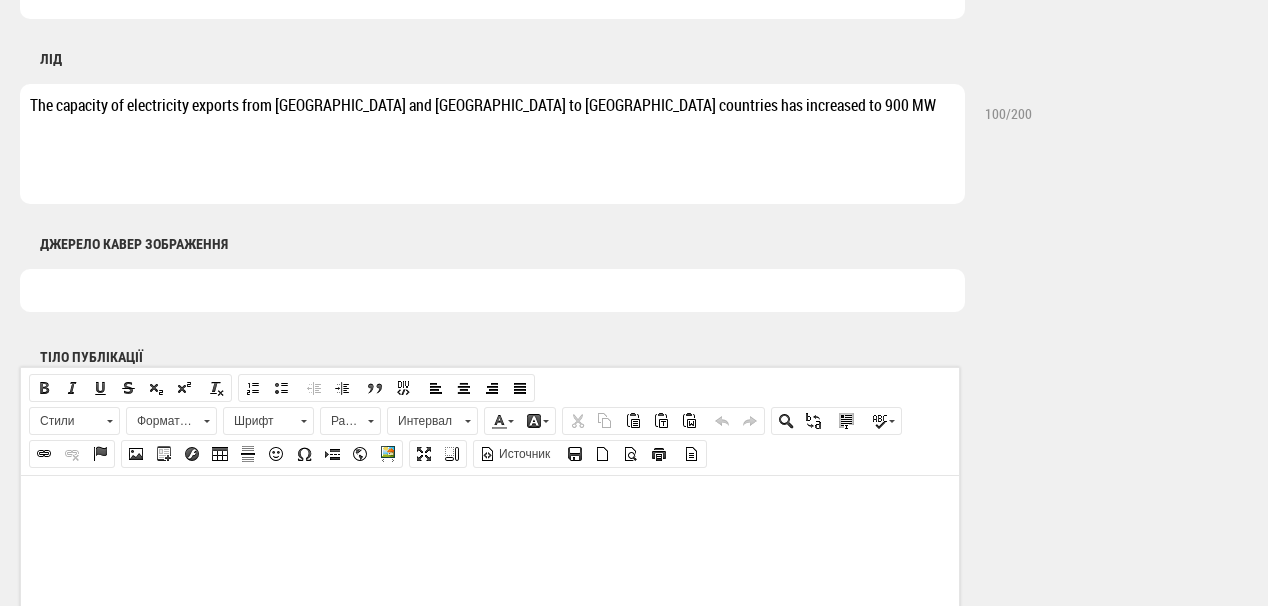 type on "The capacity of electricity exports from Ukraine and Moldova to EU countries has increased to 900 MW" 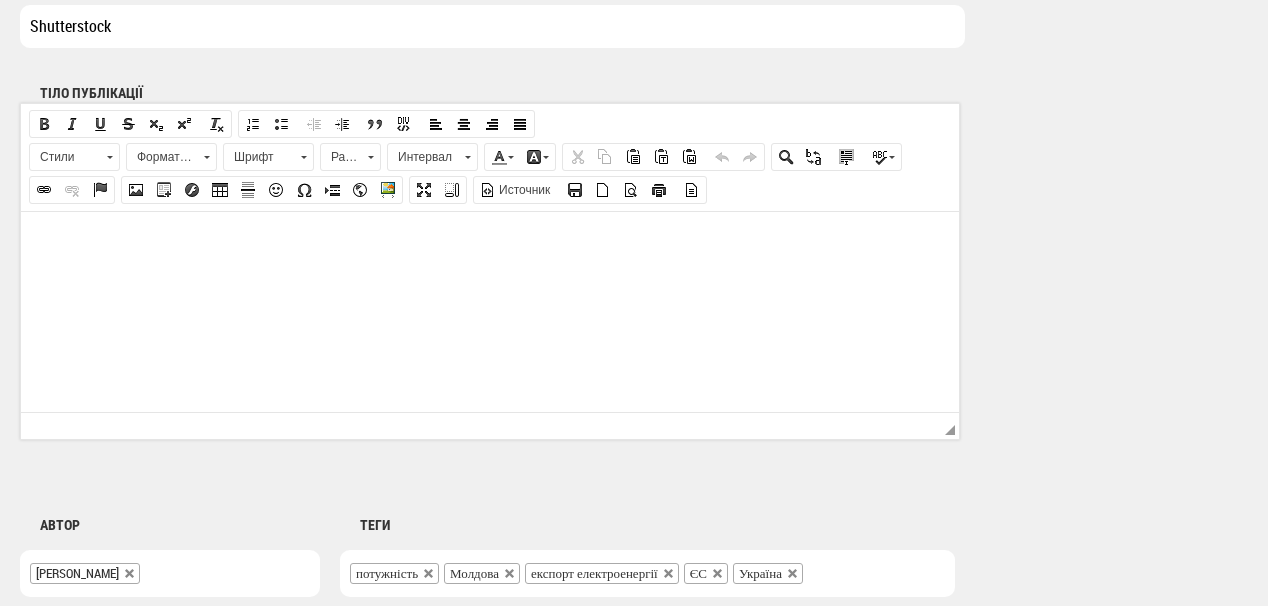 scroll, scrollTop: 1280, scrollLeft: 0, axis: vertical 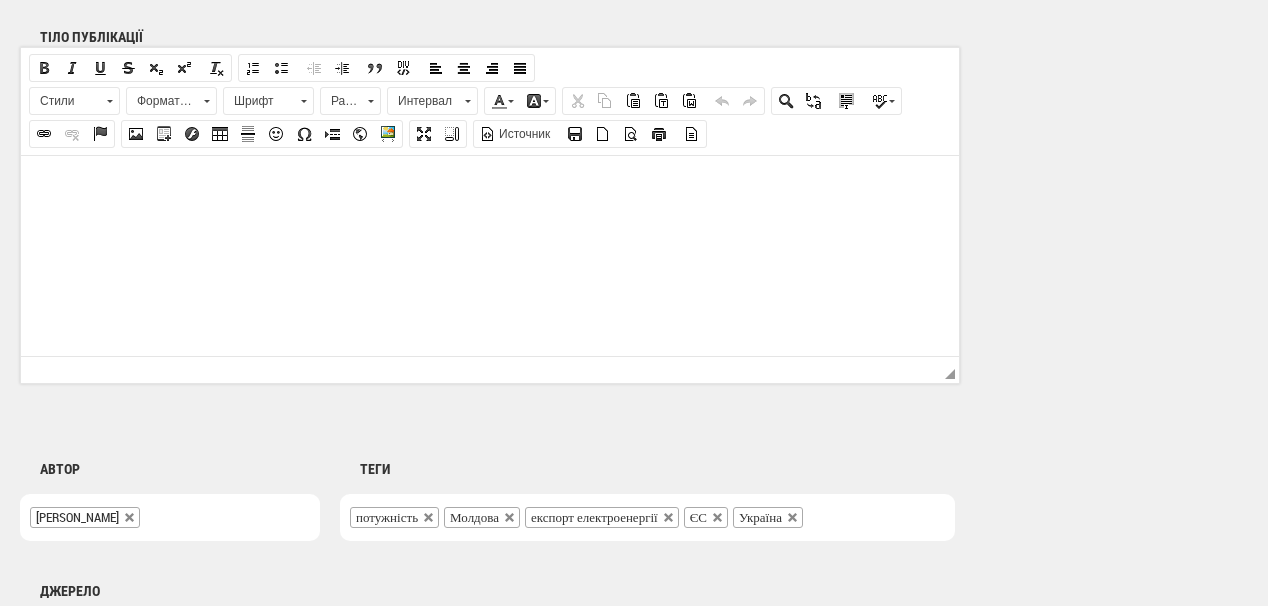 type on "Shutterstock" 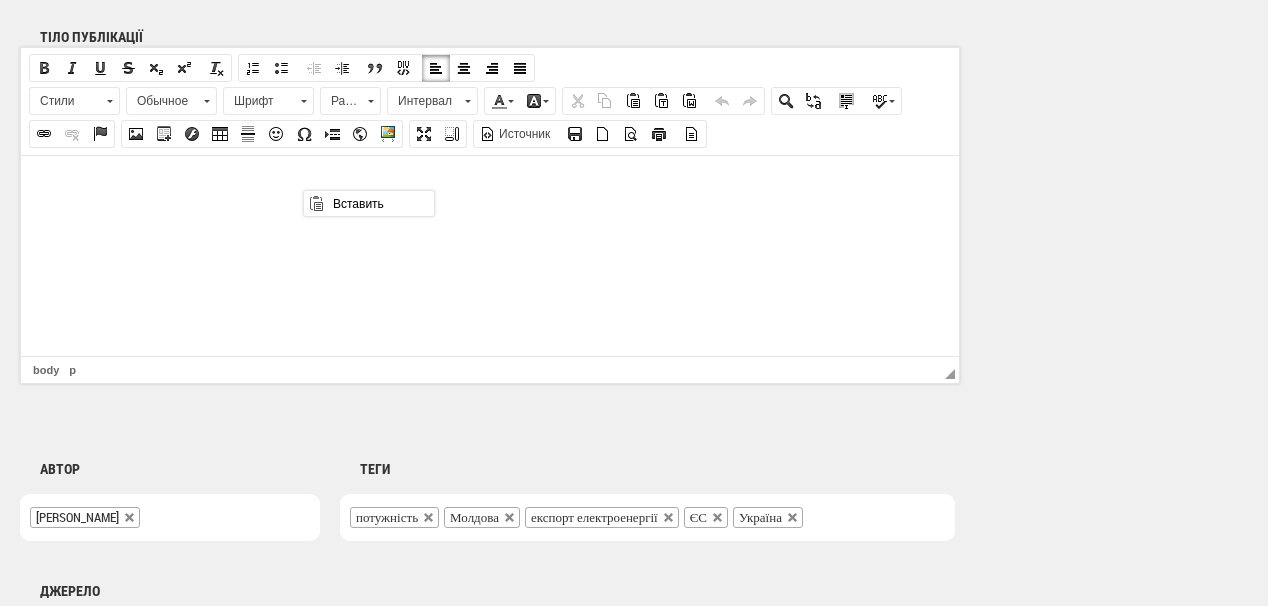 scroll, scrollTop: 0, scrollLeft: 0, axis: both 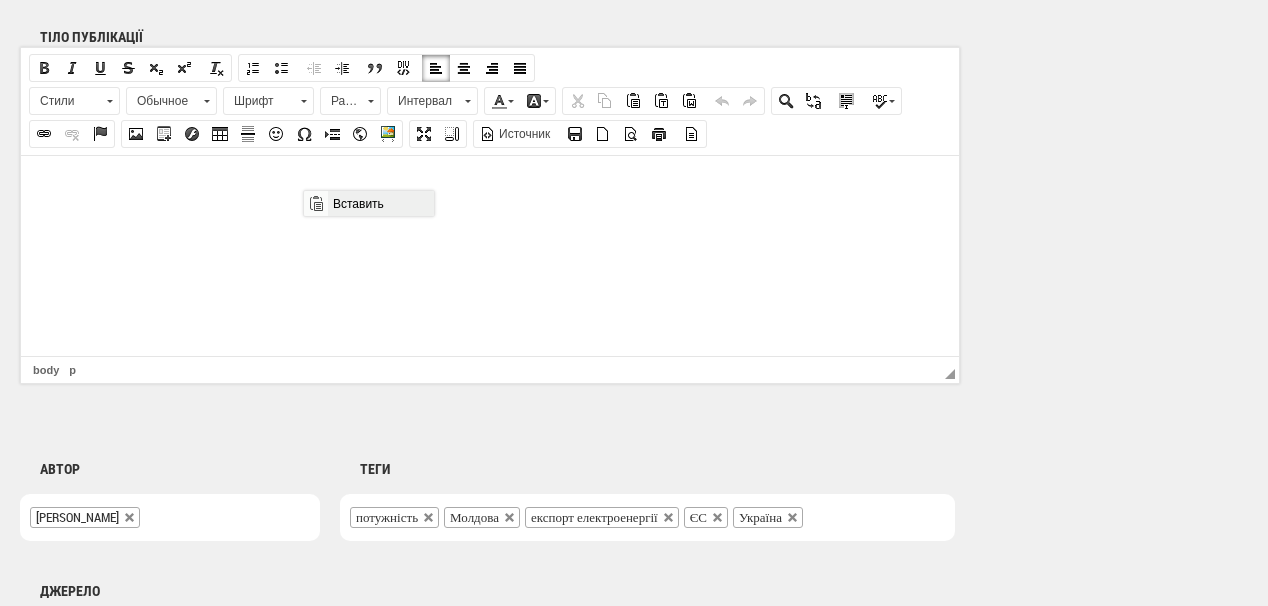 click on "Вставить" at bounding box center [380, 203] 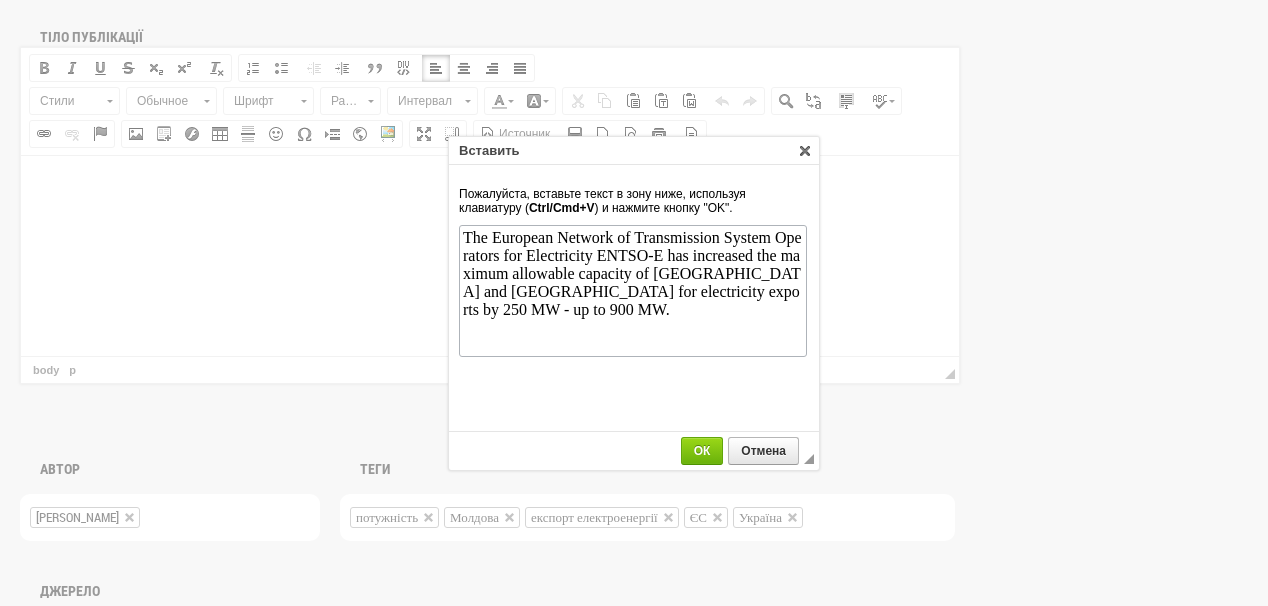 scroll, scrollTop: 0, scrollLeft: 0, axis: both 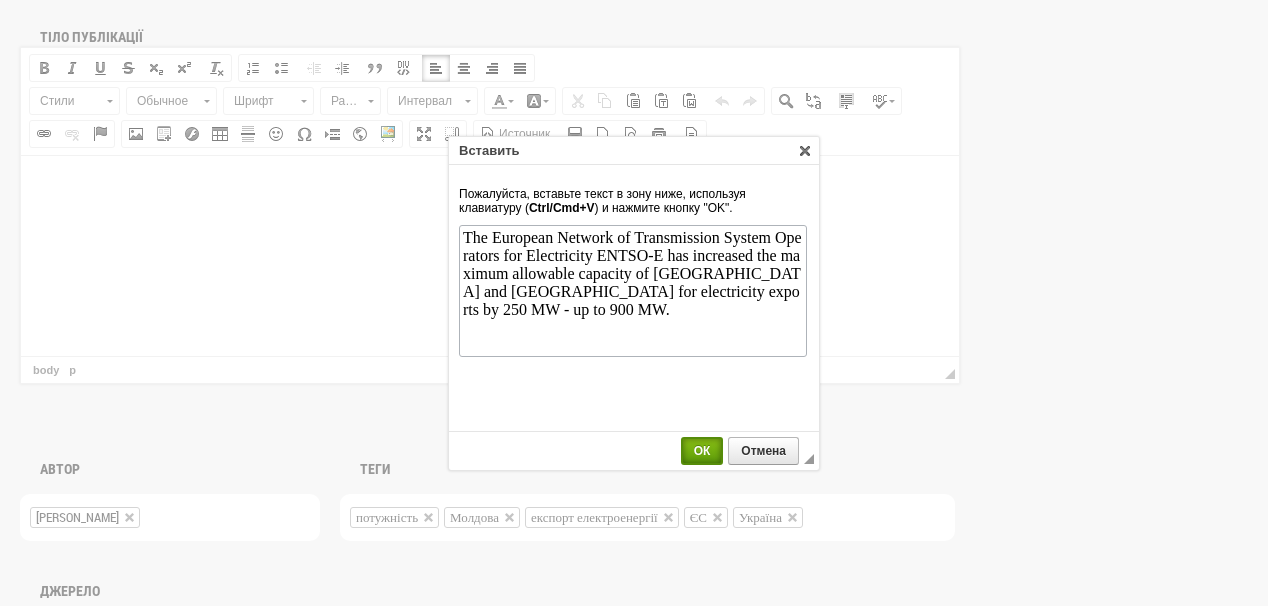 click on "ОК" at bounding box center (702, 451) 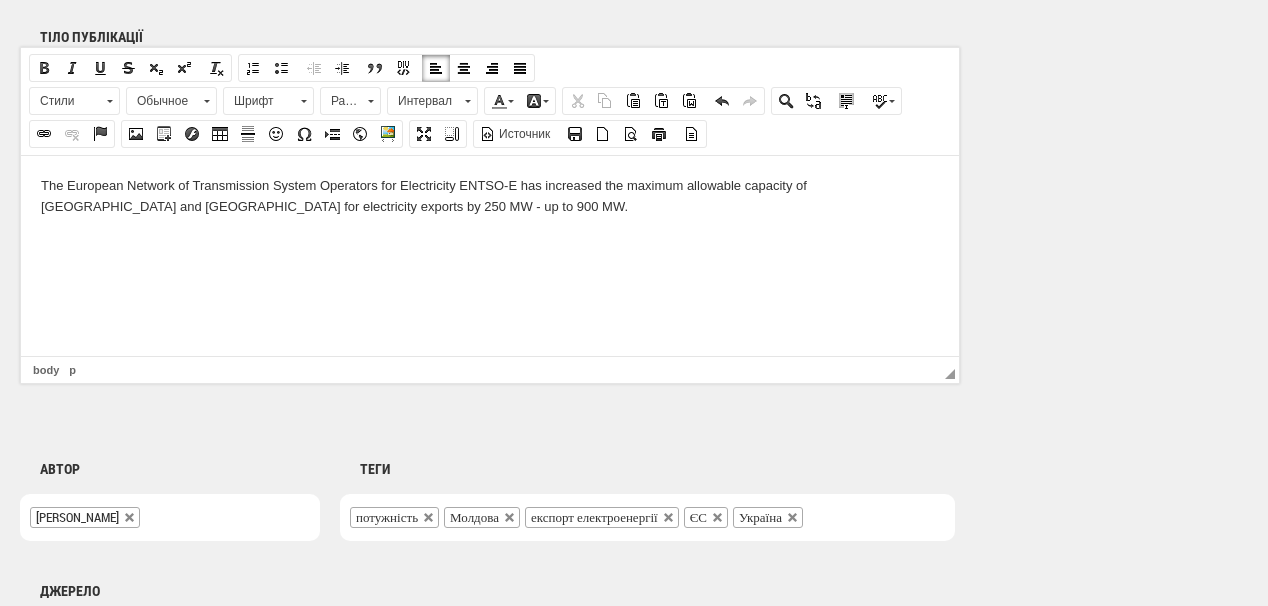click at bounding box center (490, 240) 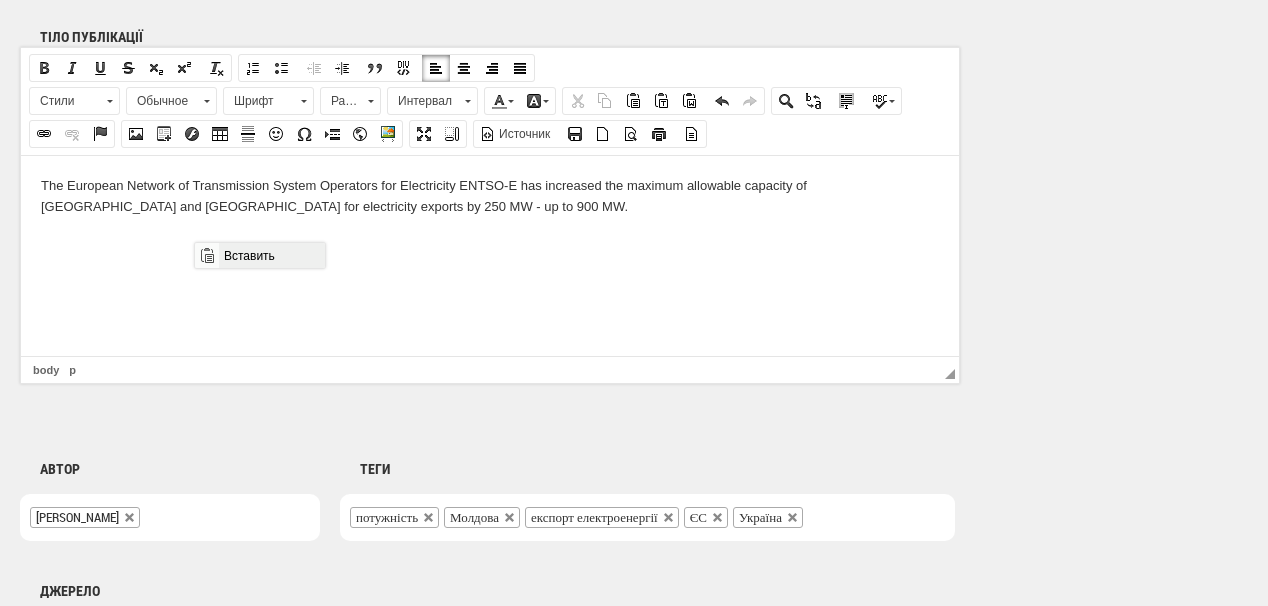 drag, startPoint x: 245, startPoint y: 260, endPoint x: 514, endPoint y: 497, distance: 358.5108 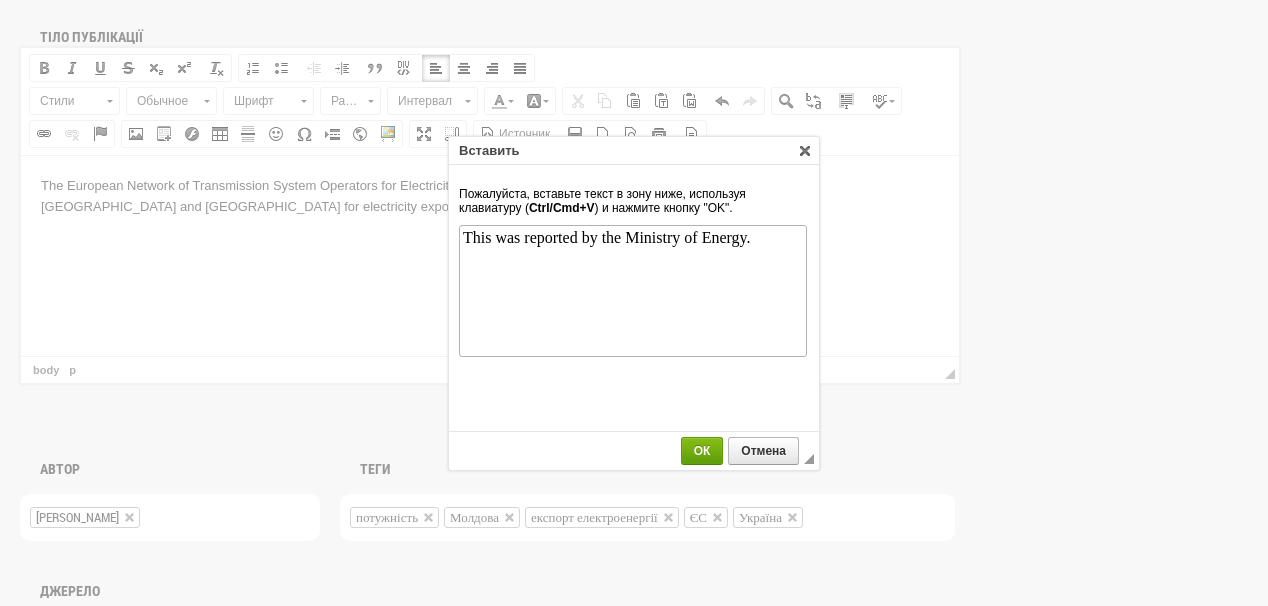 scroll, scrollTop: 0, scrollLeft: 0, axis: both 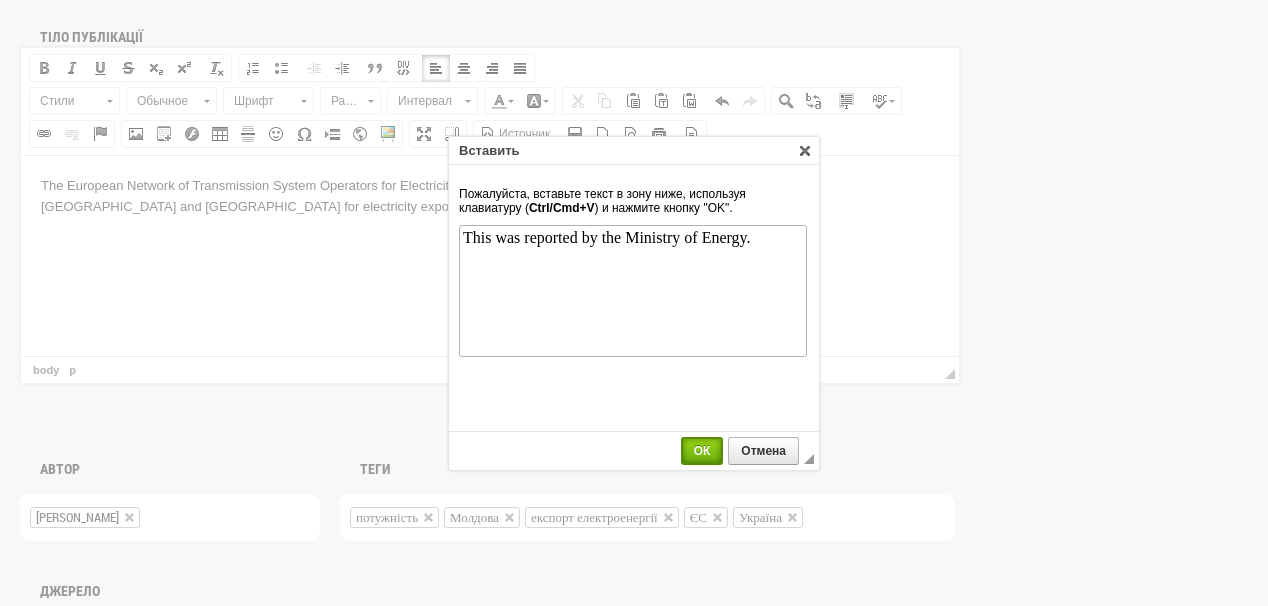 click on "ОК" at bounding box center (702, 451) 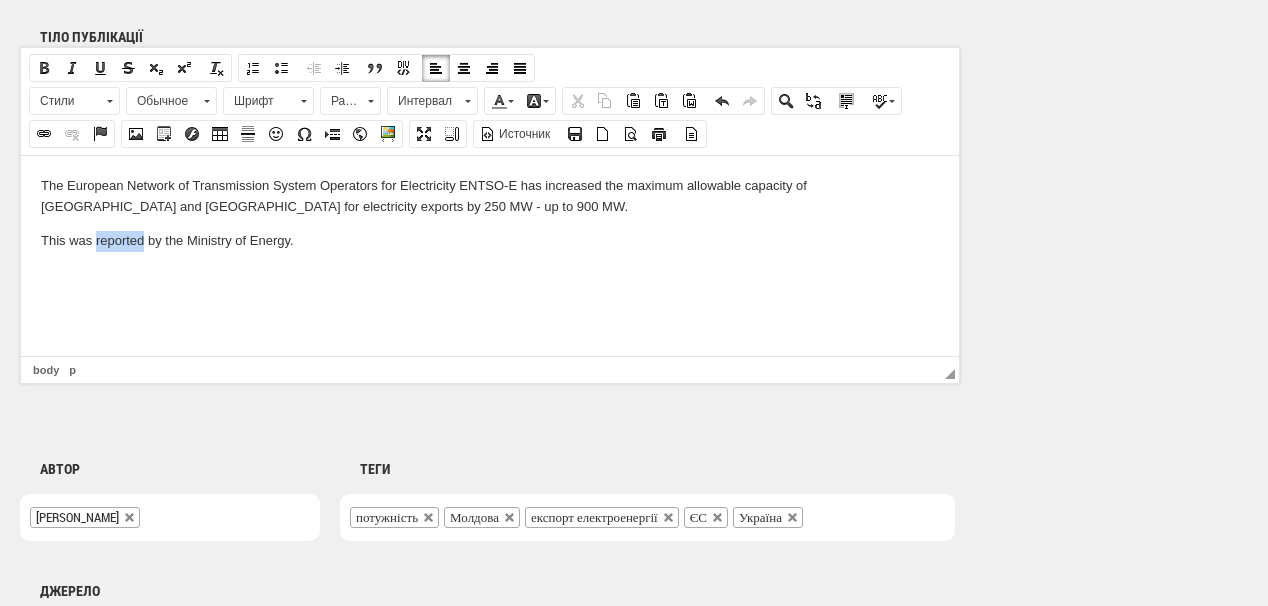 drag, startPoint x: 95, startPoint y: 240, endPoint x: 145, endPoint y: 241, distance: 50.01 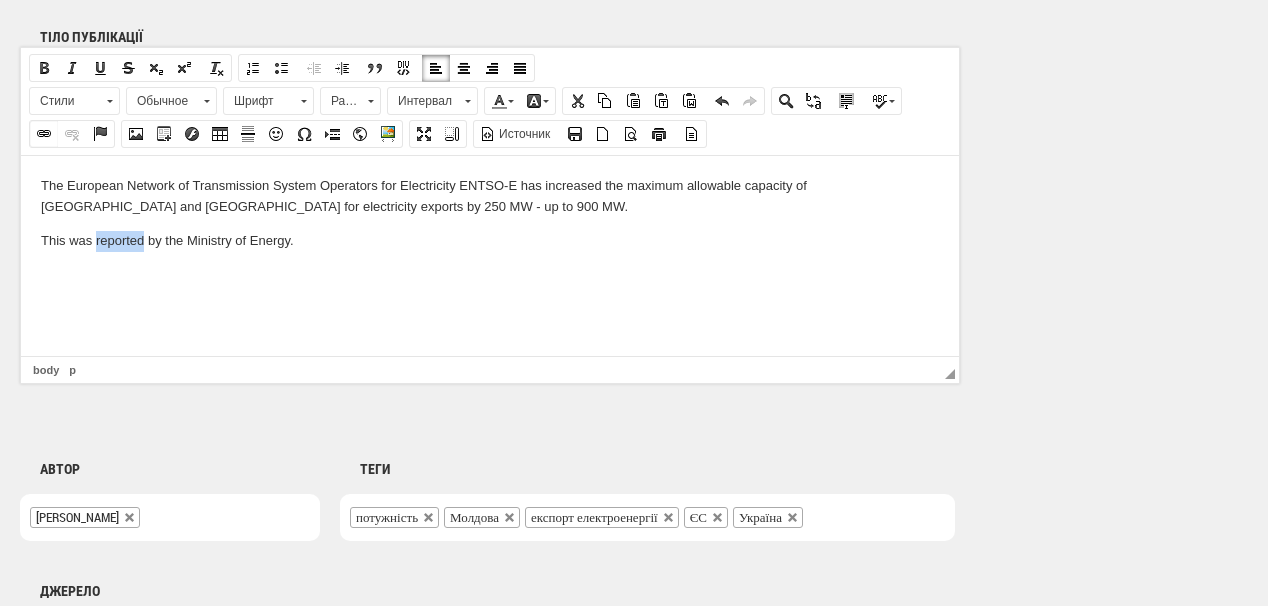 click at bounding box center [44, 134] 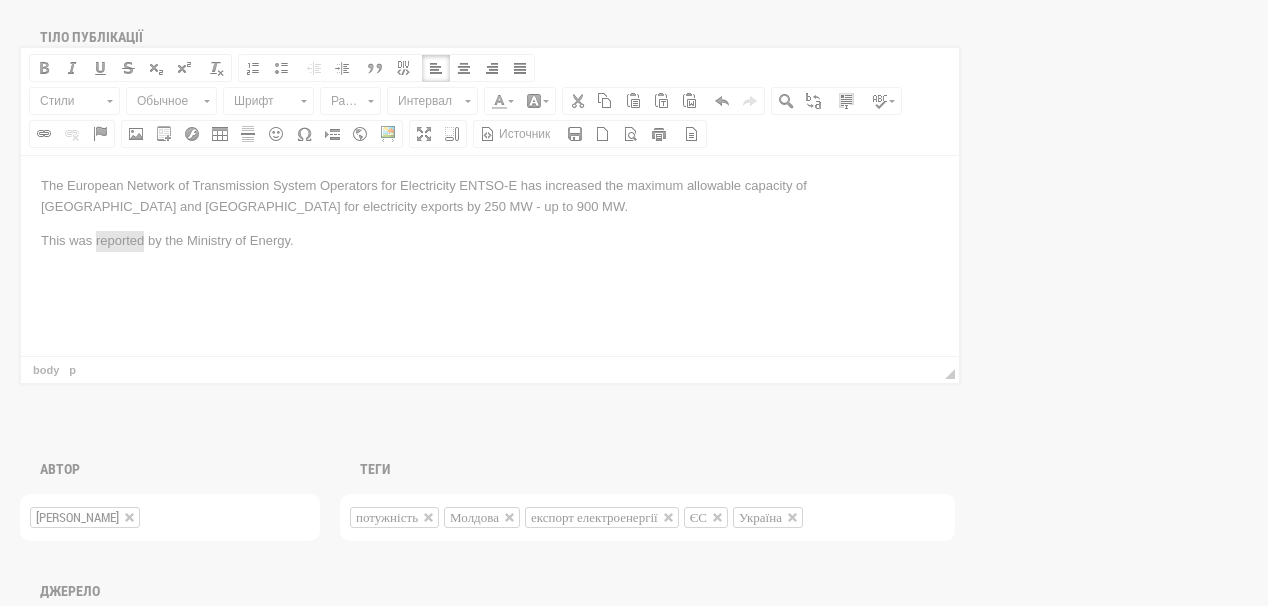 scroll, scrollTop: 0, scrollLeft: 0, axis: both 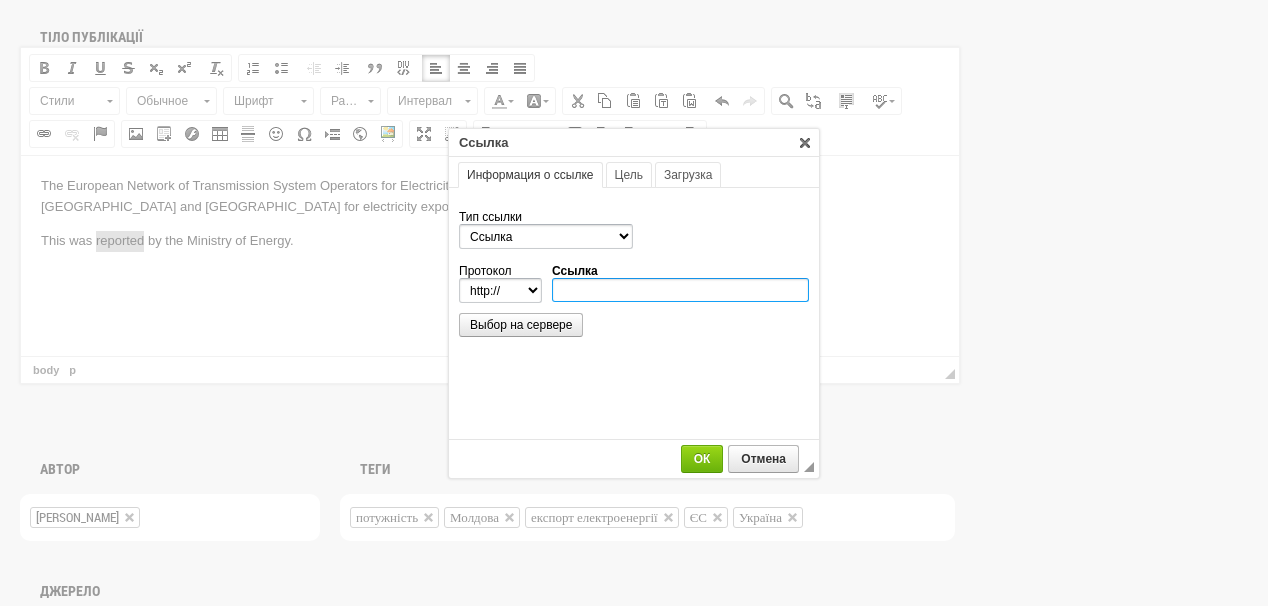click on "Ссылка" at bounding box center [680, 290] 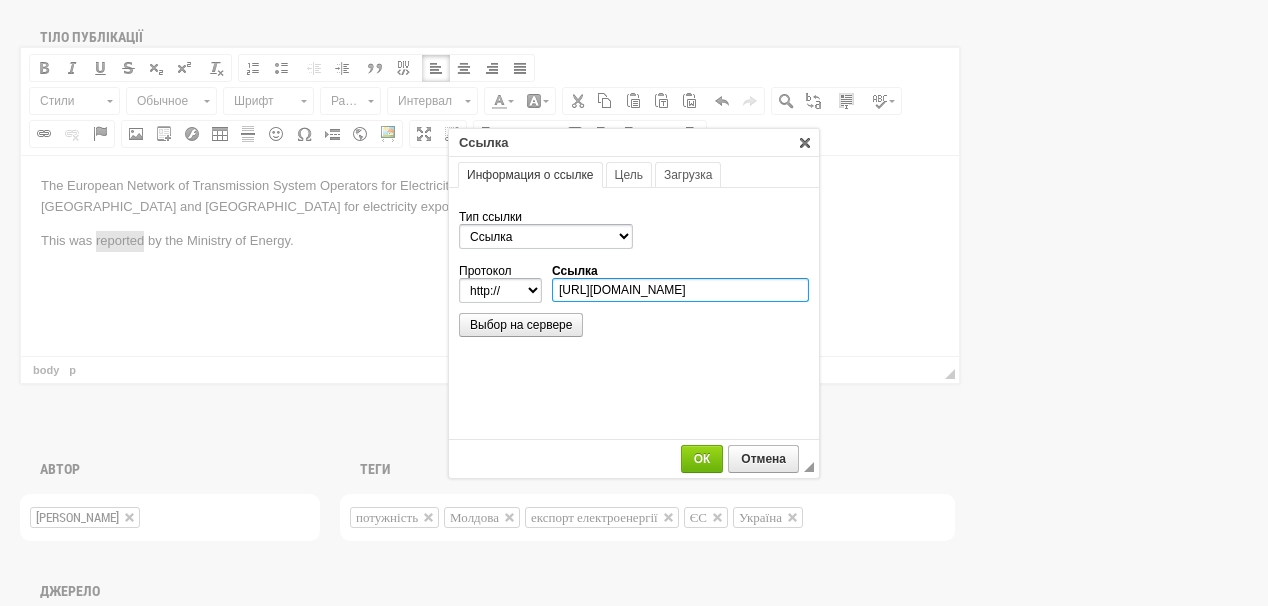 scroll, scrollTop: 0, scrollLeft: 423, axis: horizontal 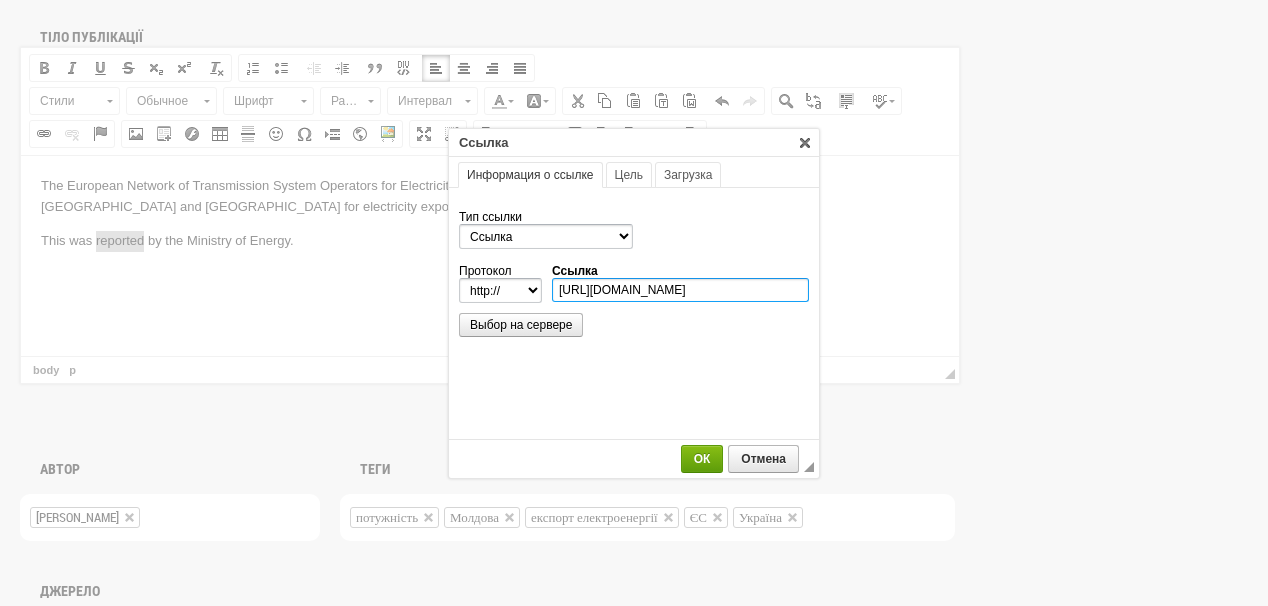 type on "https://www.mev.gov.ua/novyna/do-900-mvt-zrosla-maksymalna-potuzhnist-eksportu-elektroenerhiyi-z-ukrayiny-ta-moldovy-do" 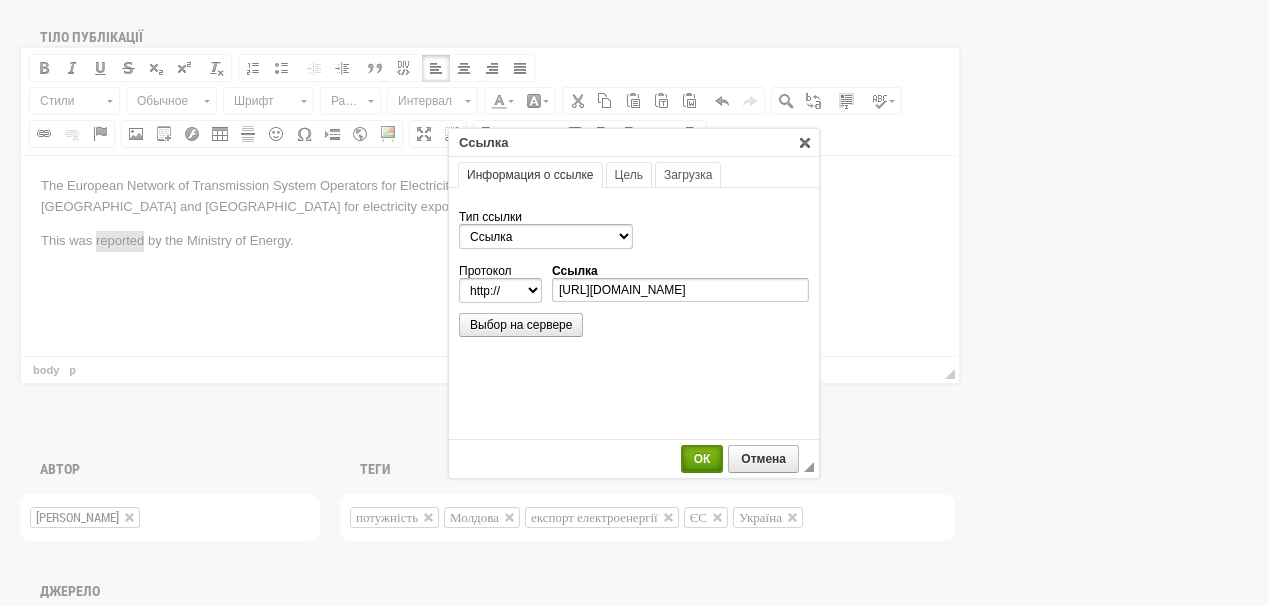 select on "https://" 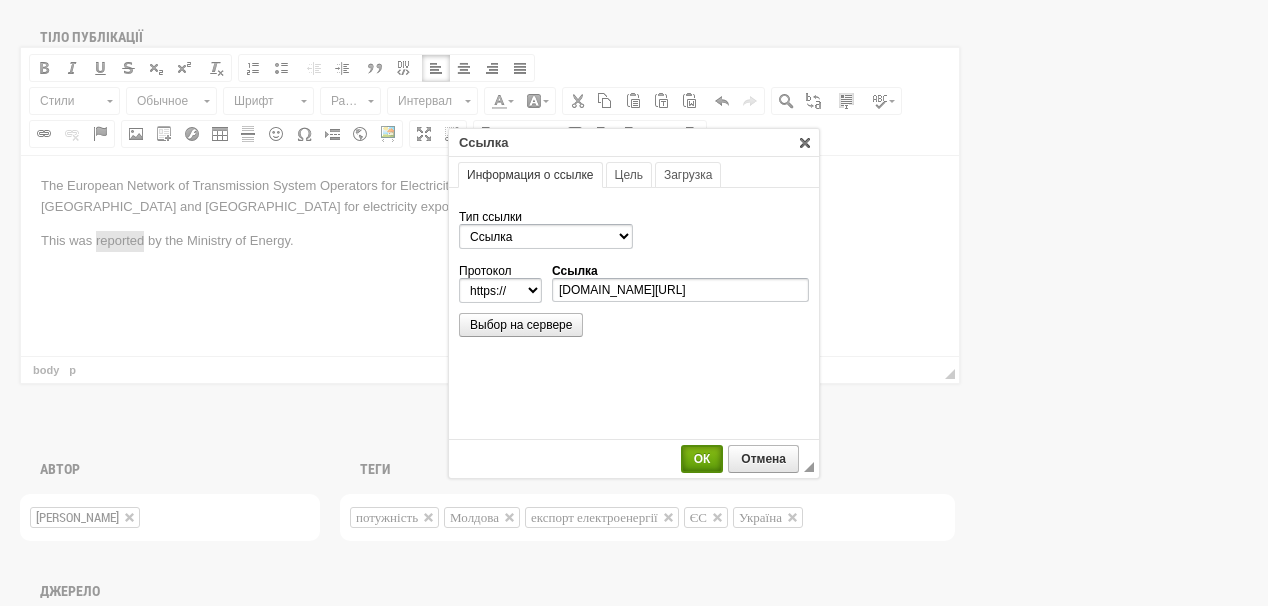 scroll, scrollTop: 0, scrollLeft: 0, axis: both 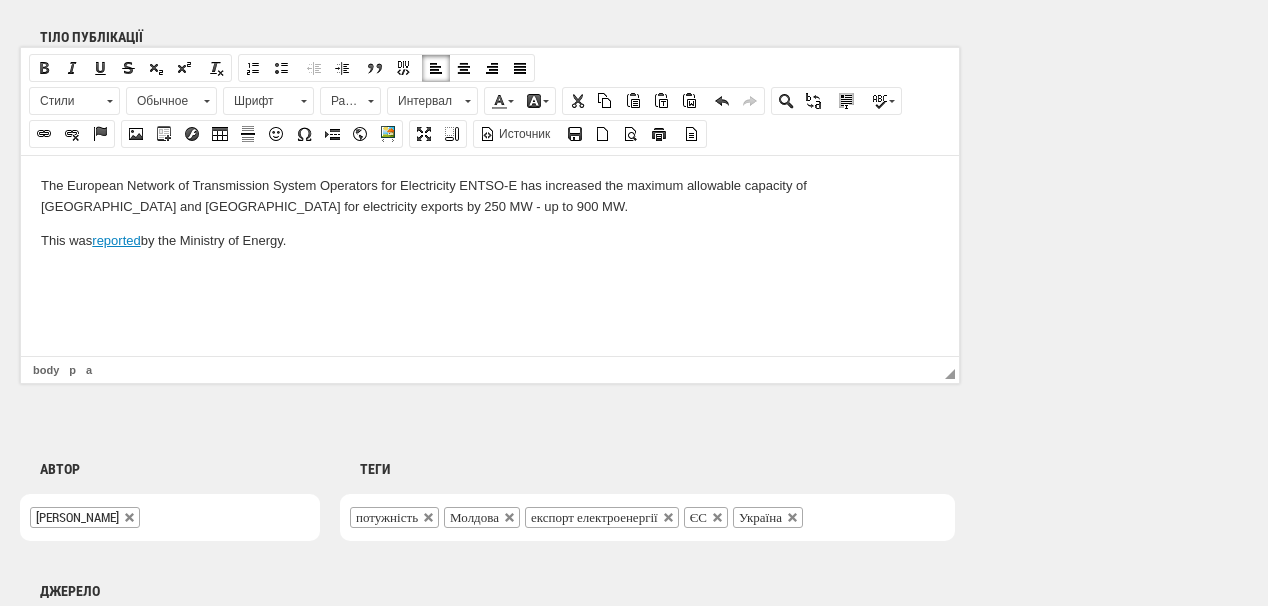 click on "This was  reported  by the Ministry of Energy." at bounding box center (490, 240) 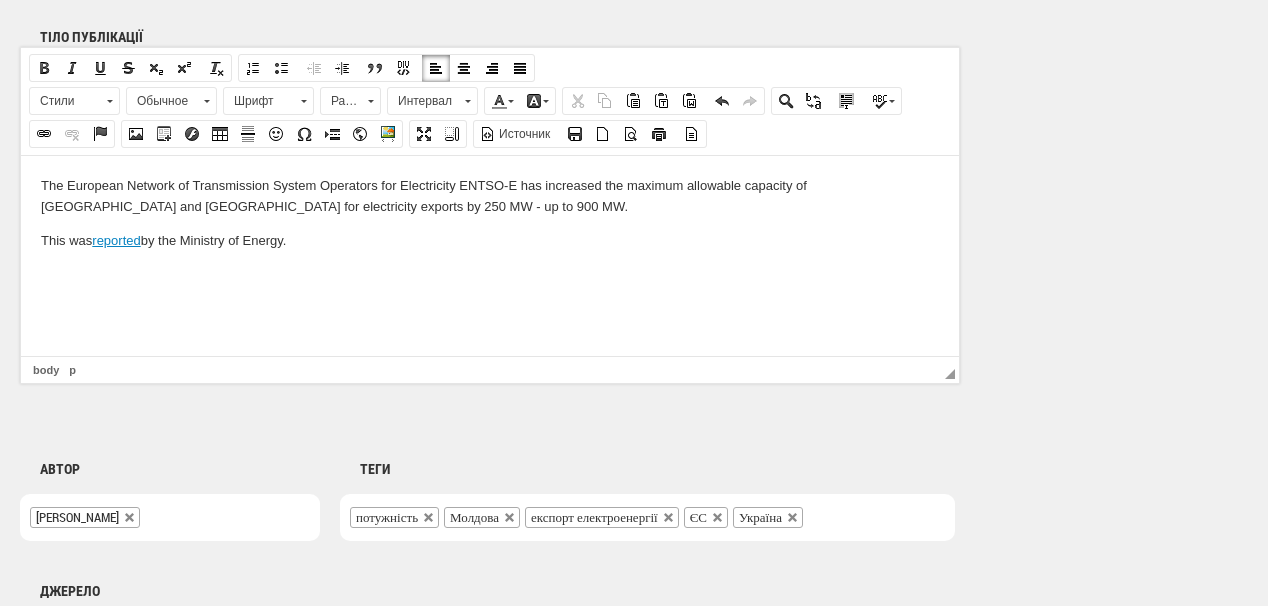 click at bounding box center [490, 273] 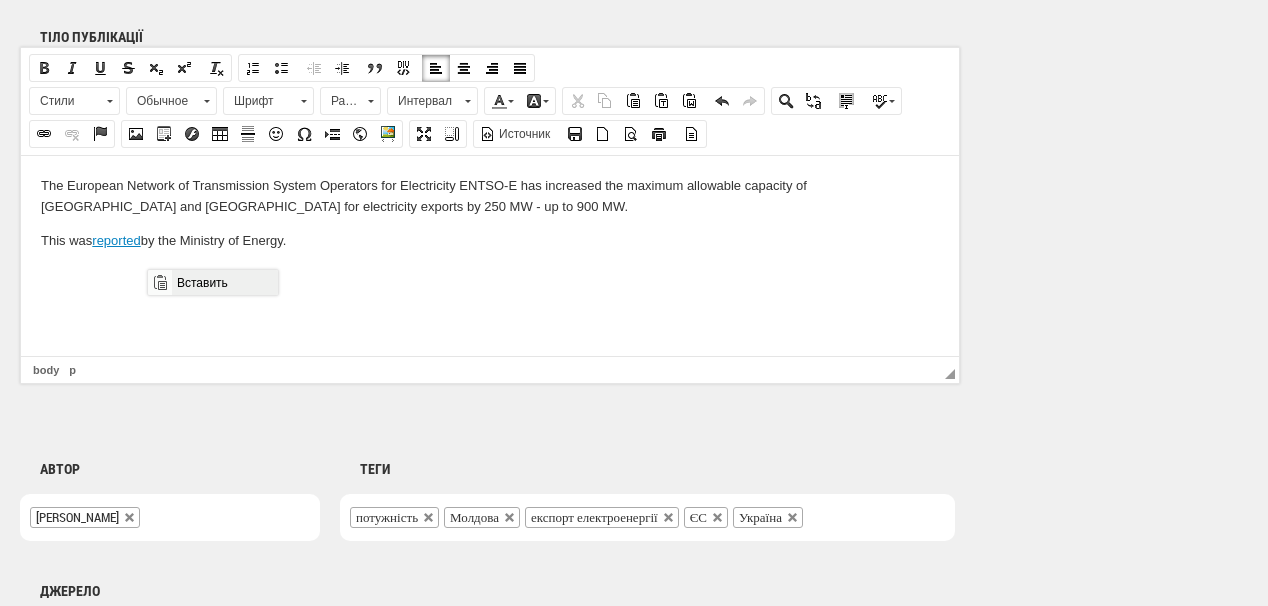 click on "Вставить" at bounding box center [224, 282] 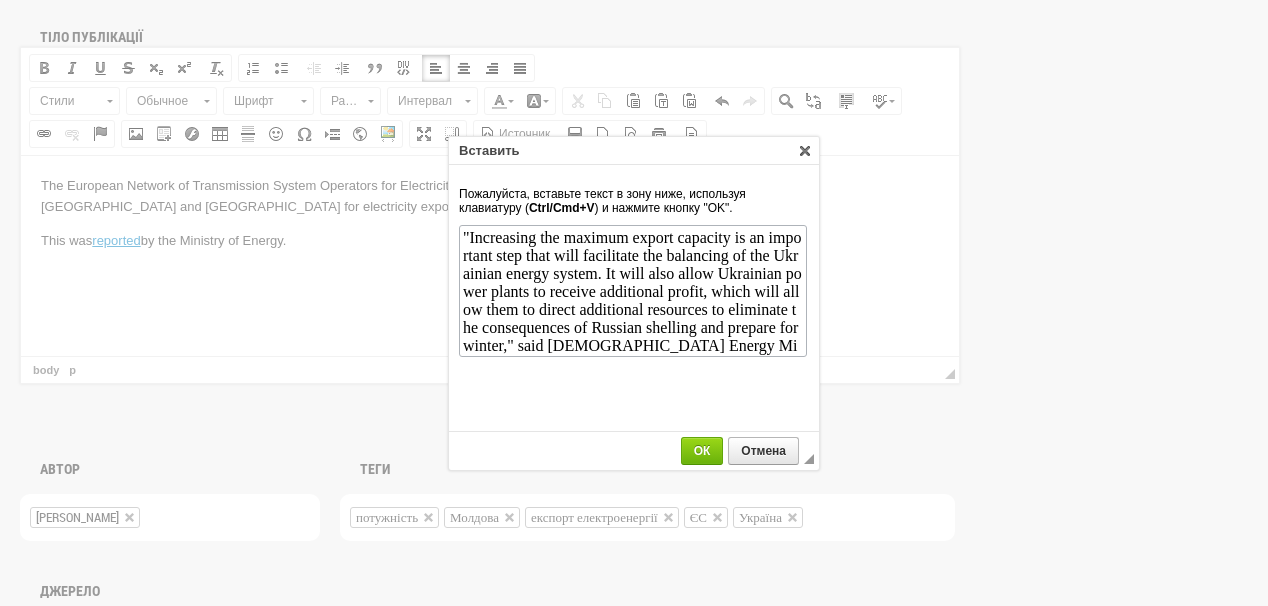 scroll, scrollTop: 74, scrollLeft: 0, axis: vertical 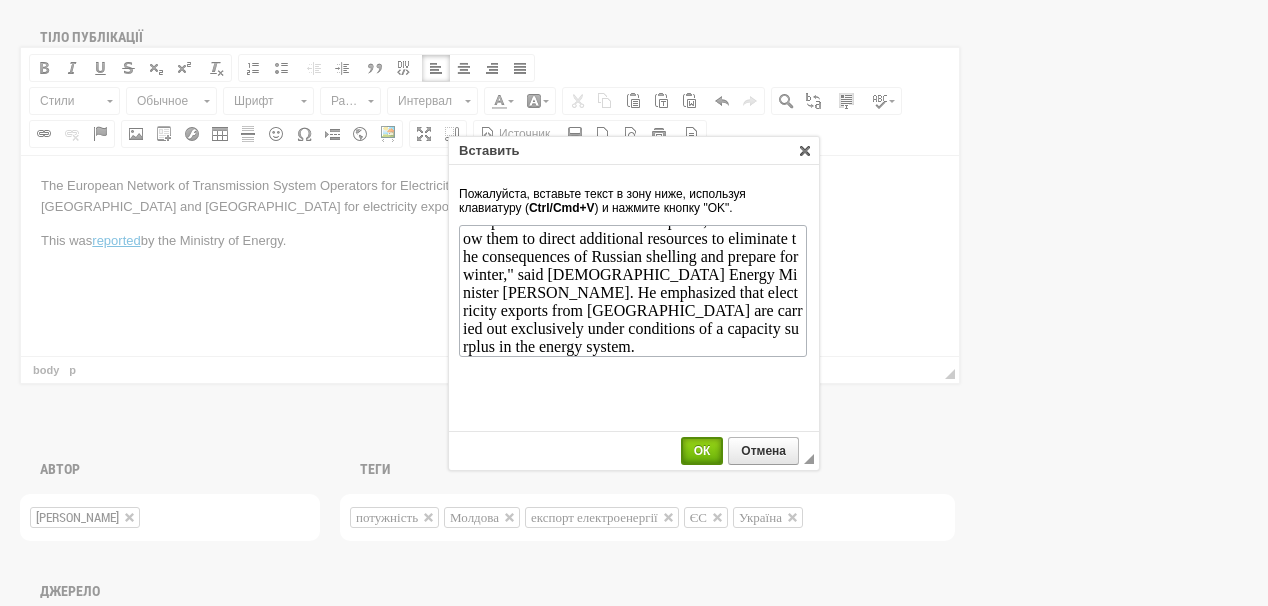 click on "ОК" at bounding box center (702, 451) 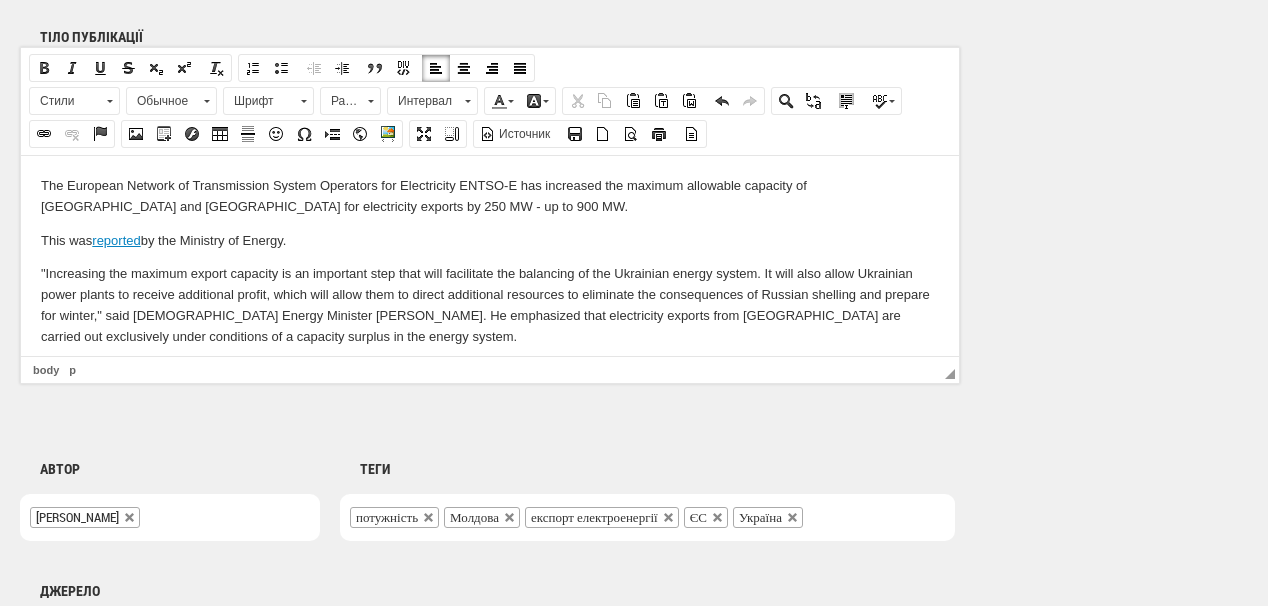 scroll, scrollTop: 0, scrollLeft: 0, axis: both 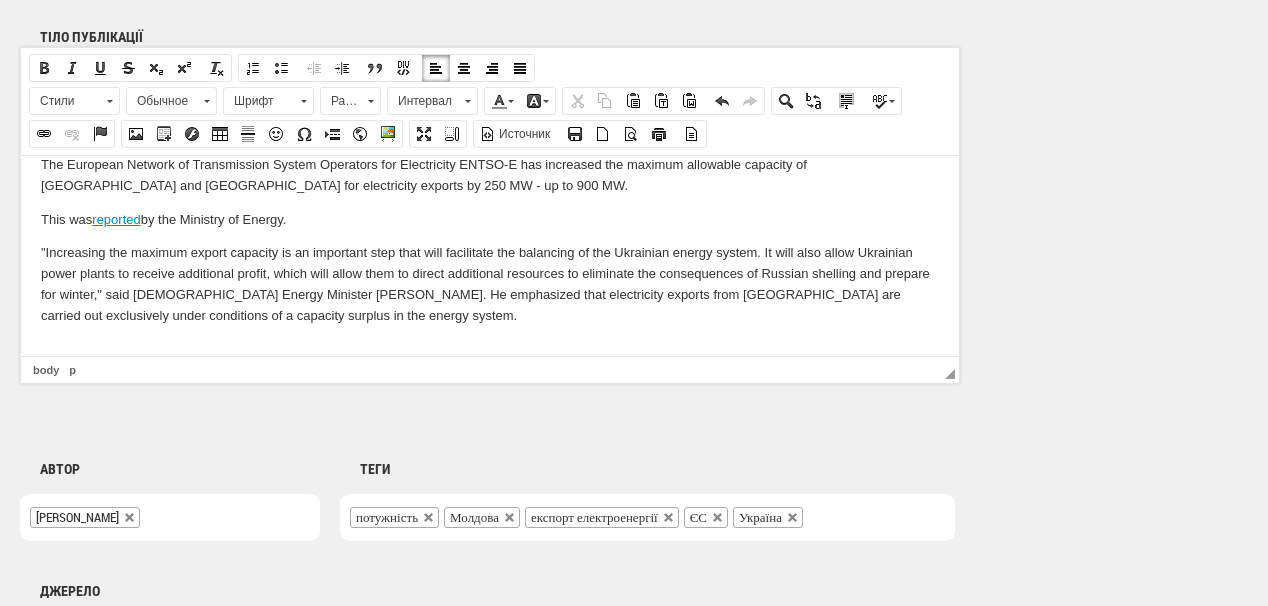 click at bounding box center (490, 349) 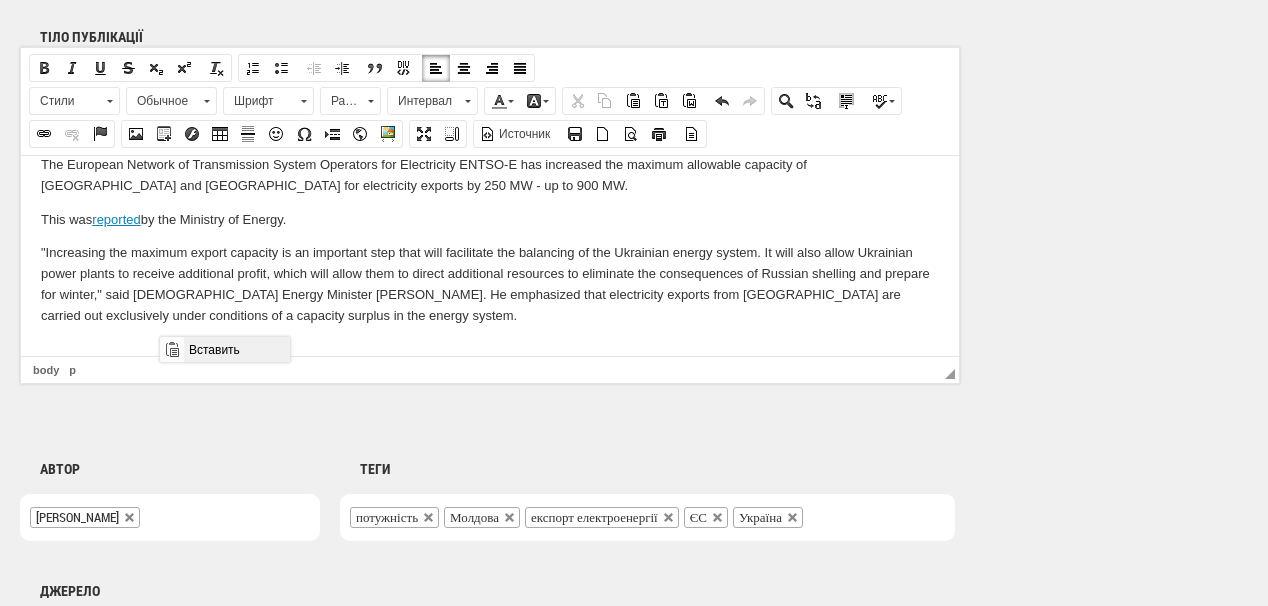 click on "Вставить" at bounding box center (236, 349) 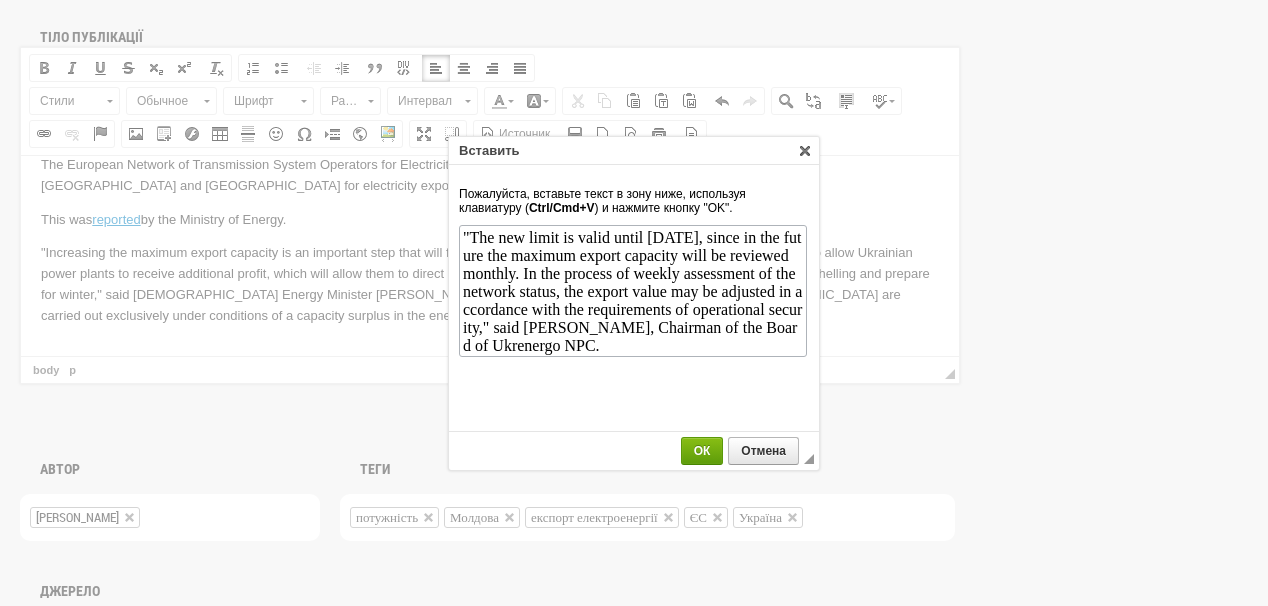 click on "ОК" at bounding box center [702, 451] 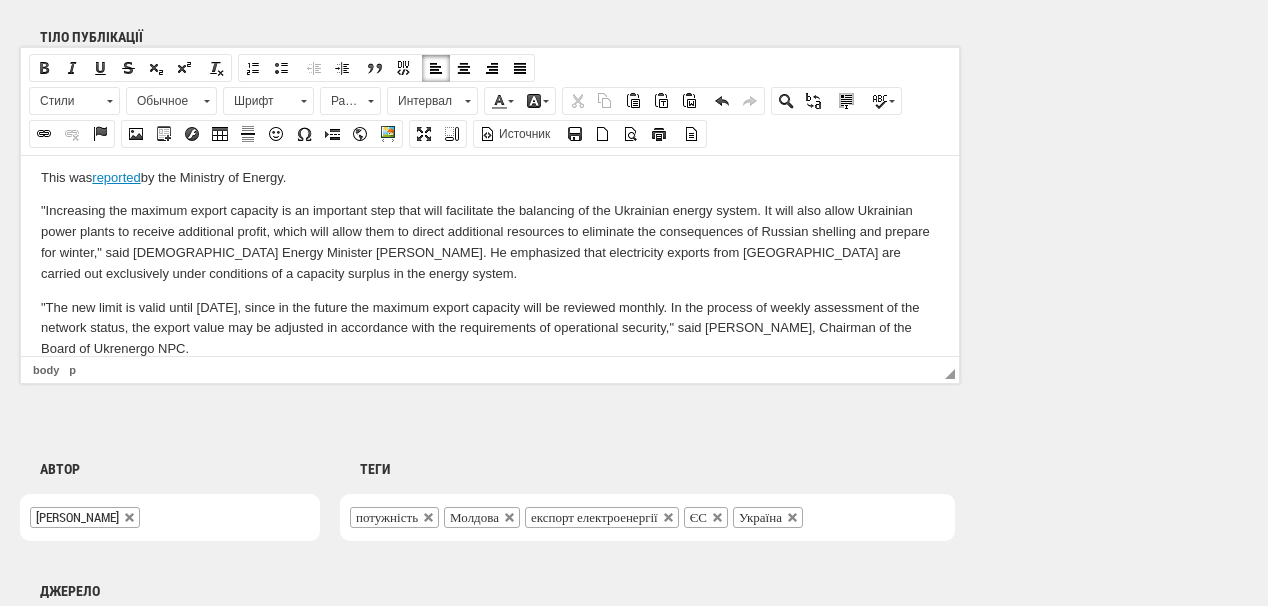 scroll, scrollTop: 0, scrollLeft: 0, axis: both 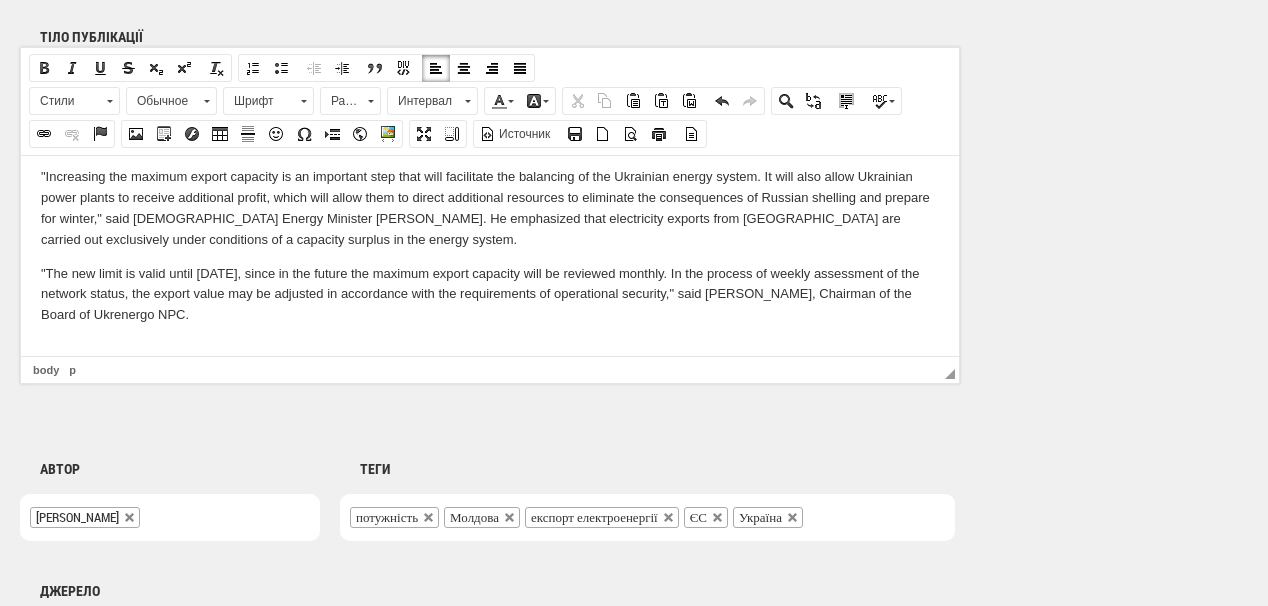 click at bounding box center [490, 348] 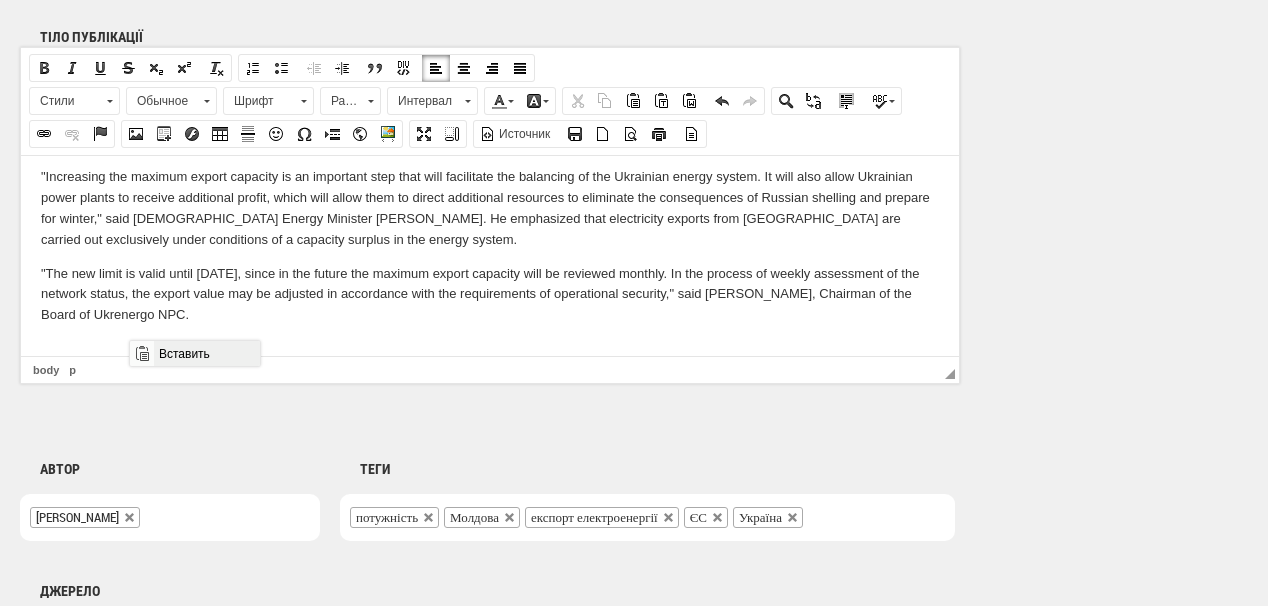 click on "Вставить" at bounding box center (206, 353) 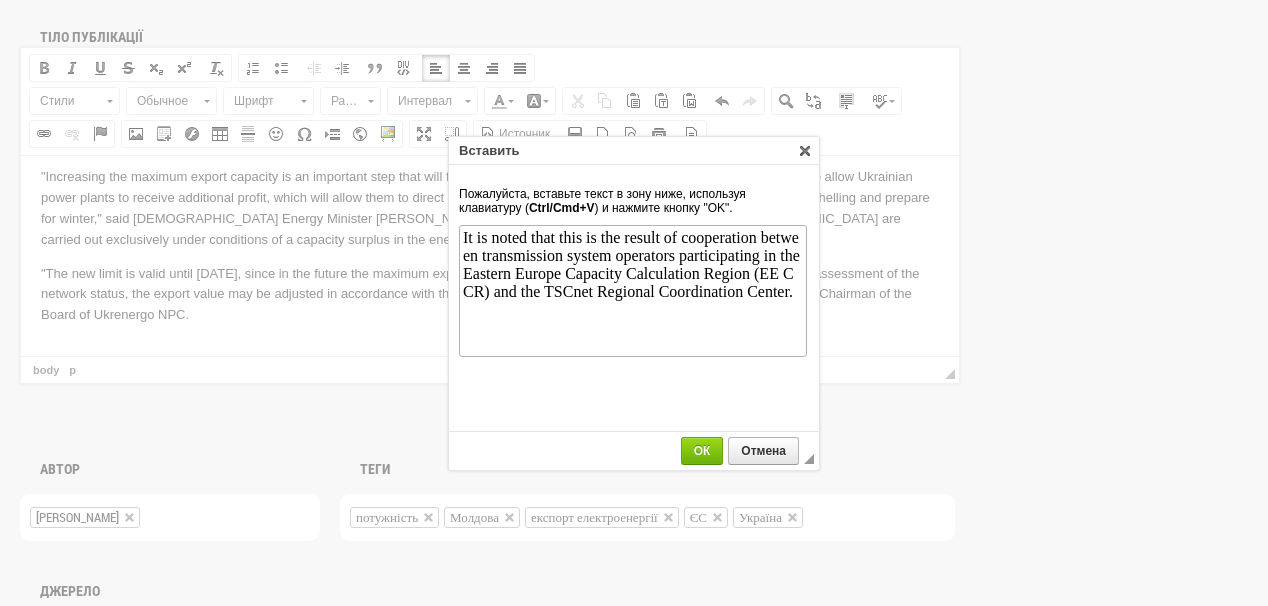 scroll, scrollTop: 0, scrollLeft: 0, axis: both 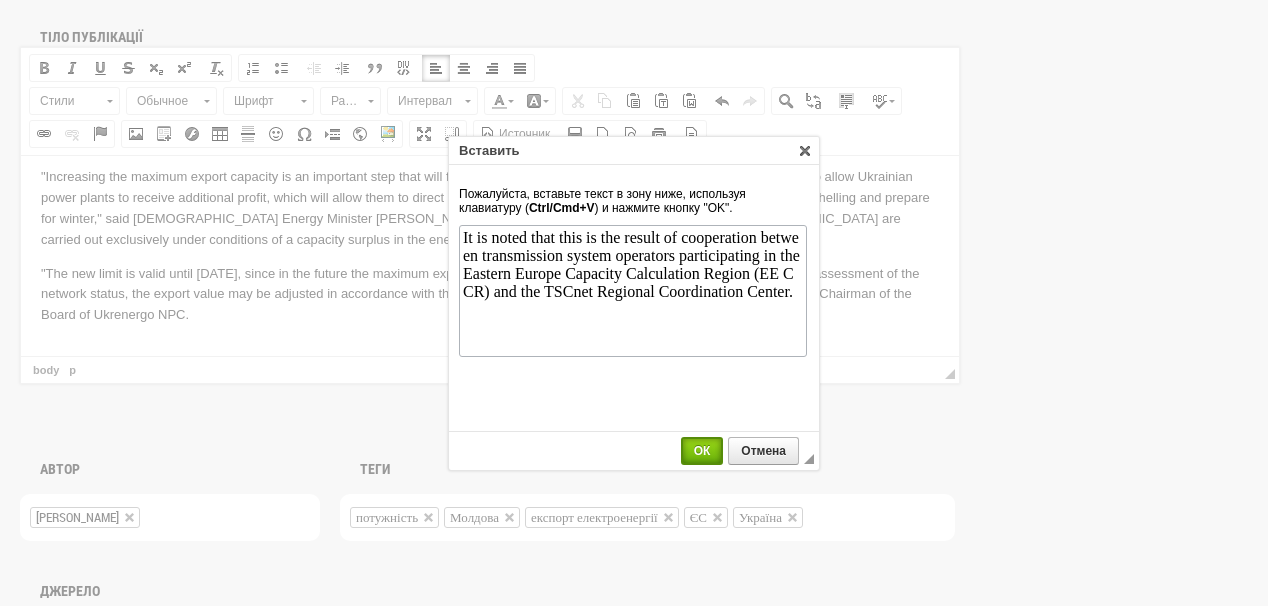 click on "ОК" at bounding box center (702, 451) 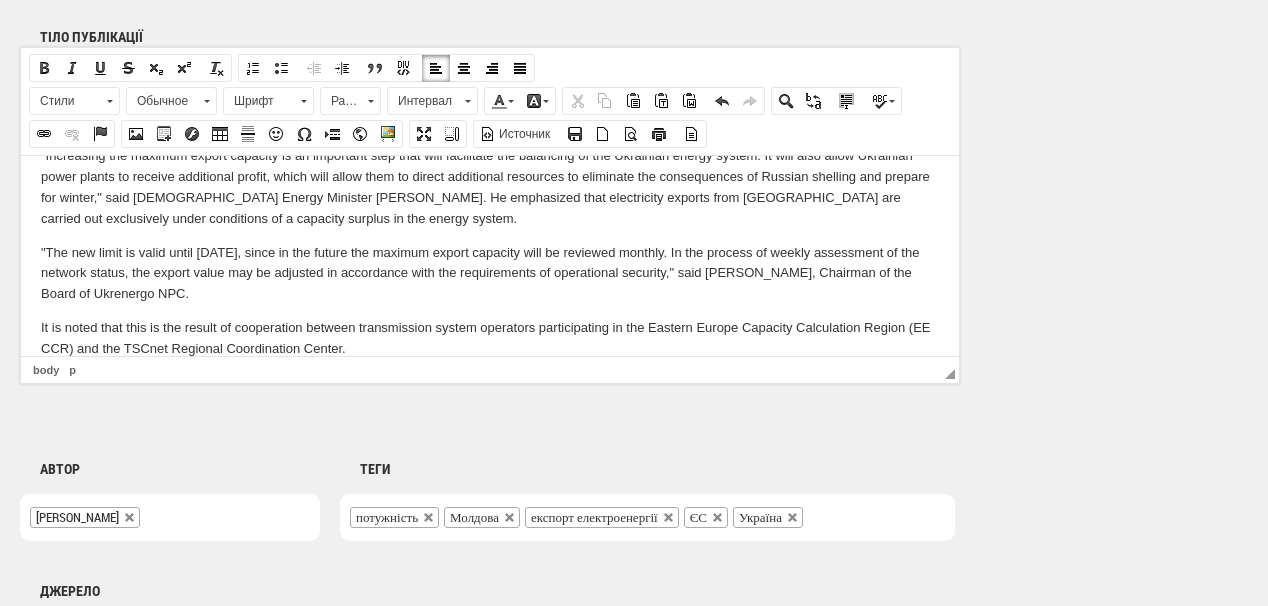 scroll, scrollTop: 152, scrollLeft: 0, axis: vertical 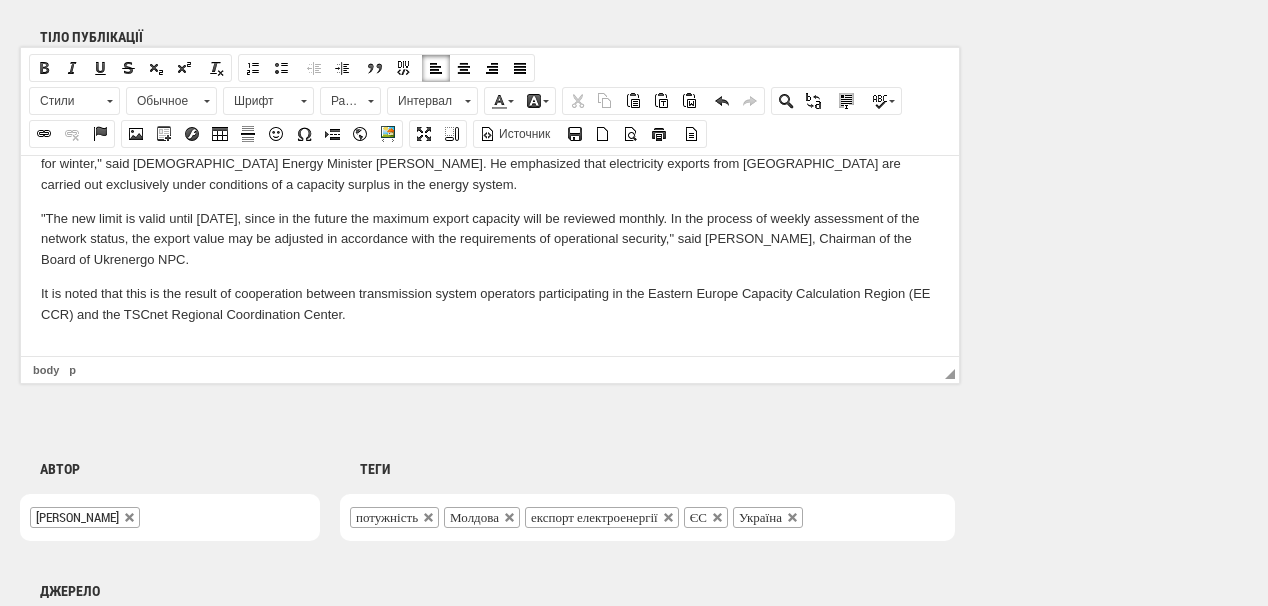click at bounding box center (490, 348) 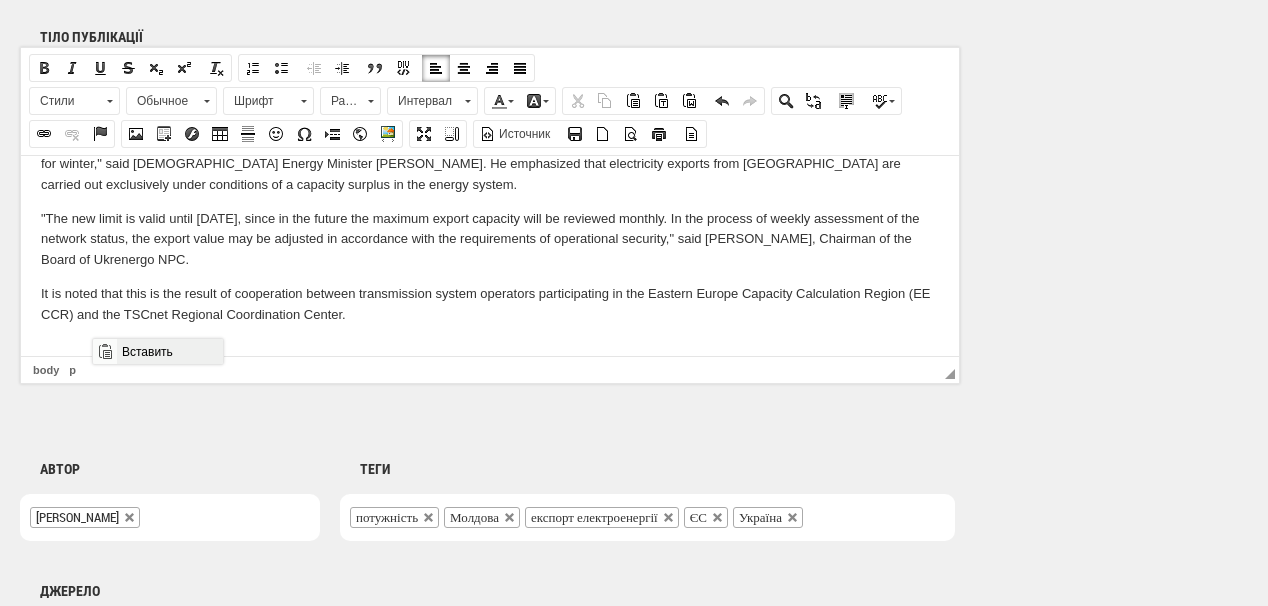 click on "Вставить" at bounding box center (169, 351) 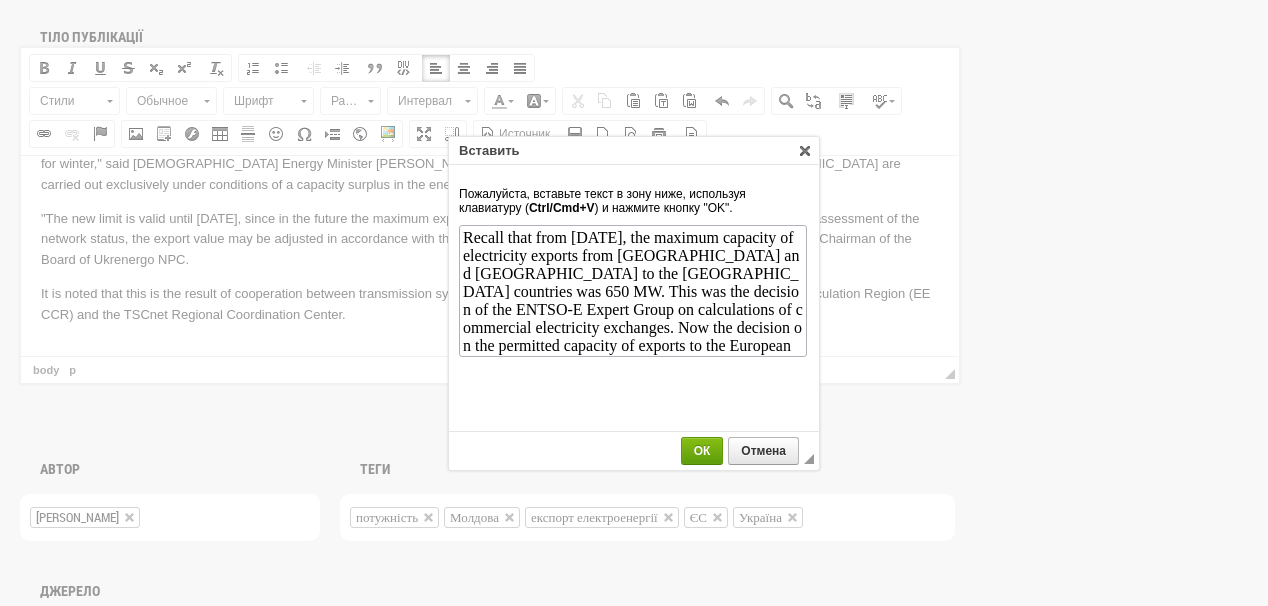 scroll, scrollTop: 74, scrollLeft: 0, axis: vertical 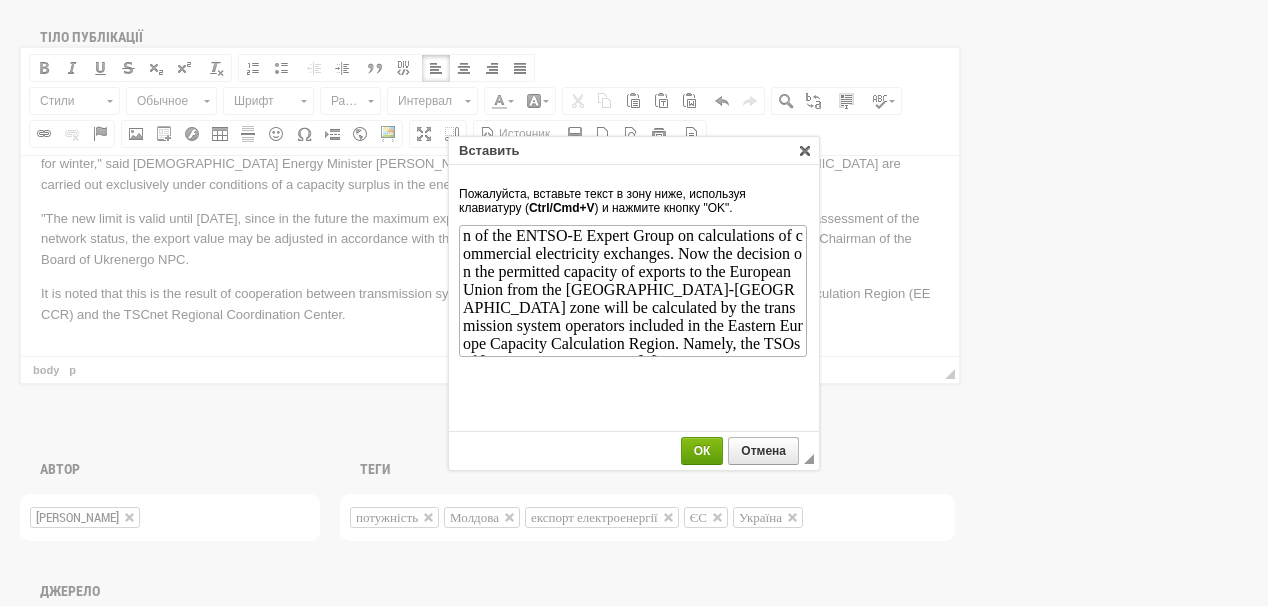 click on "ОК" at bounding box center [702, 451] 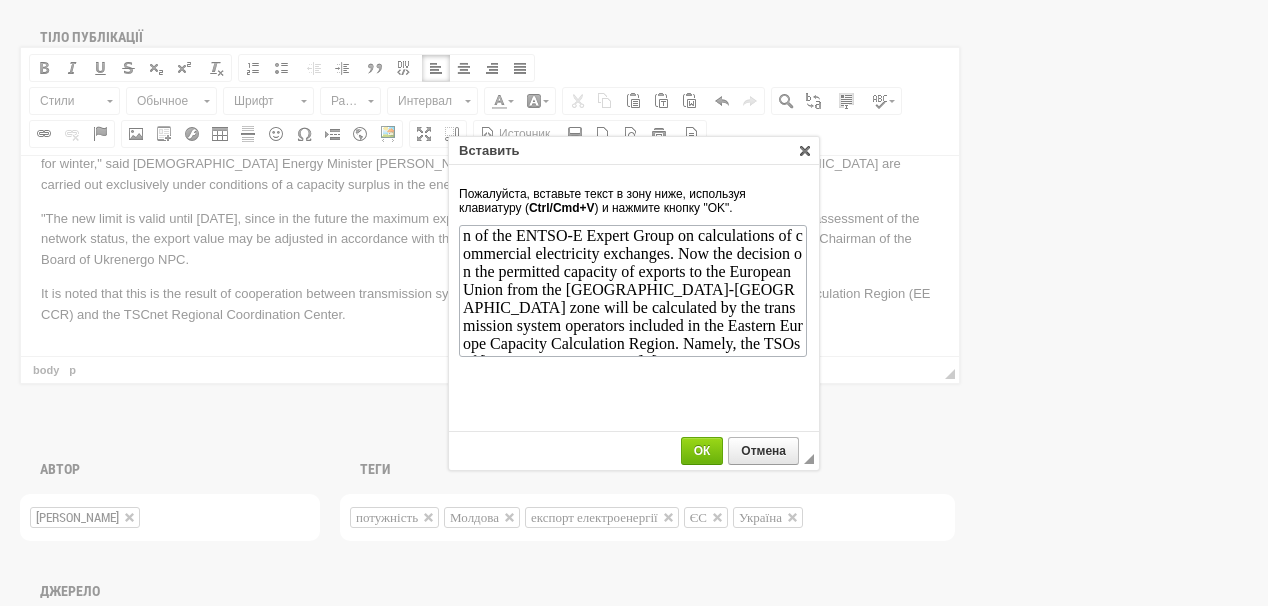 scroll, scrollTop: 0, scrollLeft: 0, axis: both 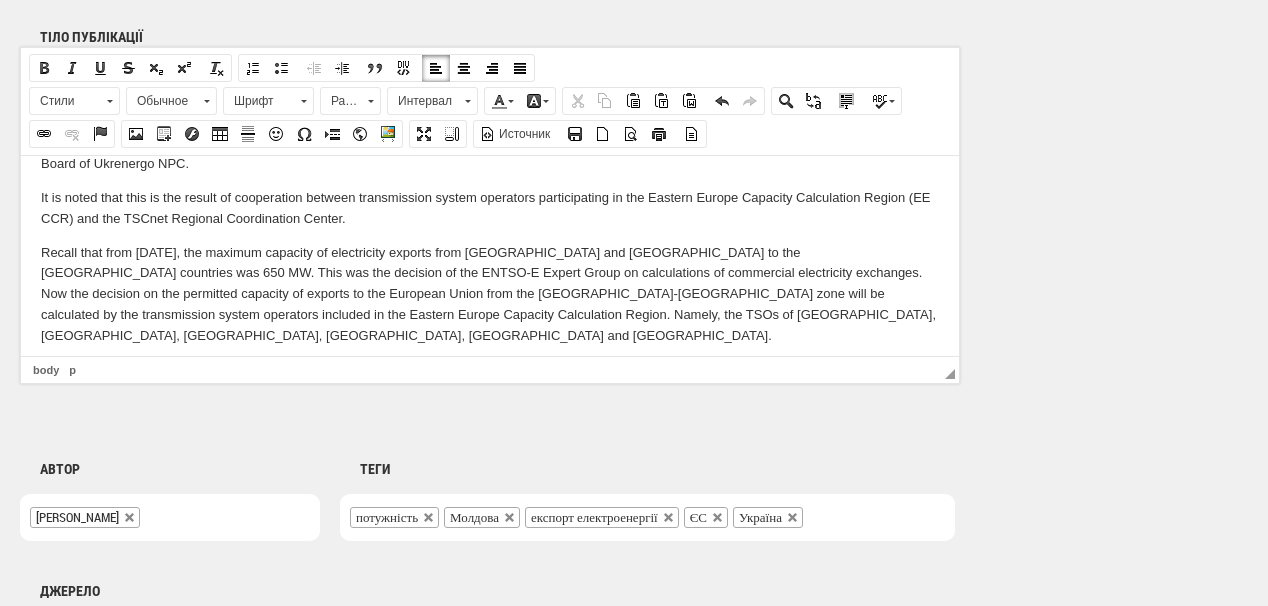 click at bounding box center [490, 369] 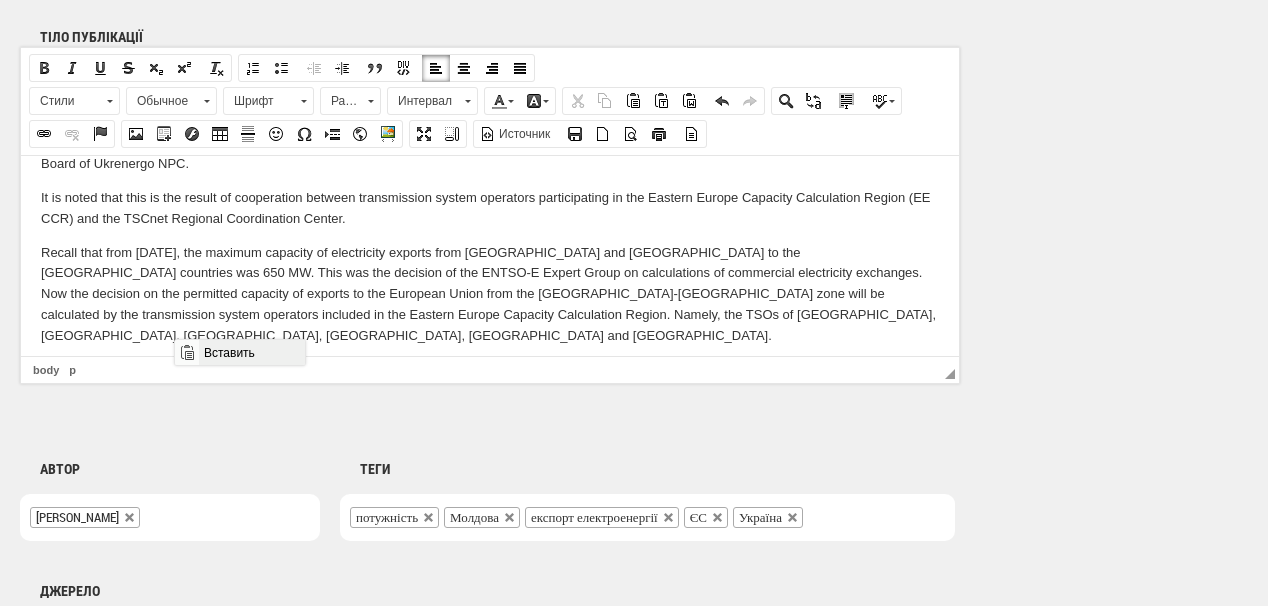 click on "Вставить" at bounding box center (251, 352) 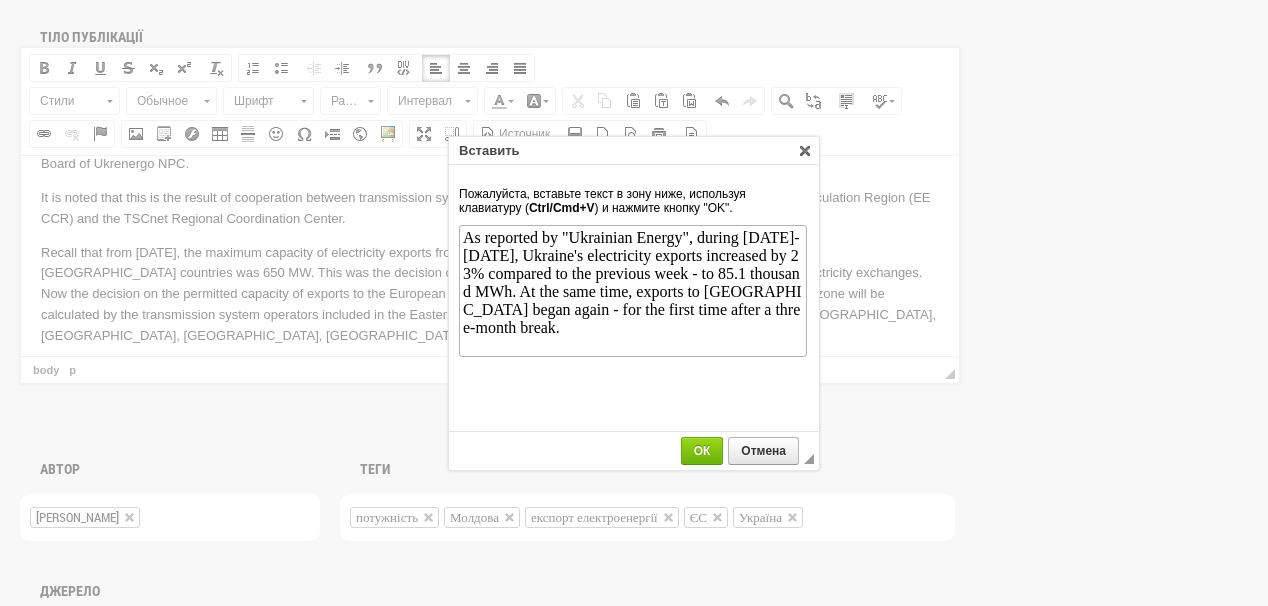 scroll, scrollTop: 0, scrollLeft: 0, axis: both 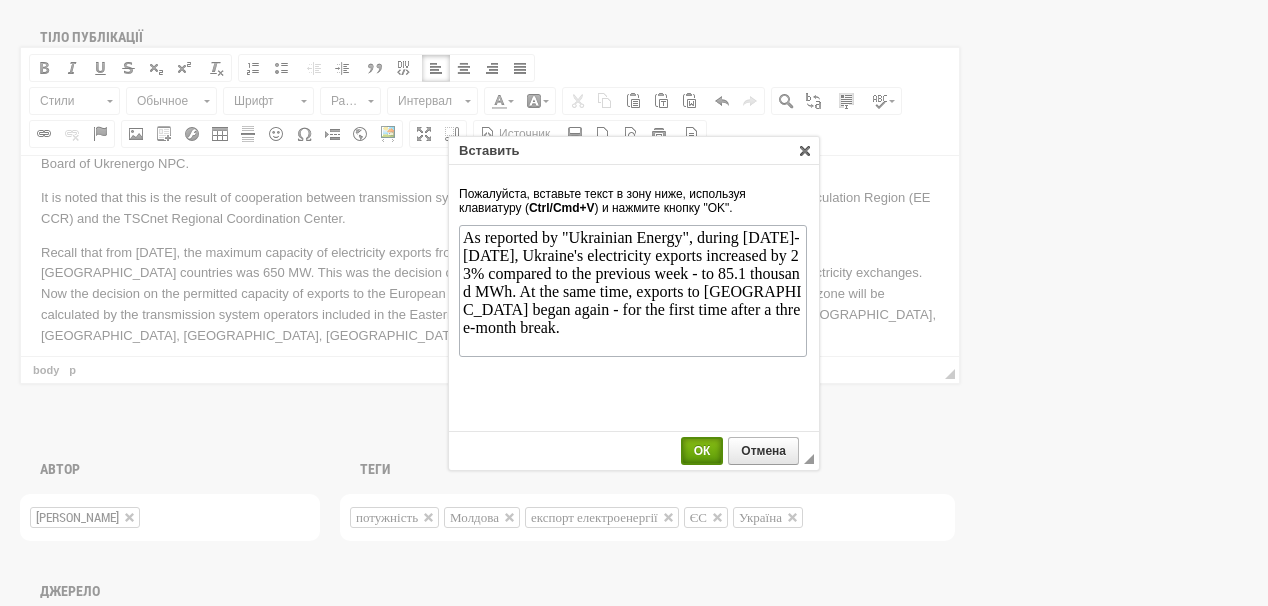 drag, startPoint x: 700, startPoint y: 453, endPoint x: 132, endPoint y: 198, distance: 622.6146 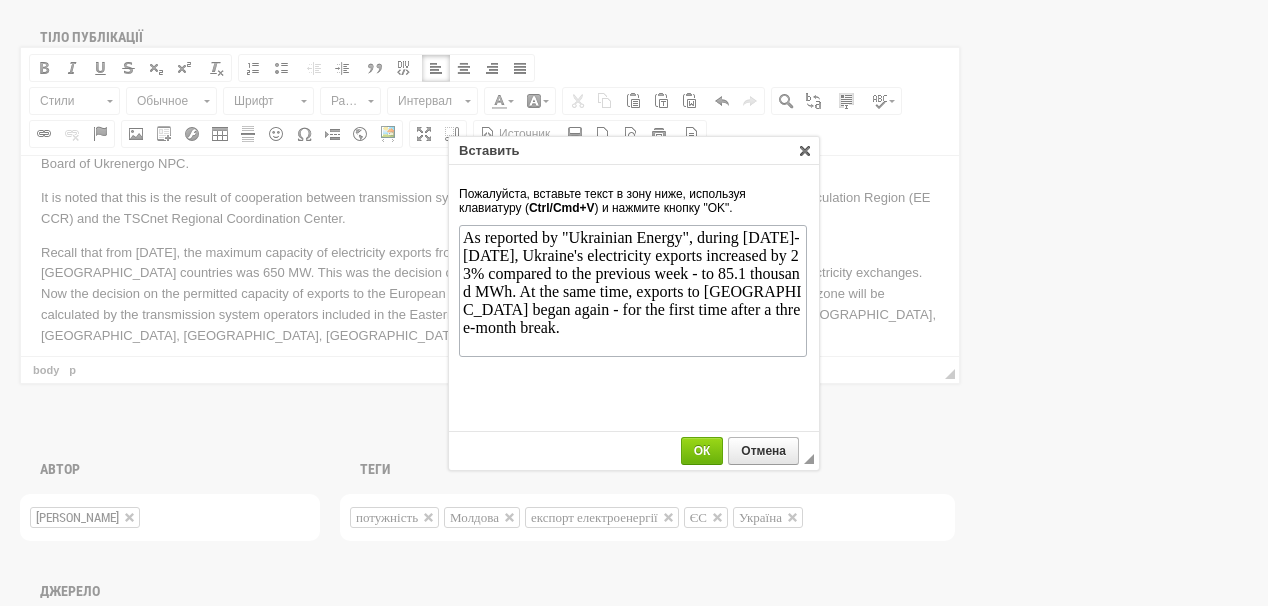 scroll, scrollTop: 268, scrollLeft: 0, axis: vertical 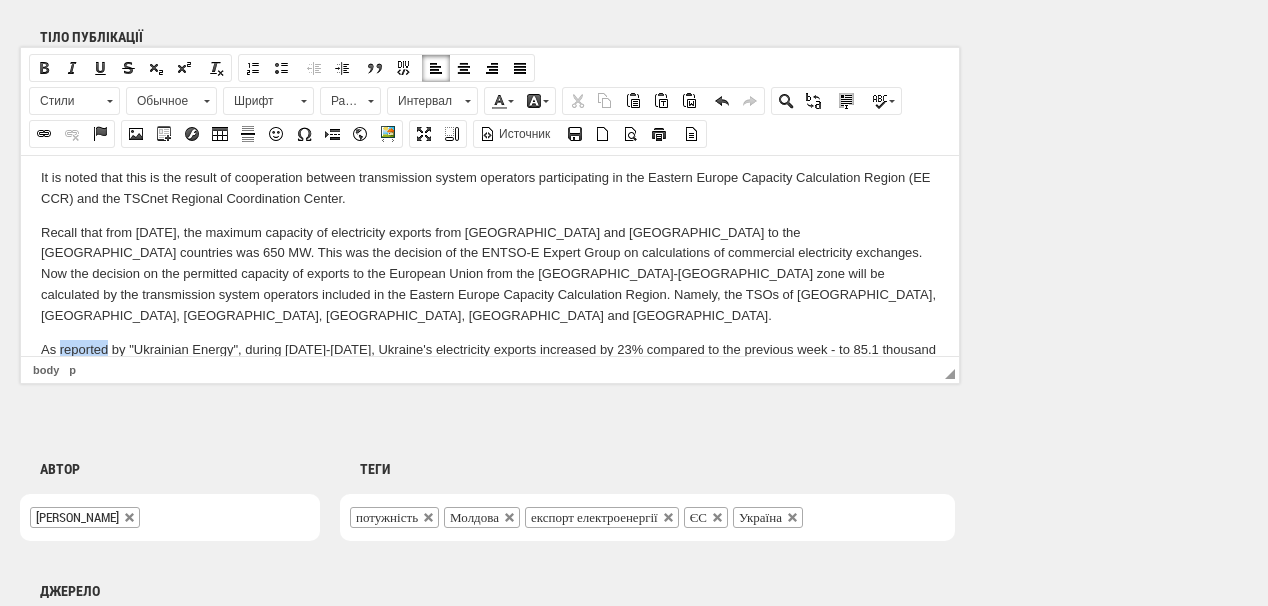 drag, startPoint x: 58, startPoint y: 328, endPoint x: 109, endPoint y: 327, distance: 51.009804 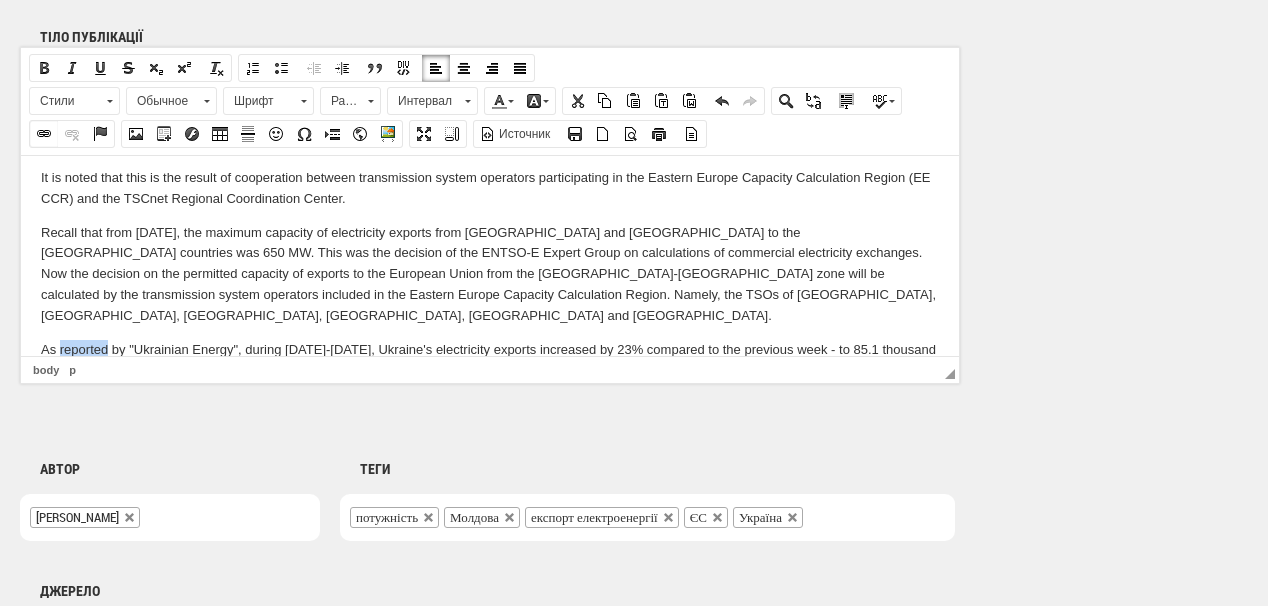 click at bounding box center (44, 134) 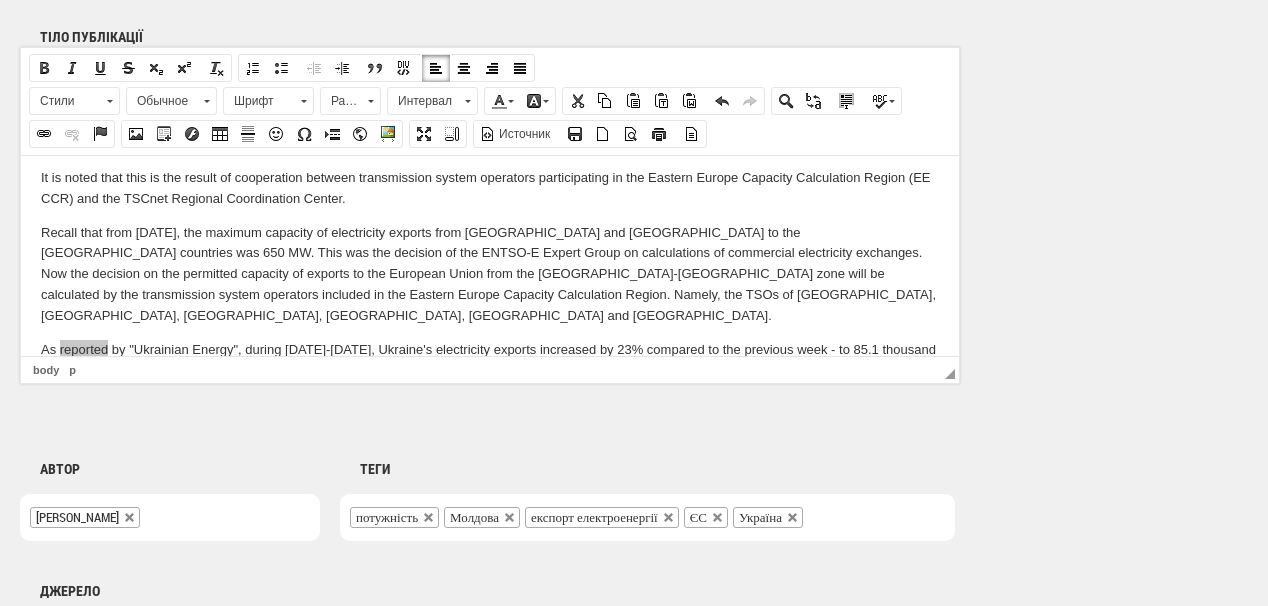 select on "http://" 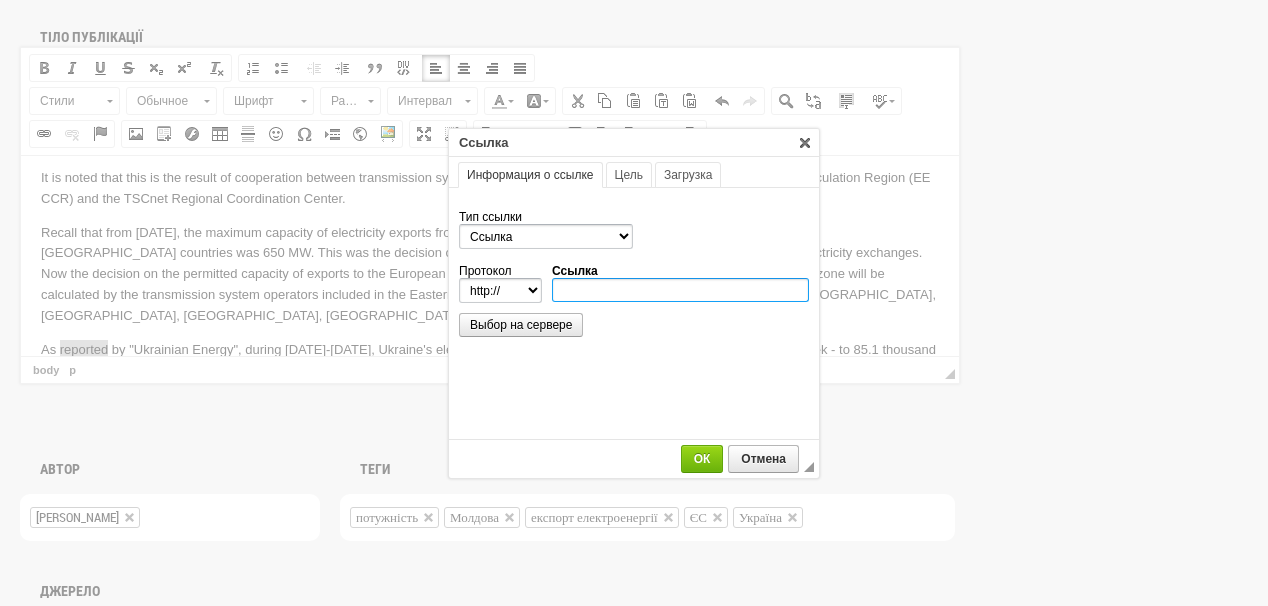 click on "Ссылка" at bounding box center [680, 290] 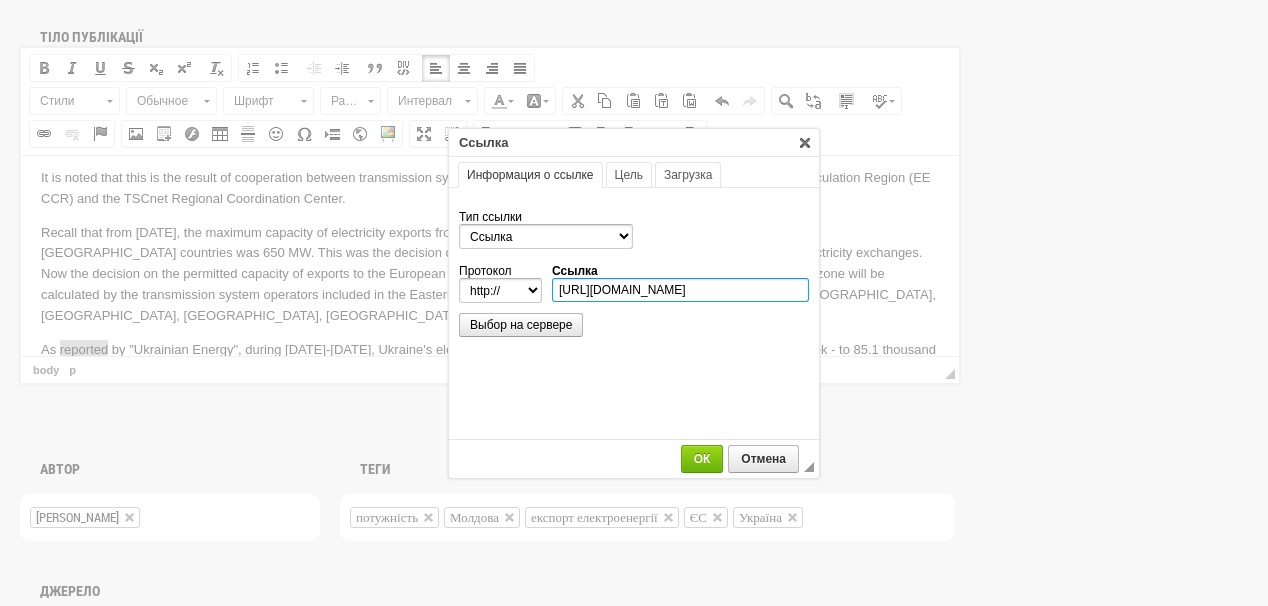 scroll, scrollTop: 0, scrollLeft: 320, axis: horizontal 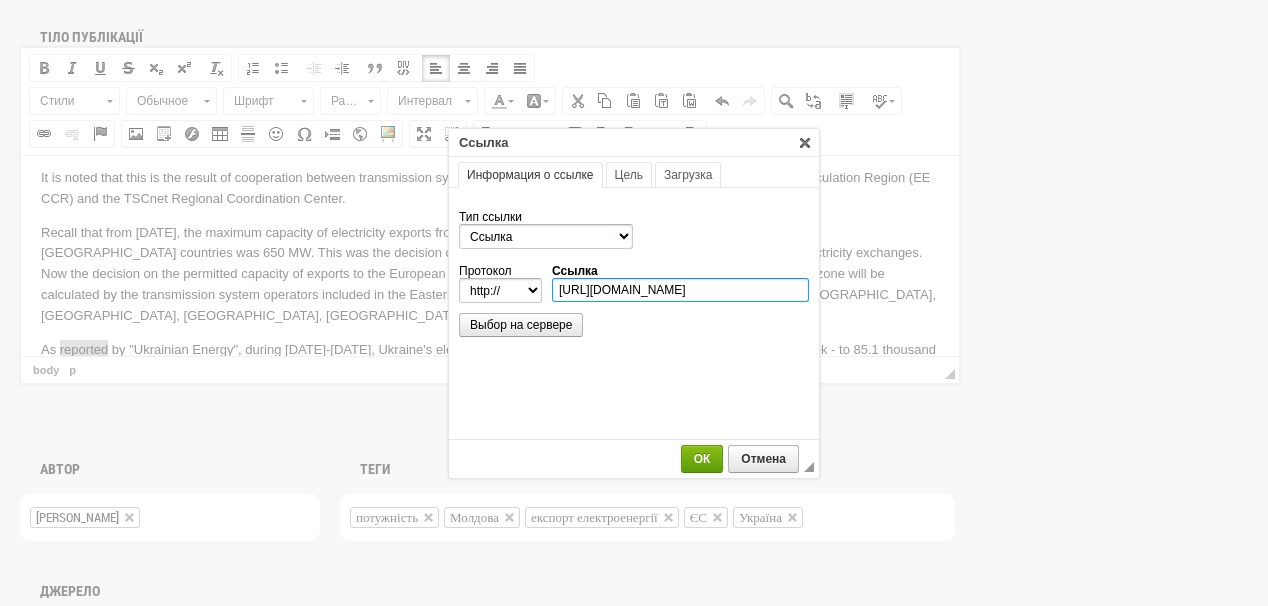 type on "https://ua-energy.org/uk/posts/ukraina-mynuloho-tyzhnia-zbilshyla-eksport-elektroenerhii-maizhe-na-chvert" 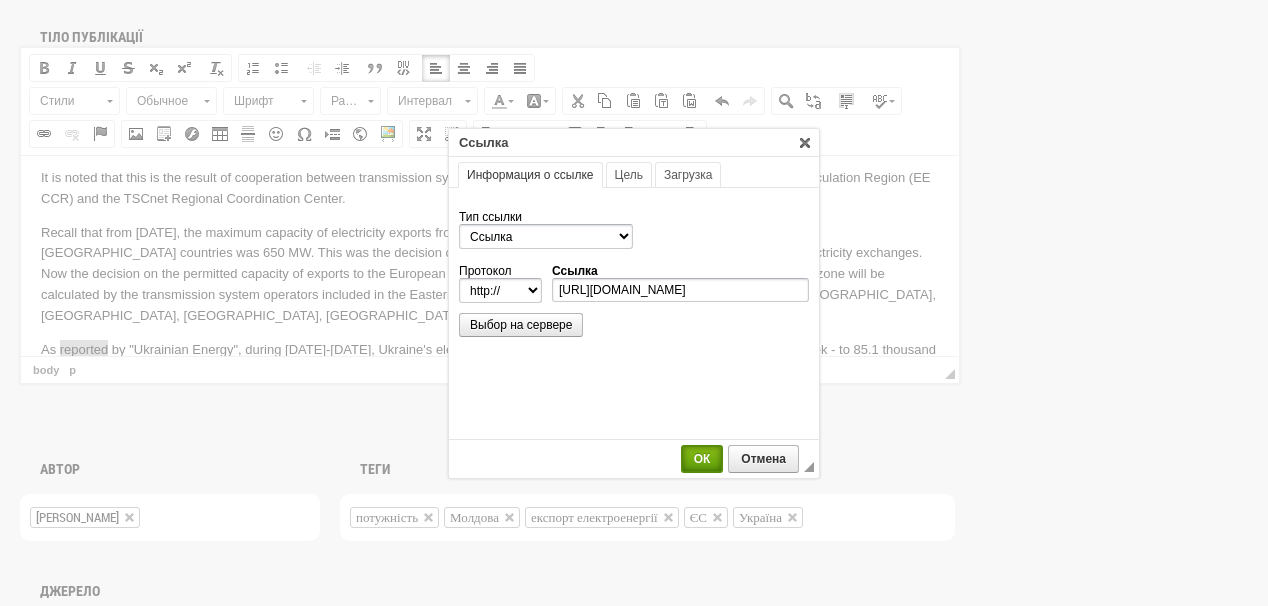 select on "https://" 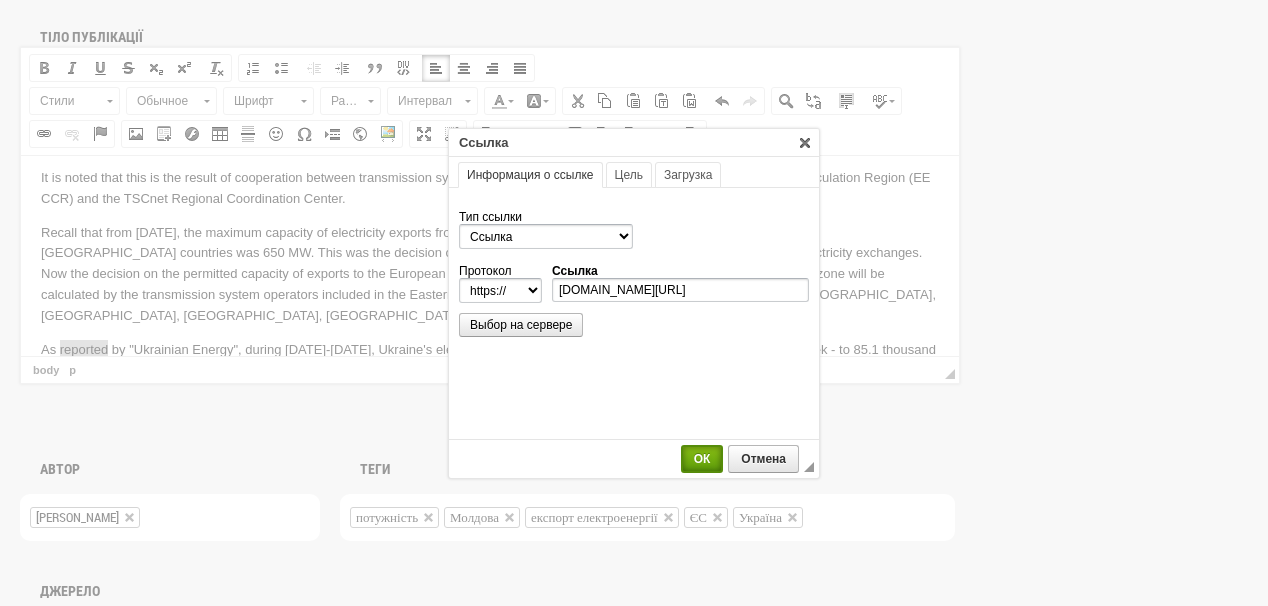 scroll, scrollTop: 0, scrollLeft: 0, axis: both 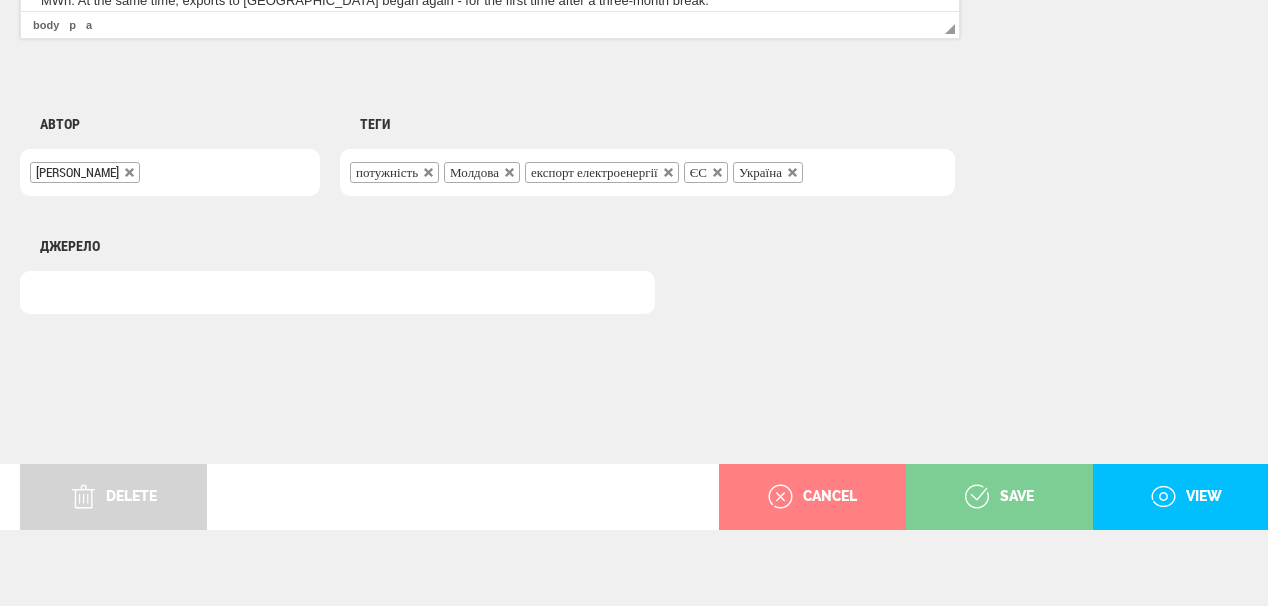 click on "save" at bounding box center (999, 497) 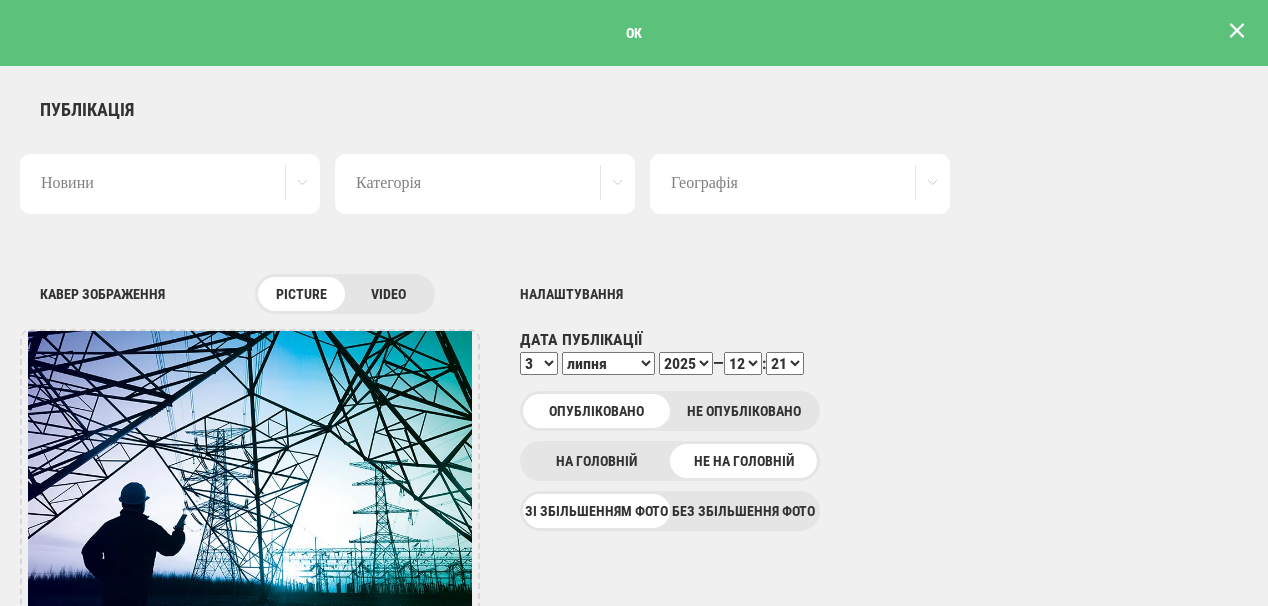 scroll, scrollTop: 0, scrollLeft: 0, axis: both 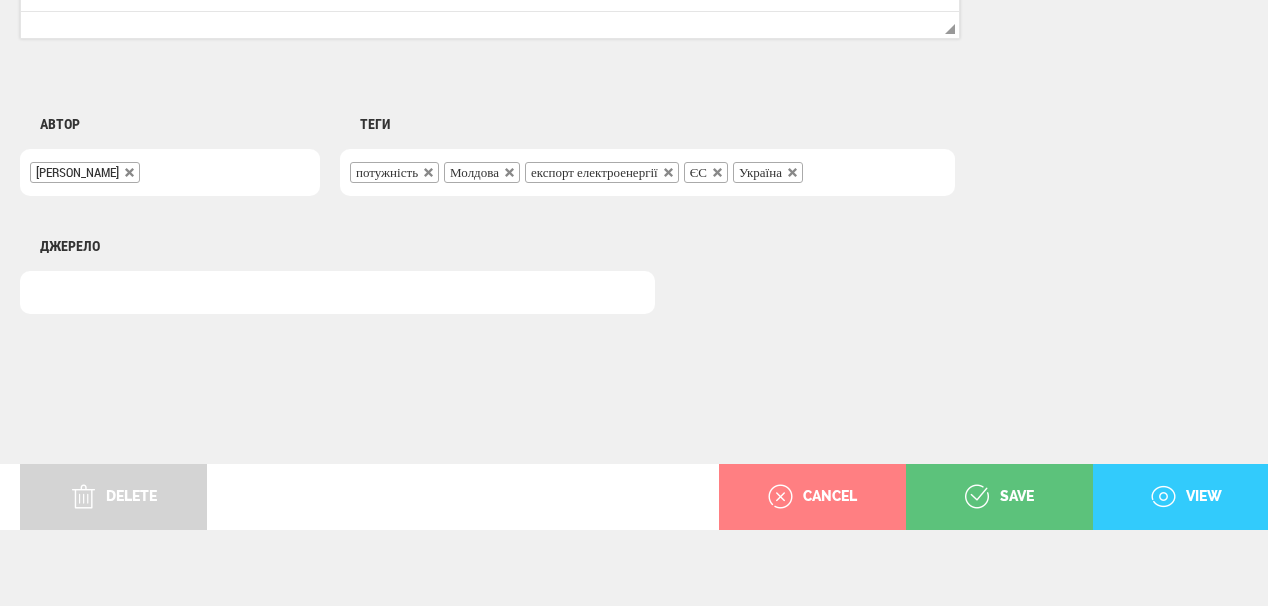 click on "view" at bounding box center [1186, 497] 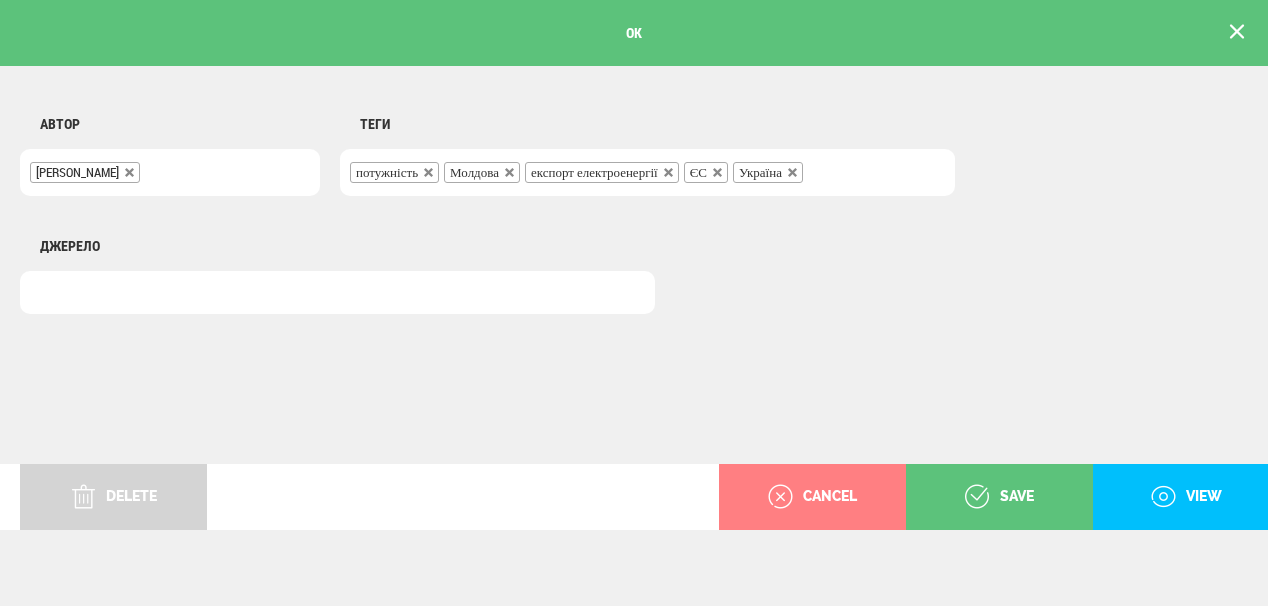 scroll, scrollTop: 0, scrollLeft: 0, axis: both 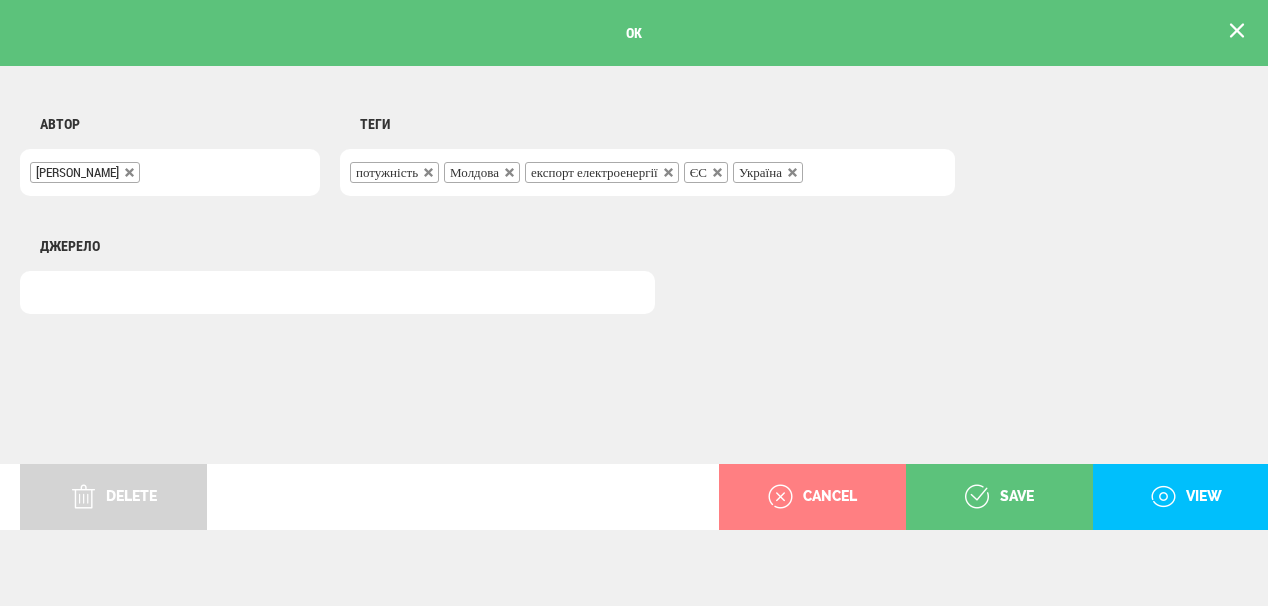 drag, startPoint x: 1241, startPoint y: 22, endPoint x: 784, endPoint y: 13, distance: 457.08862 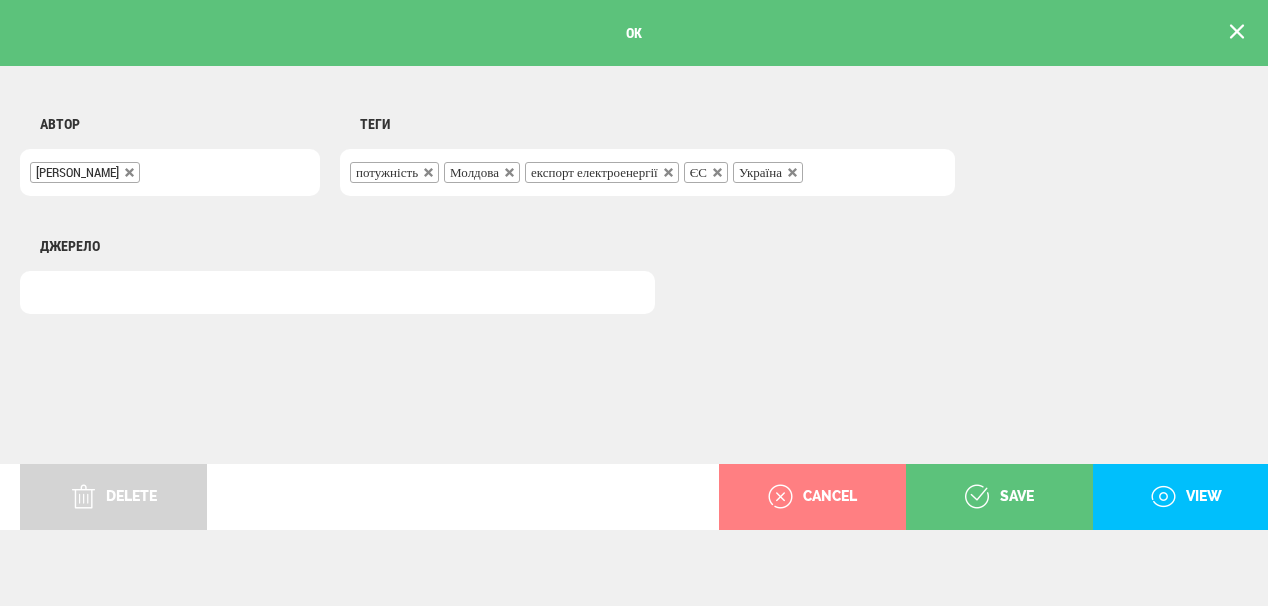 click at bounding box center (1237, 31) 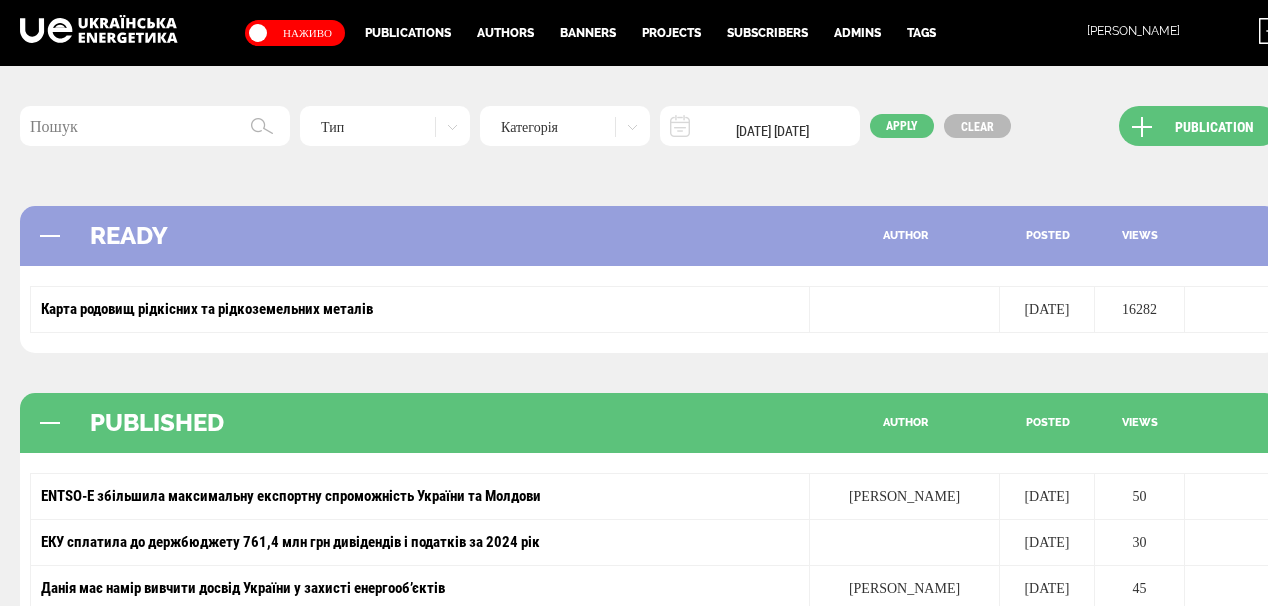 scroll, scrollTop: 320, scrollLeft: 0, axis: vertical 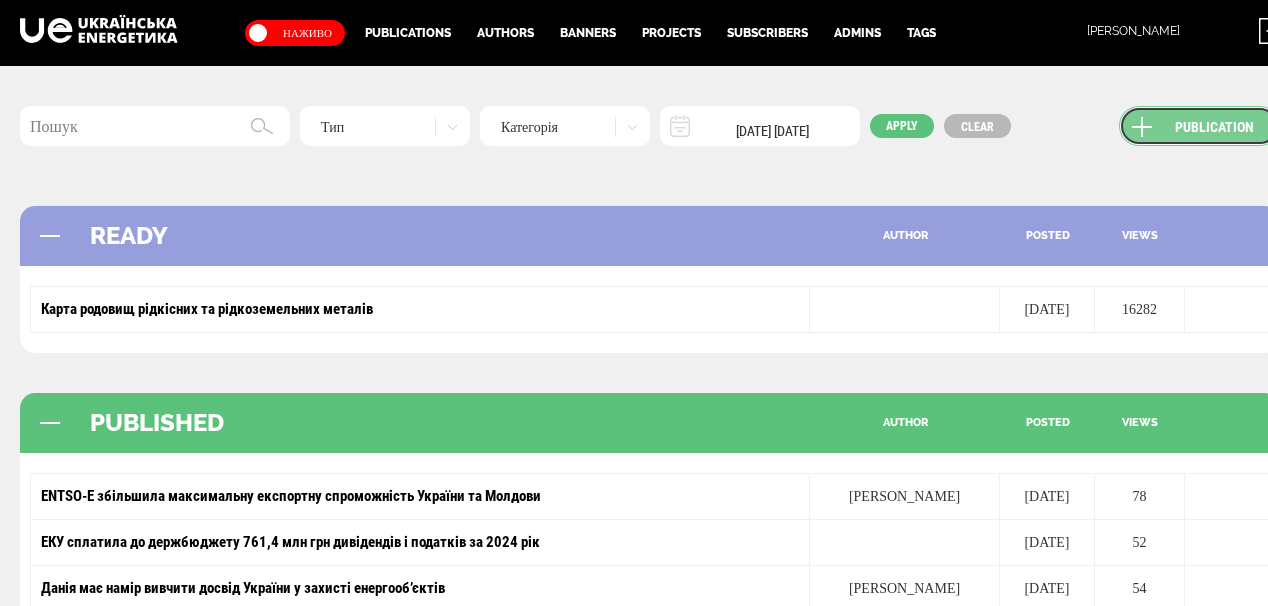 click on "Publication" at bounding box center (1199, 126) 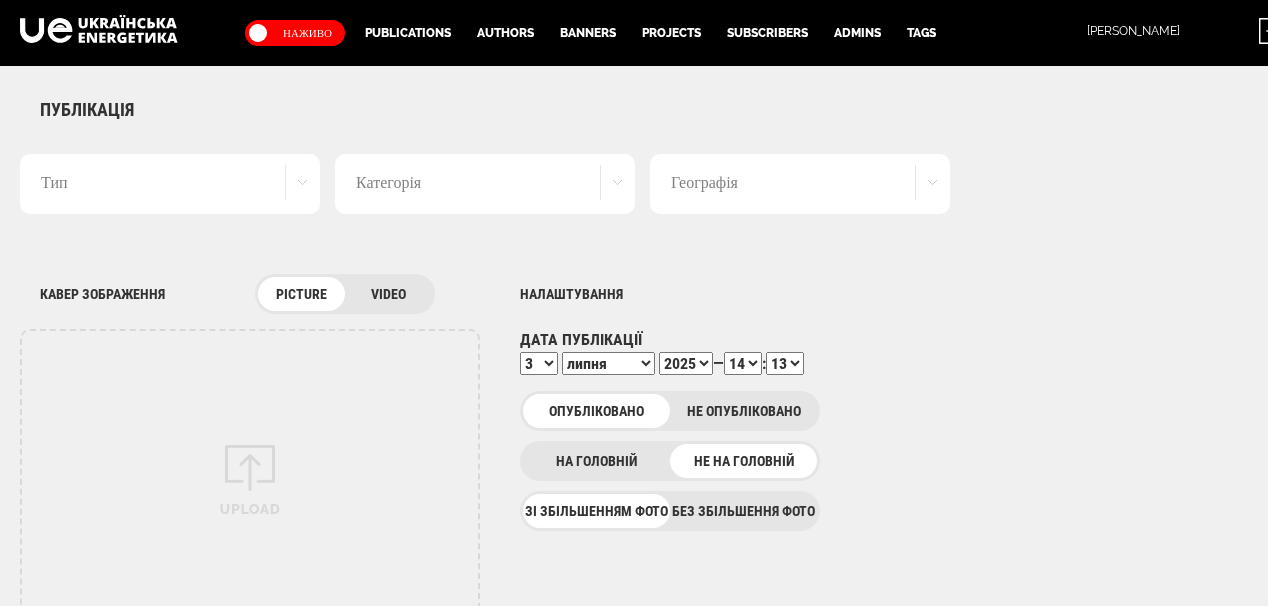 click on "Тип" at bounding box center [170, 184] 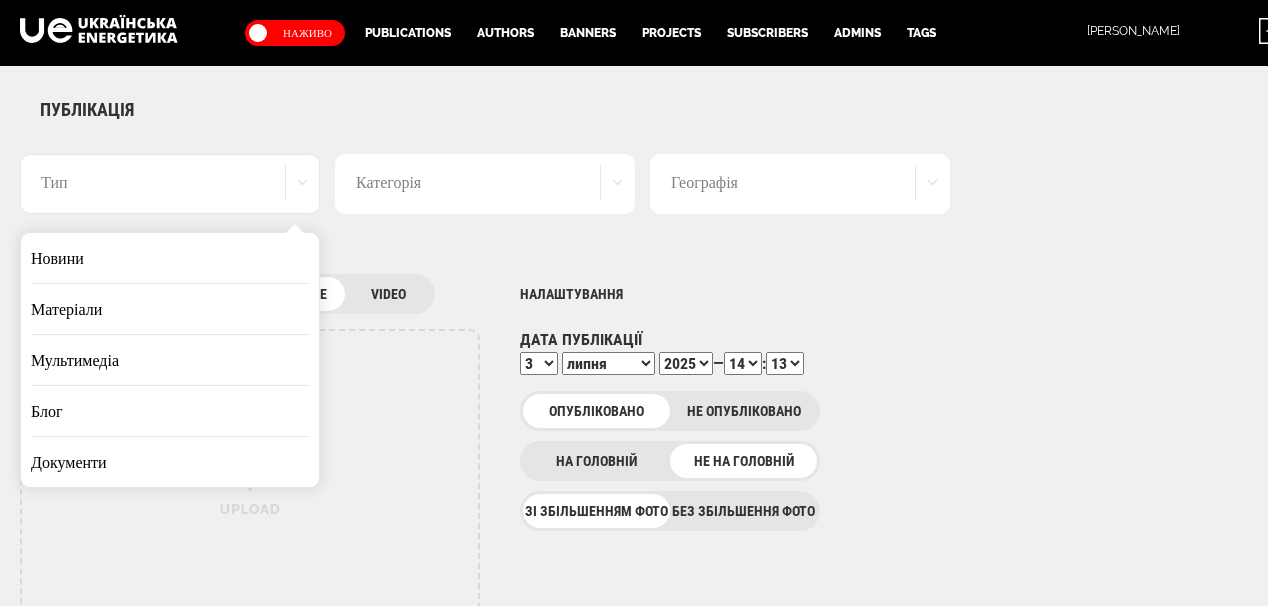 scroll, scrollTop: 0, scrollLeft: 0, axis: both 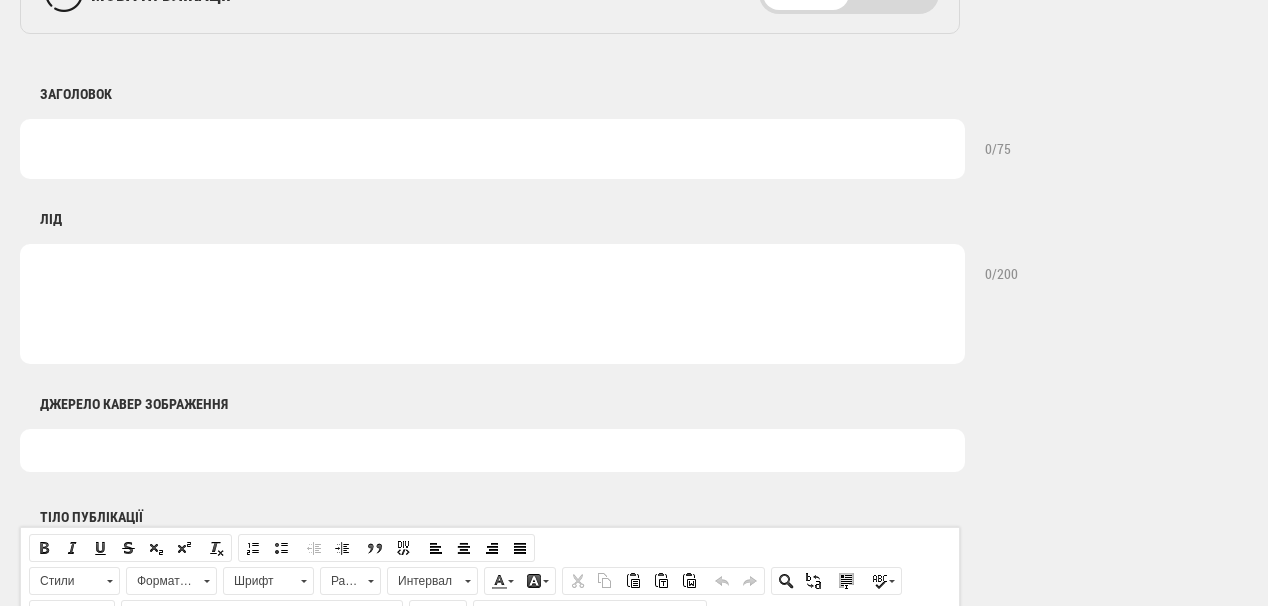click at bounding box center [492, 149] 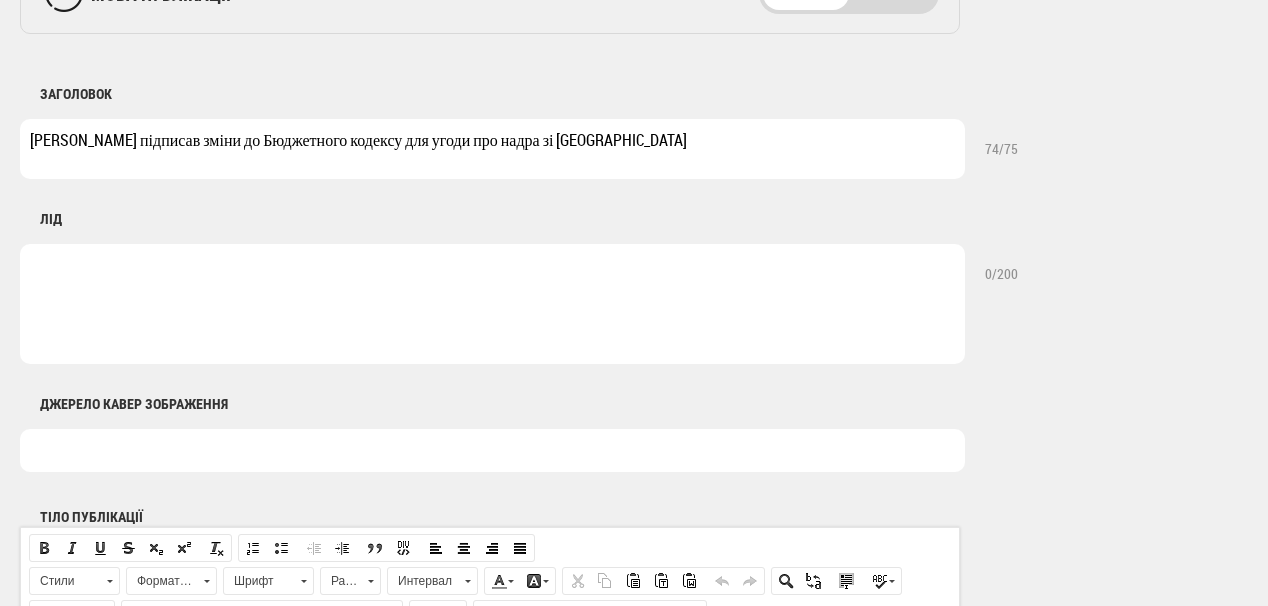 type on "[PERSON_NAME] підписав зміни до Бюджетного кодексу для угоди про надра зі [GEOGRAPHIC_DATA]" 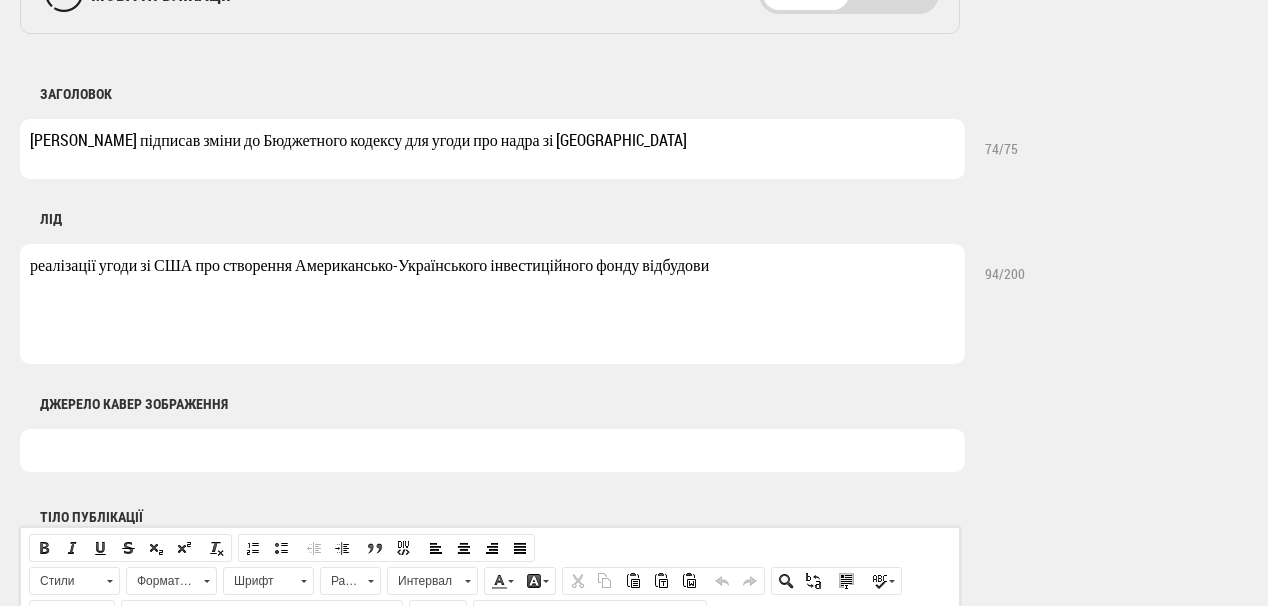 click on "реалізації угоди зі США про створення Американсько-Українського інвестиційного фонду відбудови" at bounding box center (492, 304) 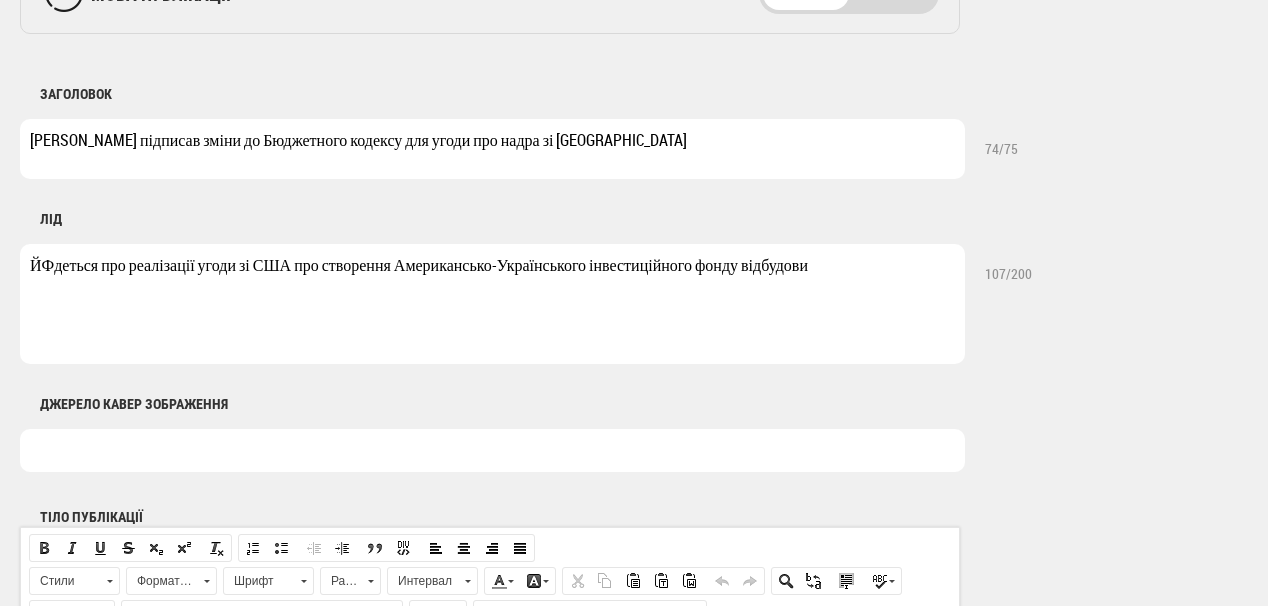click on "ЙФдеться про реалізації угоди зі США про створення Американсько-Українського інвестиційного фонду відбудови" at bounding box center [492, 304] 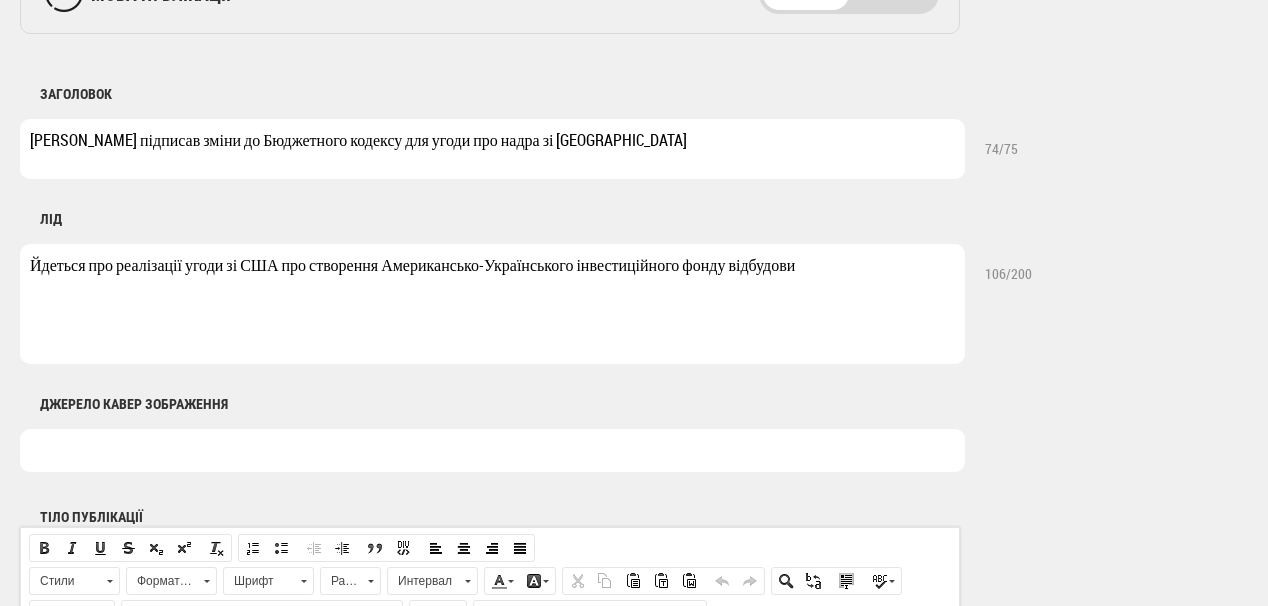 click on "Йдеться про реалізації угоди зі США про створення Американсько-Українського інвестиційного фонду відбудови" at bounding box center (492, 304) 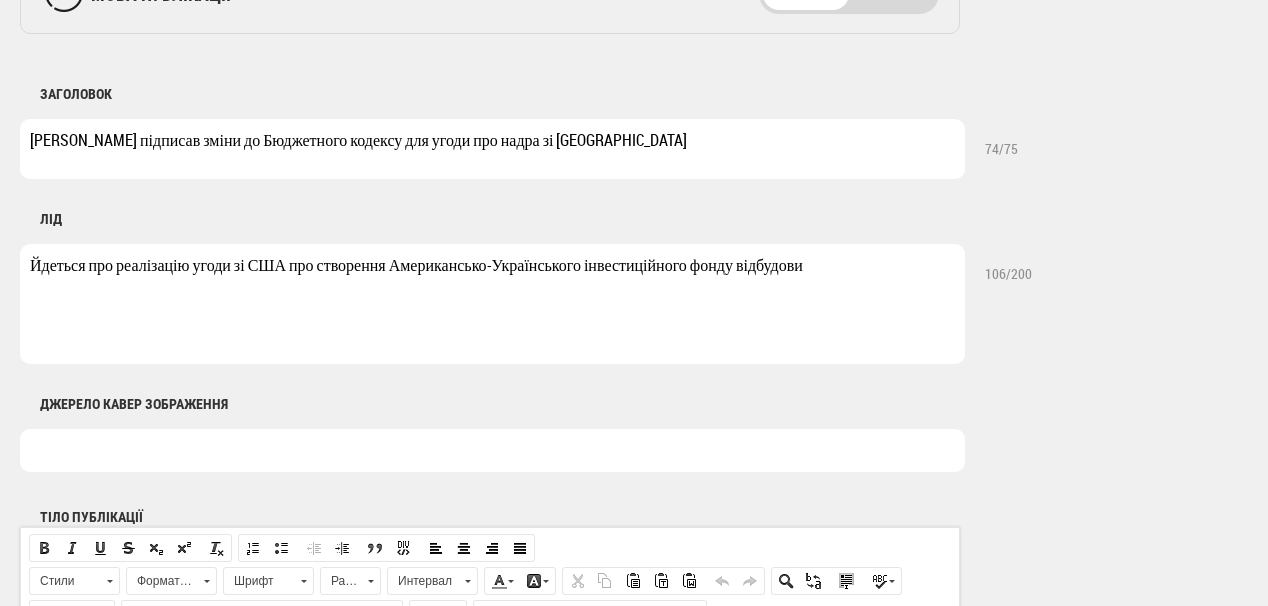 click on "Йдеться про реалізацію угоди зі США про створення Американсько-Українського інвестиційного фонду відбудови" at bounding box center [492, 304] 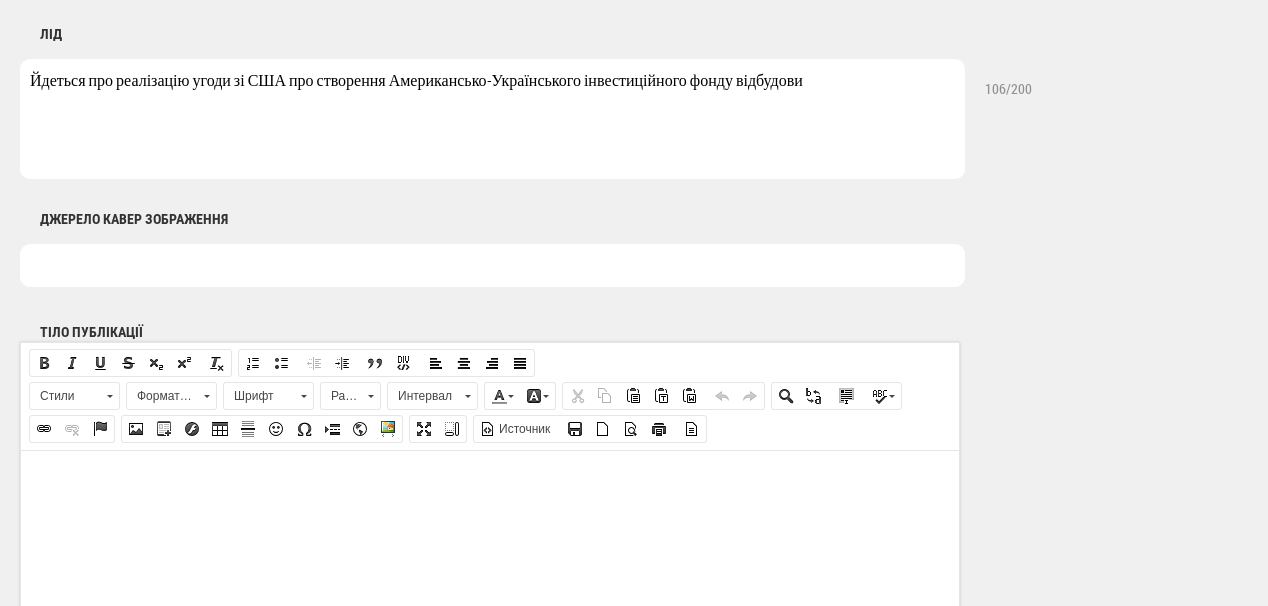 scroll, scrollTop: 960, scrollLeft: 0, axis: vertical 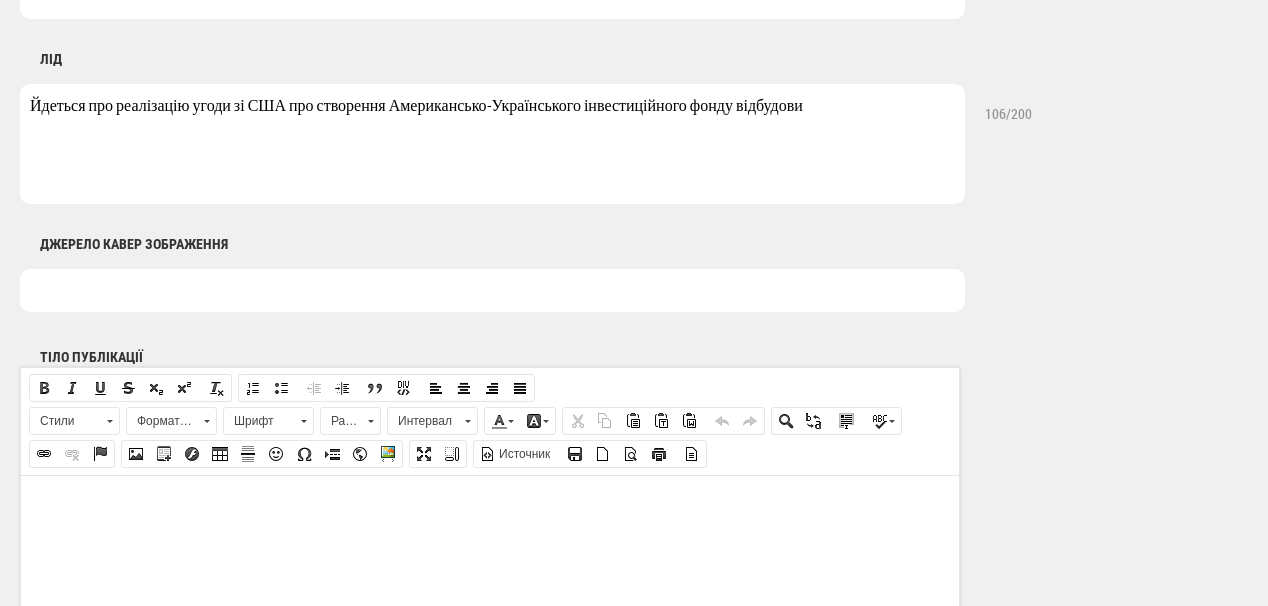click on "Йдеться про реалізацію угоди зі США про створення Американсько-Українського інвестиційного фонду відбудови" at bounding box center [492, 144] 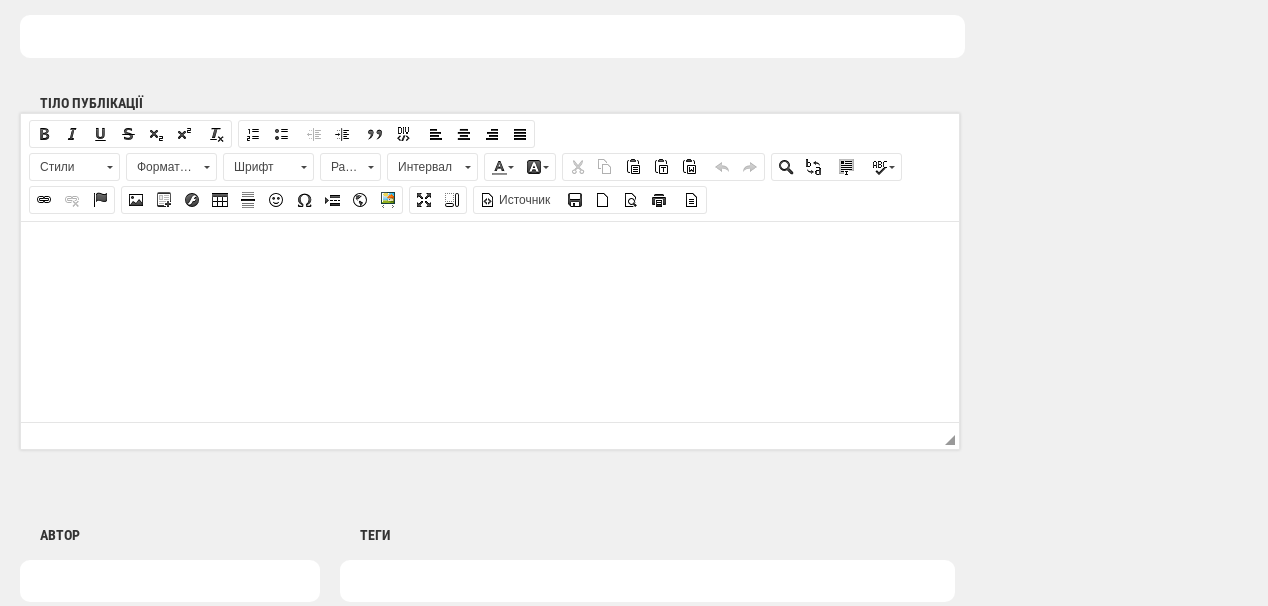 scroll, scrollTop: 1280, scrollLeft: 0, axis: vertical 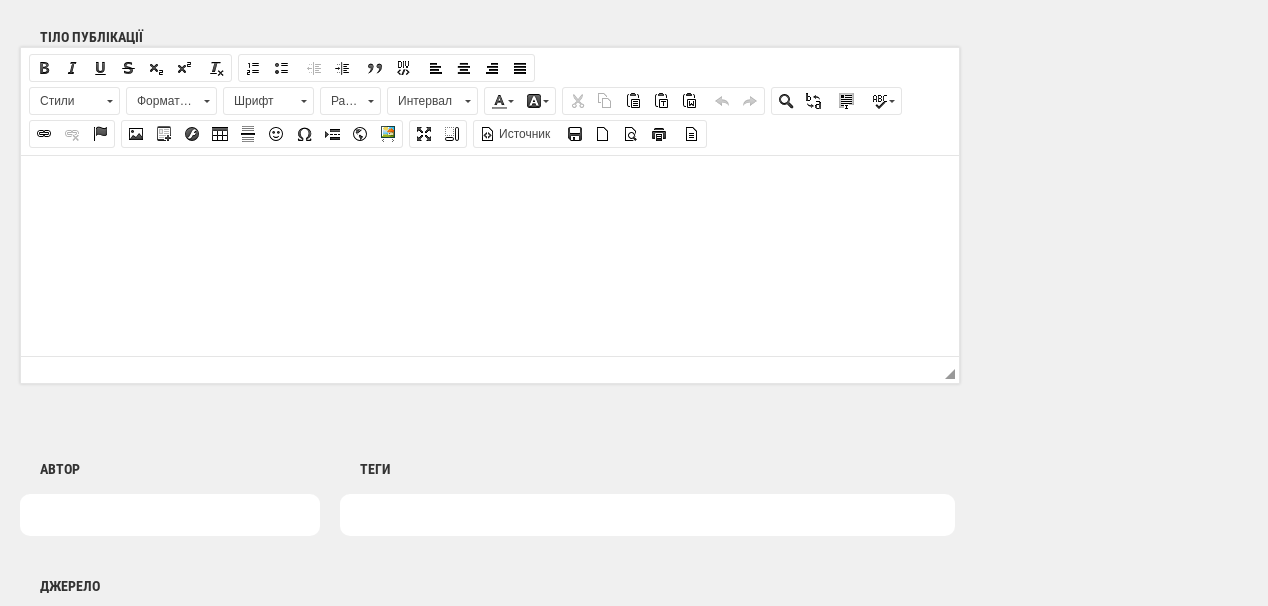 type on "Йдеться про реалізацію угоди з Вашингтоном про створення Американсько-Українського інвестиційного фонду відбудови" 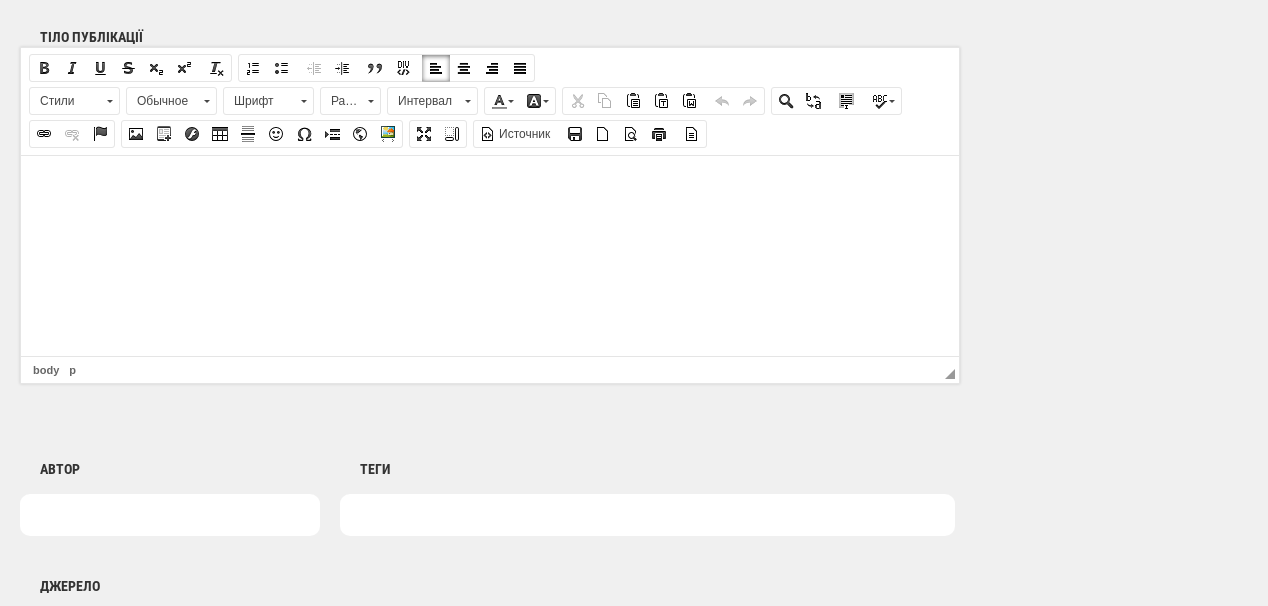 drag, startPoint x: 149, startPoint y: 199, endPoint x: 49, endPoint y: 209, distance: 100.49876 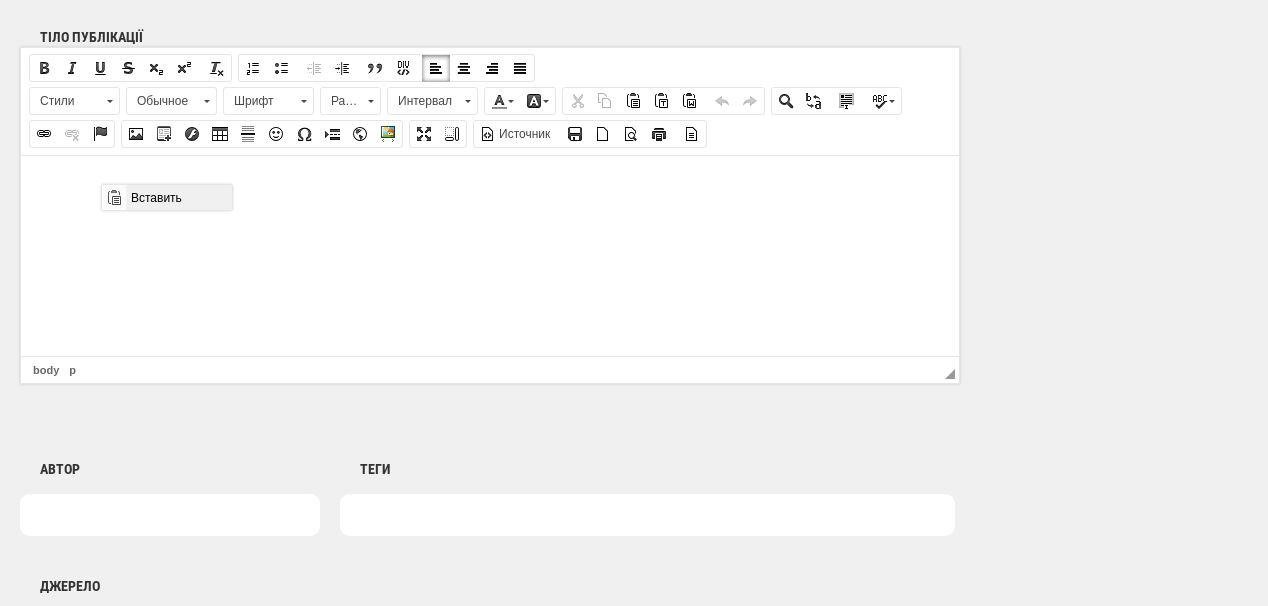 scroll, scrollTop: 0, scrollLeft: 0, axis: both 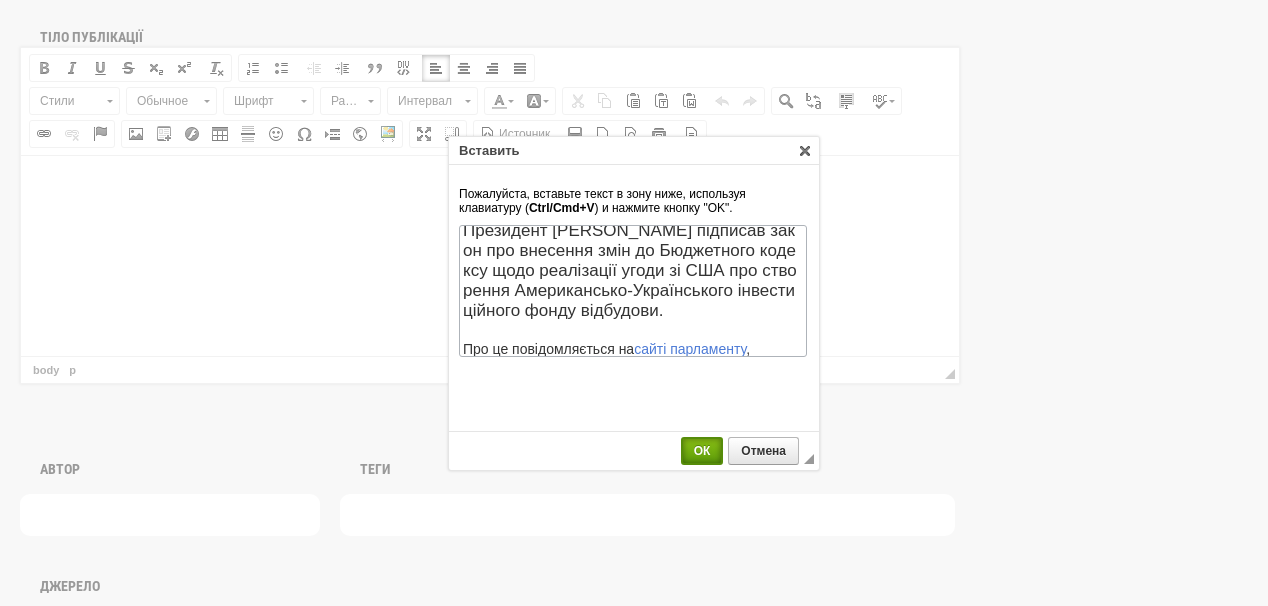 click on "ОК" at bounding box center (702, 451) 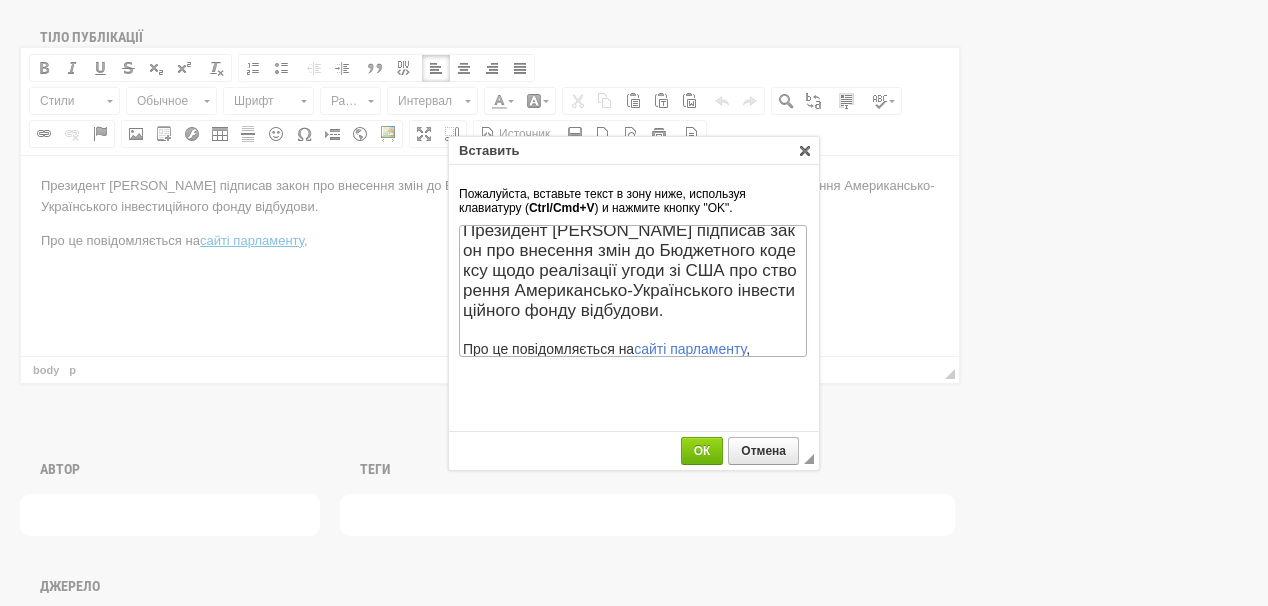 scroll, scrollTop: 0, scrollLeft: 0, axis: both 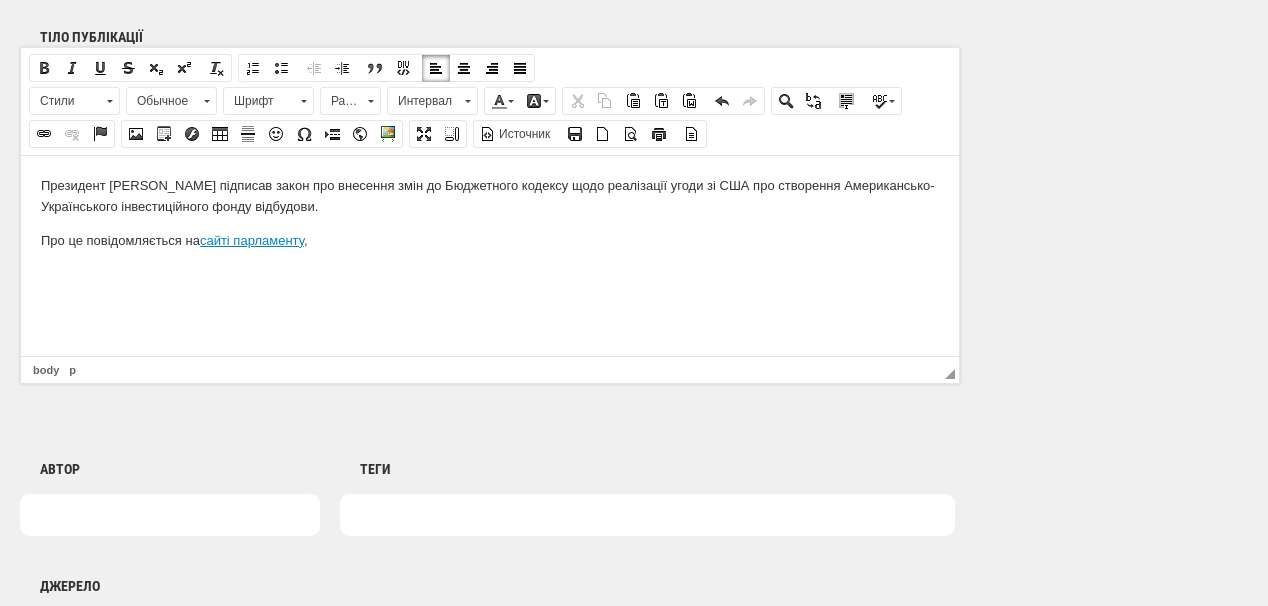 click on "Про це повідомляється на  сайті парламенту ," at bounding box center [490, 240] 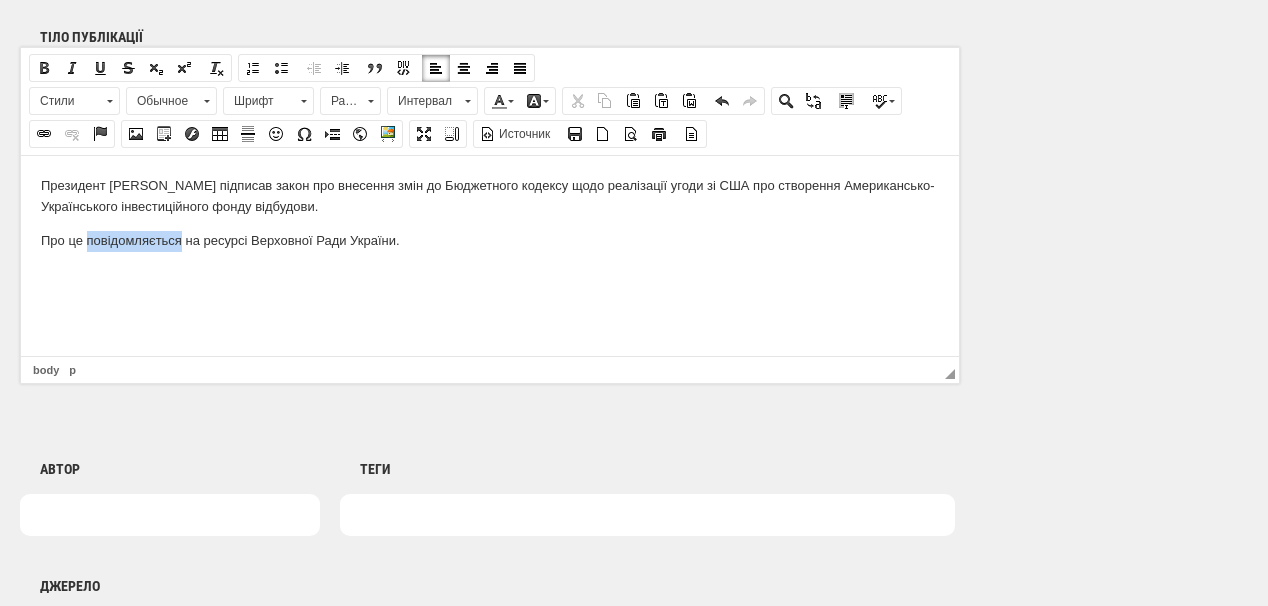 drag, startPoint x: 86, startPoint y: 237, endPoint x: 196, endPoint y: 238, distance: 110.00455 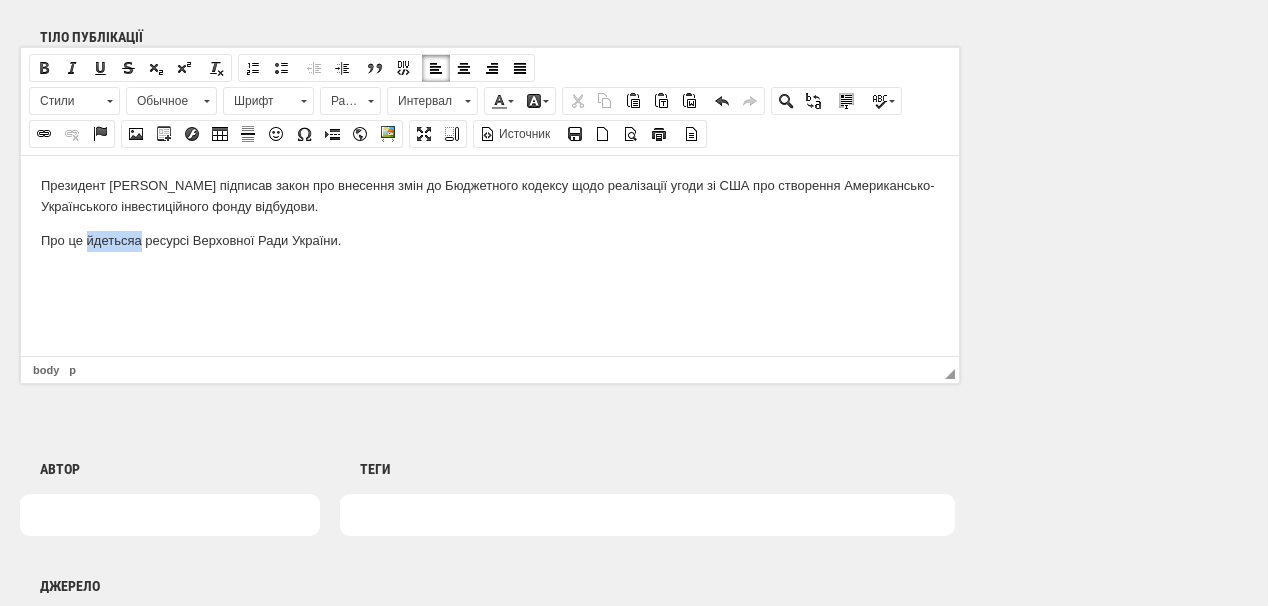 drag, startPoint x: 86, startPoint y: 238, endPoint x: 141, endPoint y: 238, distance: 55 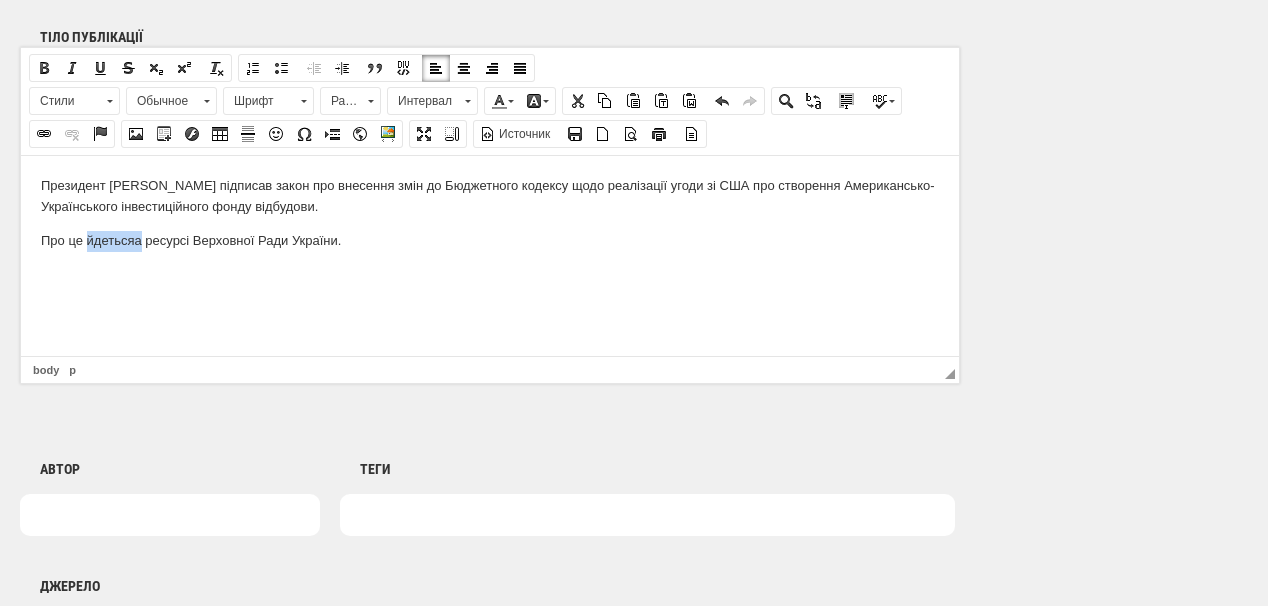 click on "Про це йдетьсяа ресурсі Верховної Ради України." at bounding box center (490, 240) 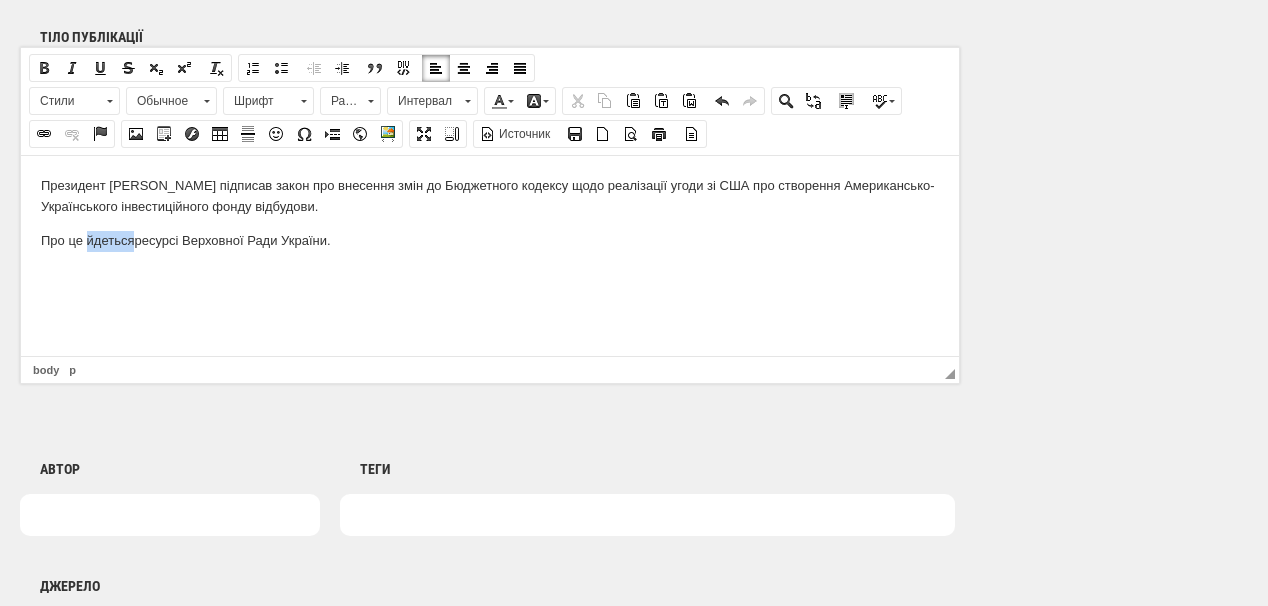 drag, startPoint x: 89, startPoint y: 237, endPoint x: 136, endPoint y: 237, distance: 47 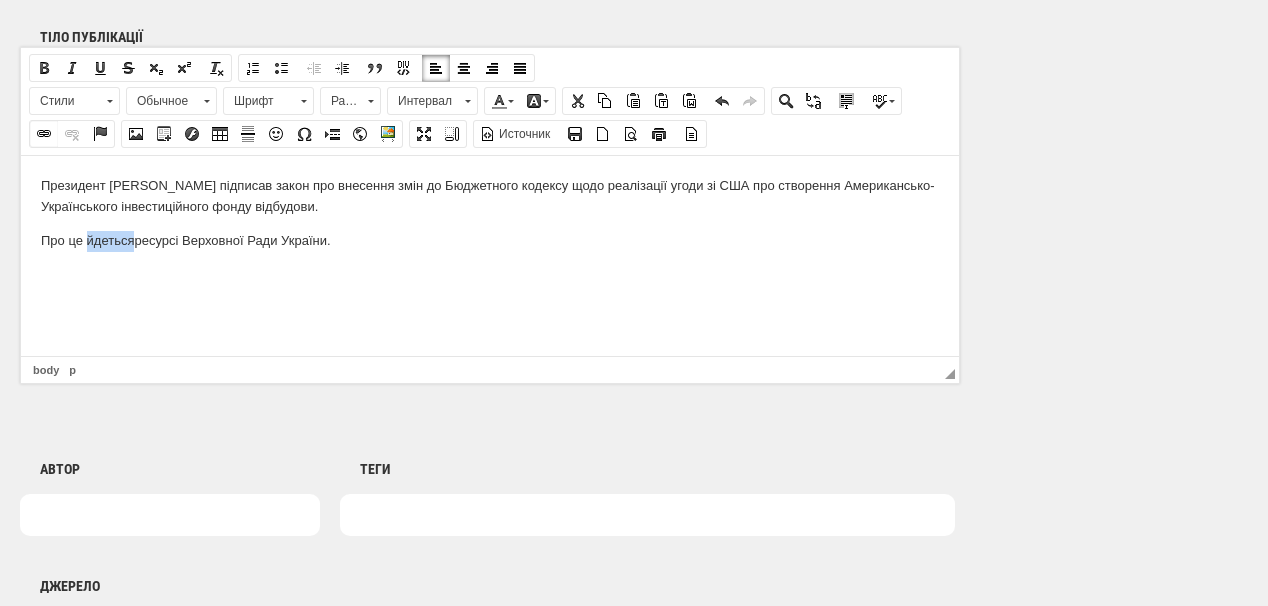 click at bounding box center (44, 134) 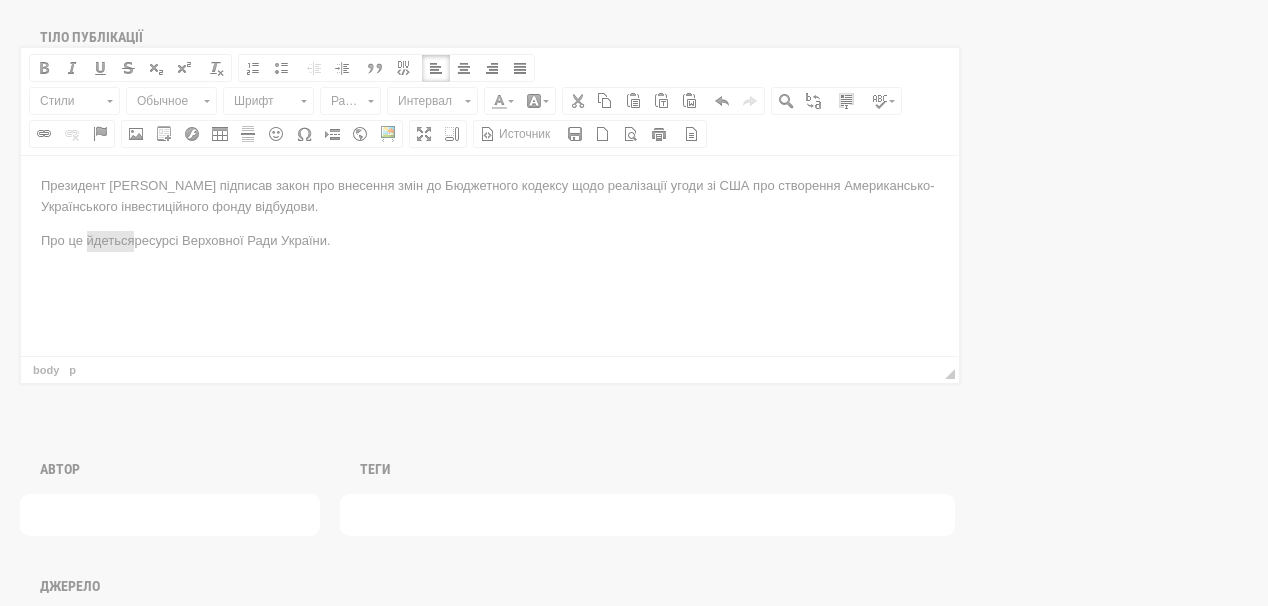 scroll, scrollTop: 0, scrollLeft: 0, axis: both 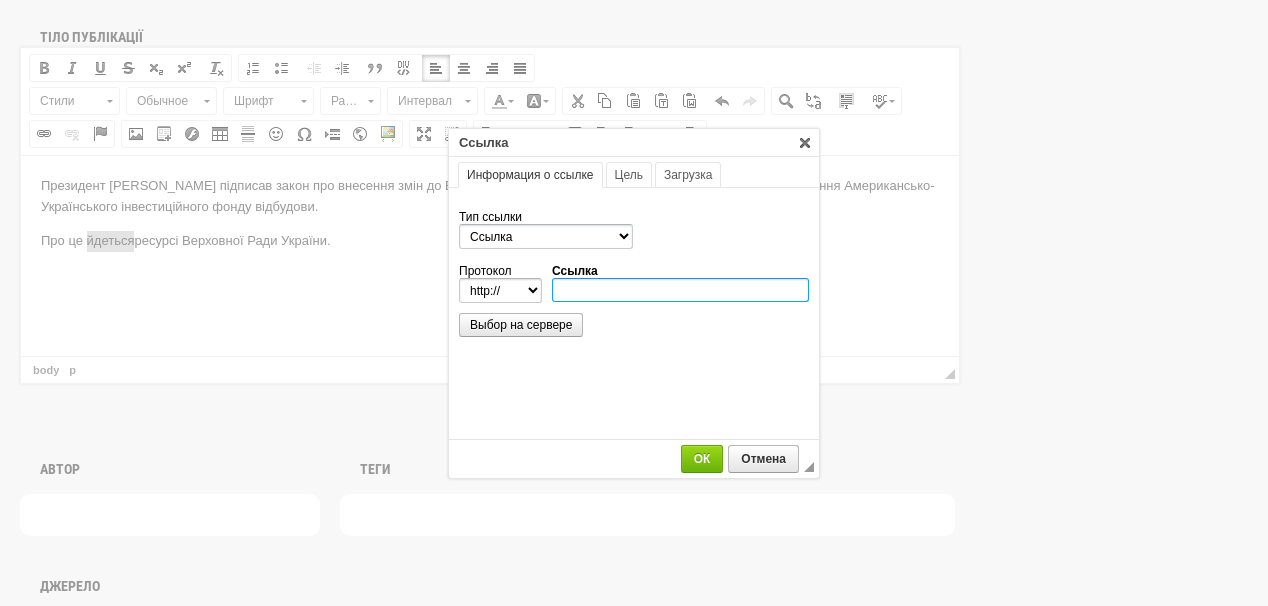 click on "Ссылка" at bounding box center (680, 290) 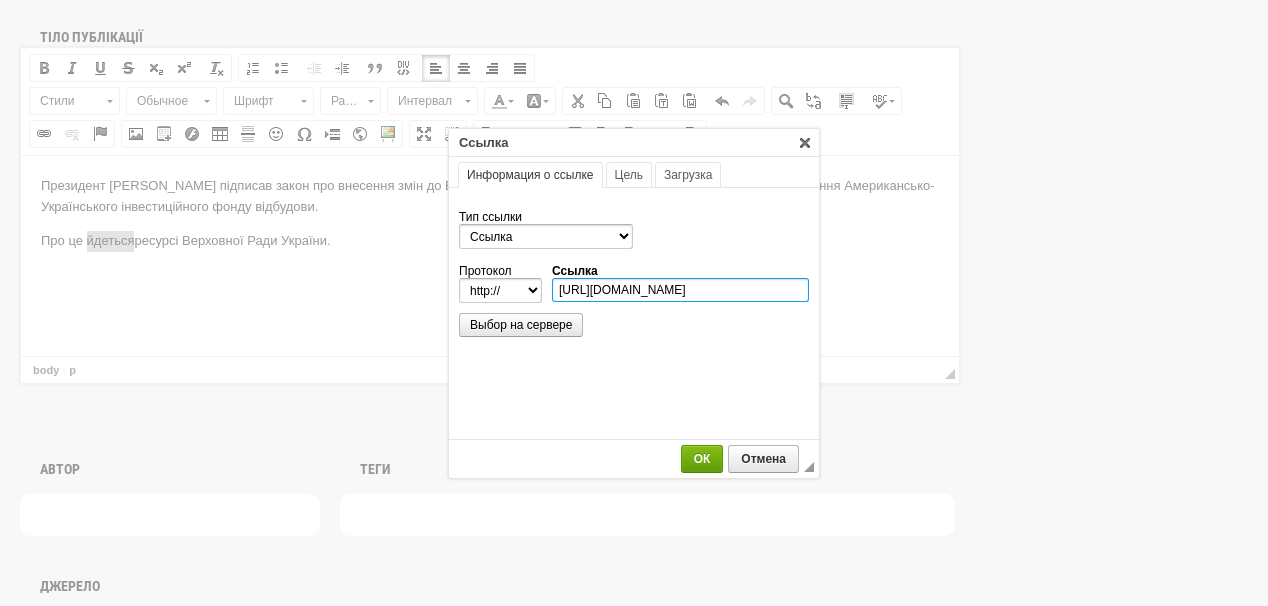 type on "https://itd.rada.gov.ua/billInfo/Bills/Card/56357" 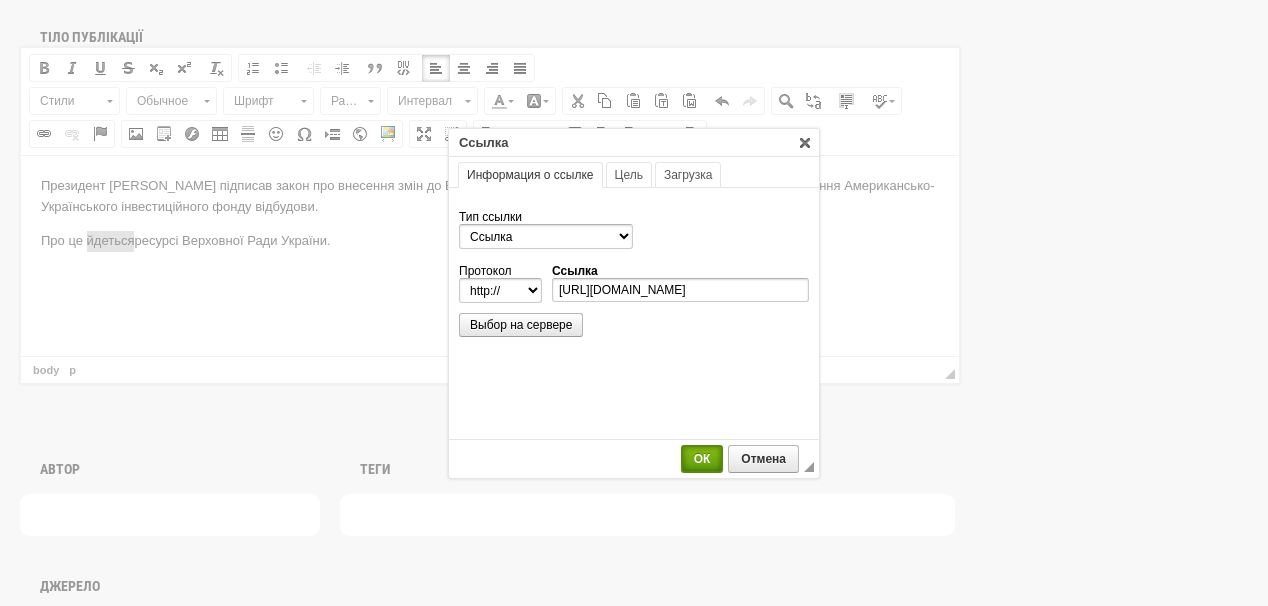 select on "https://" 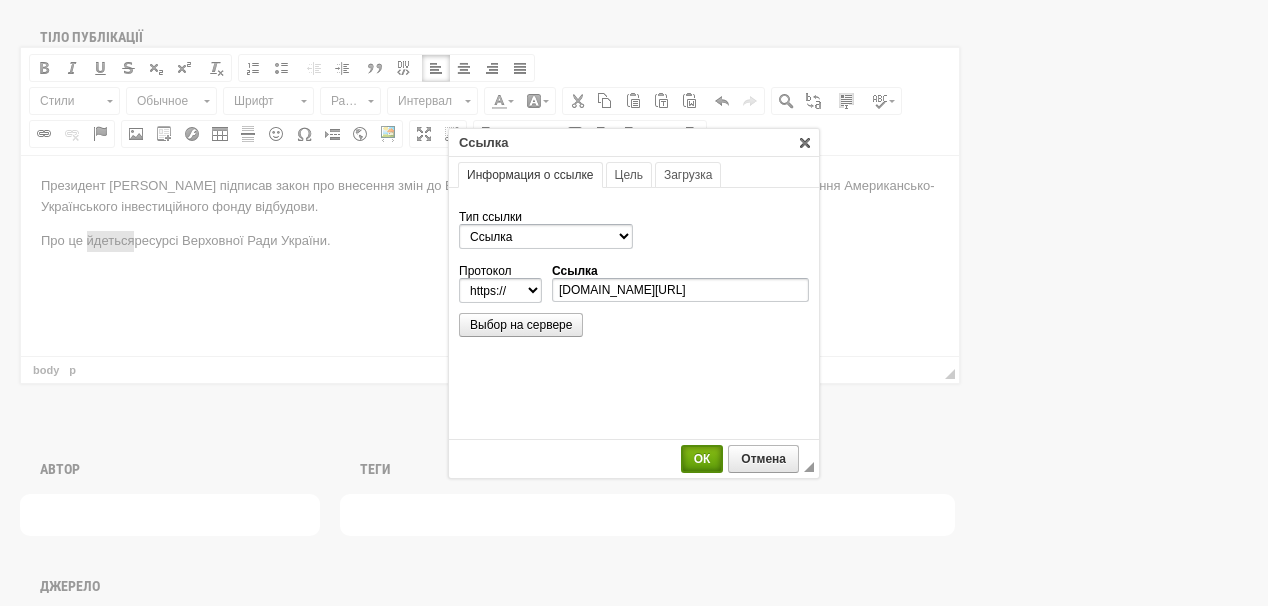 click on "ОК" at bounding box center (702, 459) 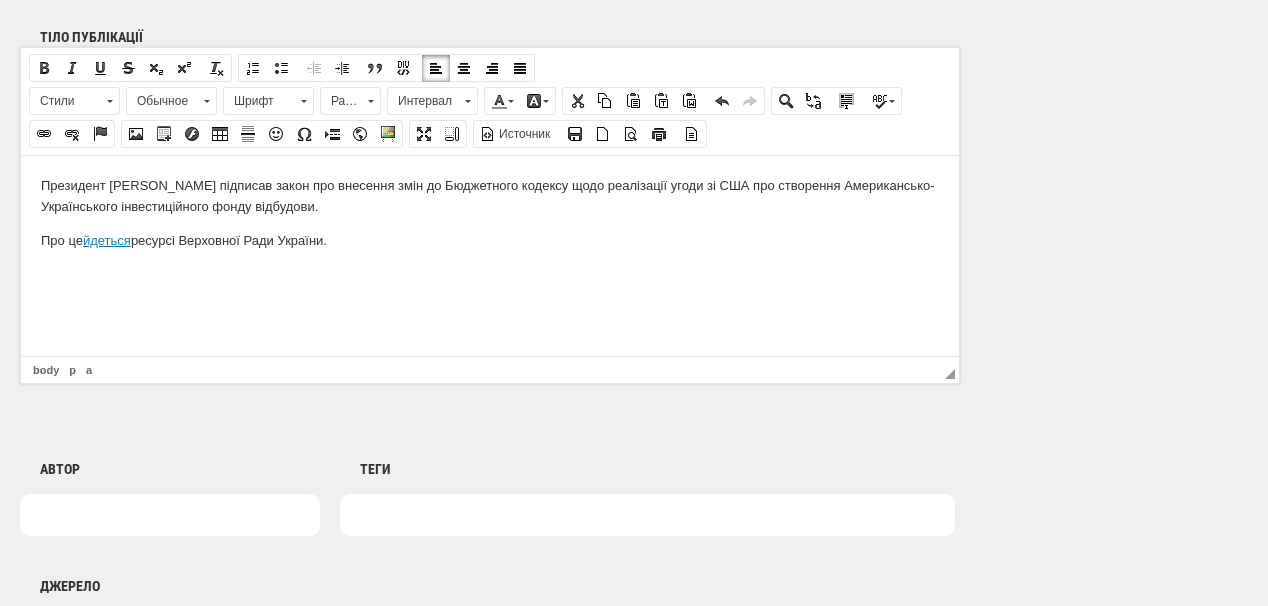 click on "Президент Володимир Зеленський підписав закон про внесення змін до Бюджетного кодексу щодо реалізації угоди зі США про створення Американсько-Українського інвестиційного фонду відбудови. Про це  йдеться  ресурсі Верховної Ради України." at bounding box center [490, 212] 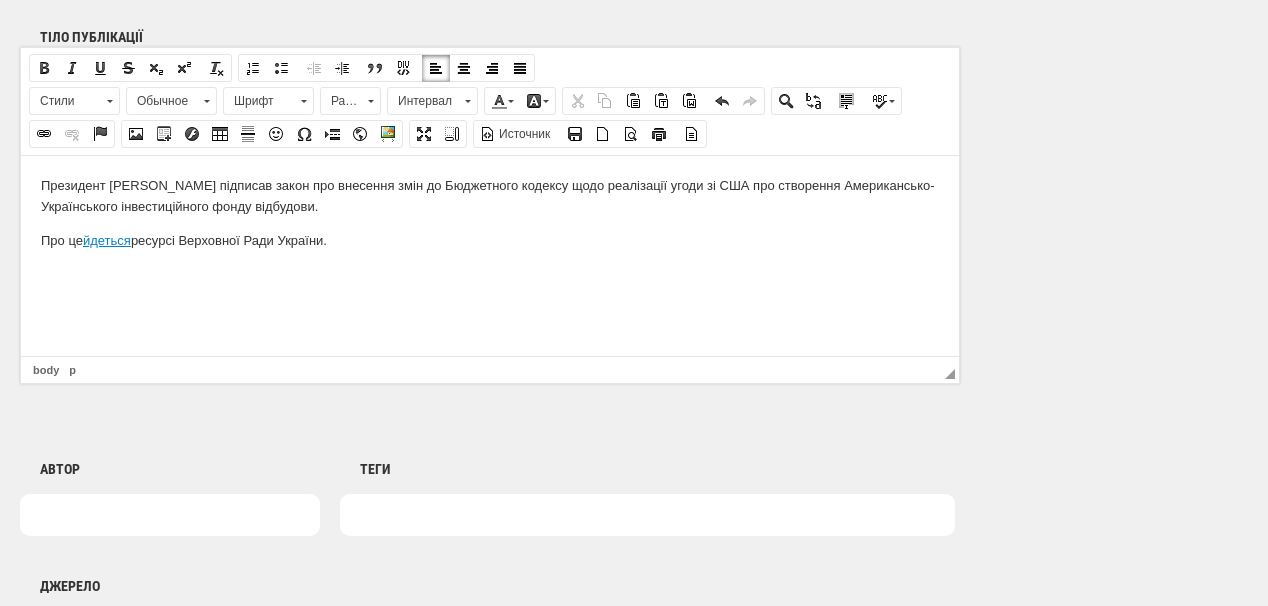 click at bounding box center (490, 273) 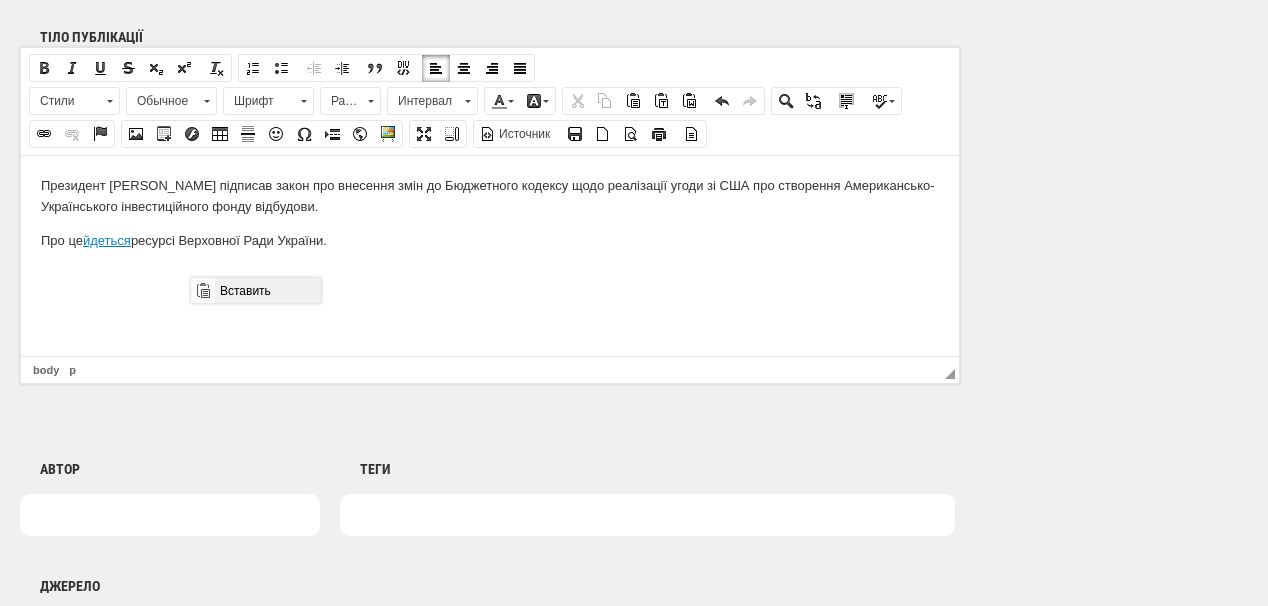 click on "Вставить" at bounding box center (267, 290) 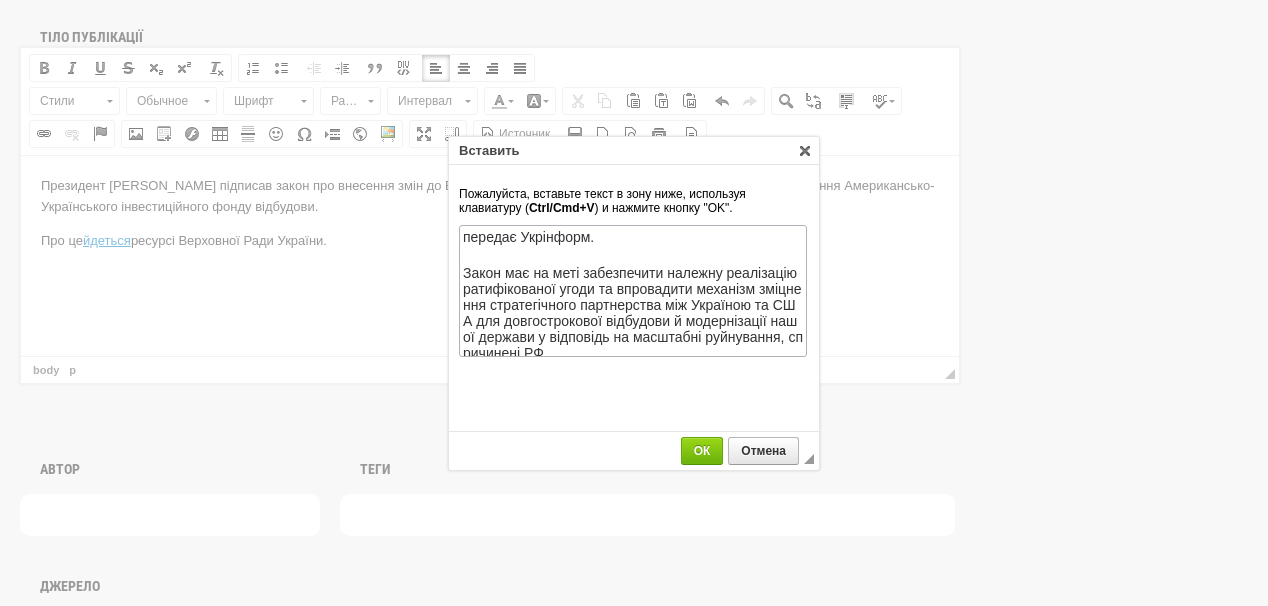 scroll, scrollTop: 234, scrollLeft: 0, axis: vertical 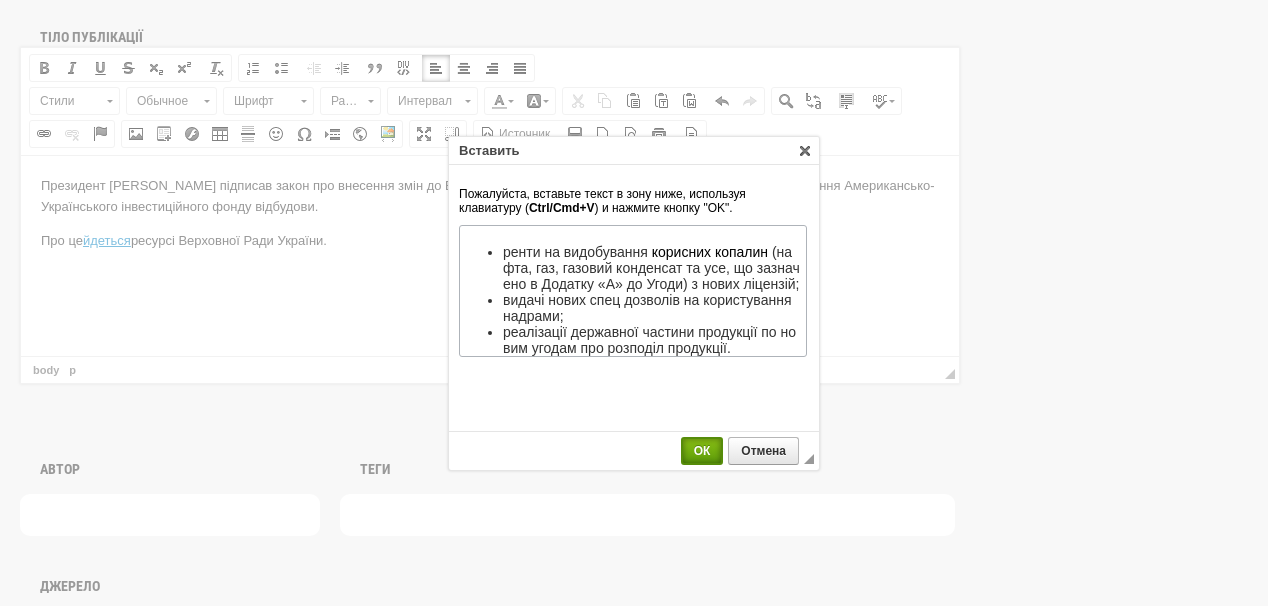 click on "ОК" at bounding box center [702, 451] 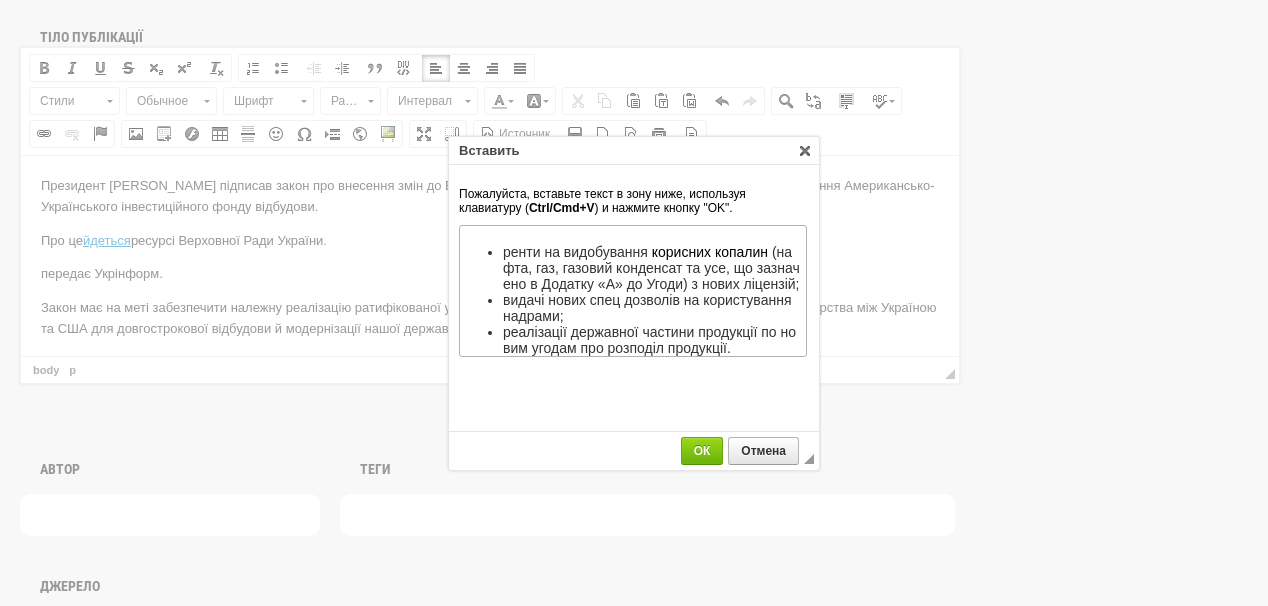 scroll, scrollTop: 110, scrollLeft: 0, axis: vertical 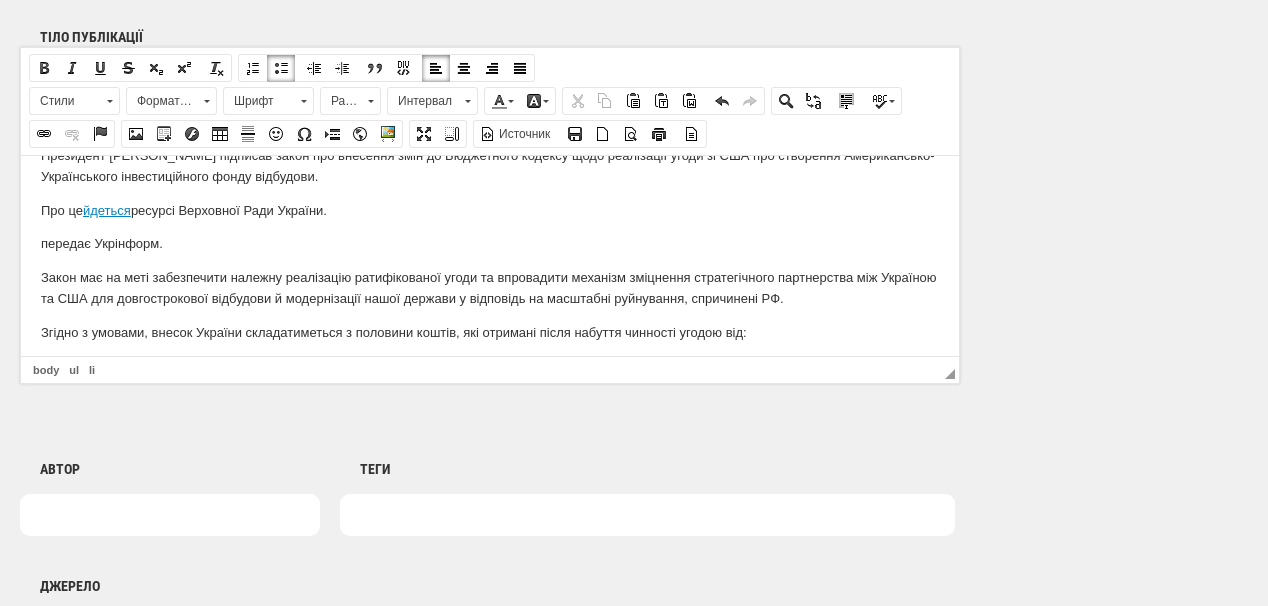 click on "передає Укрінформ." at bounding box center (490, 243) 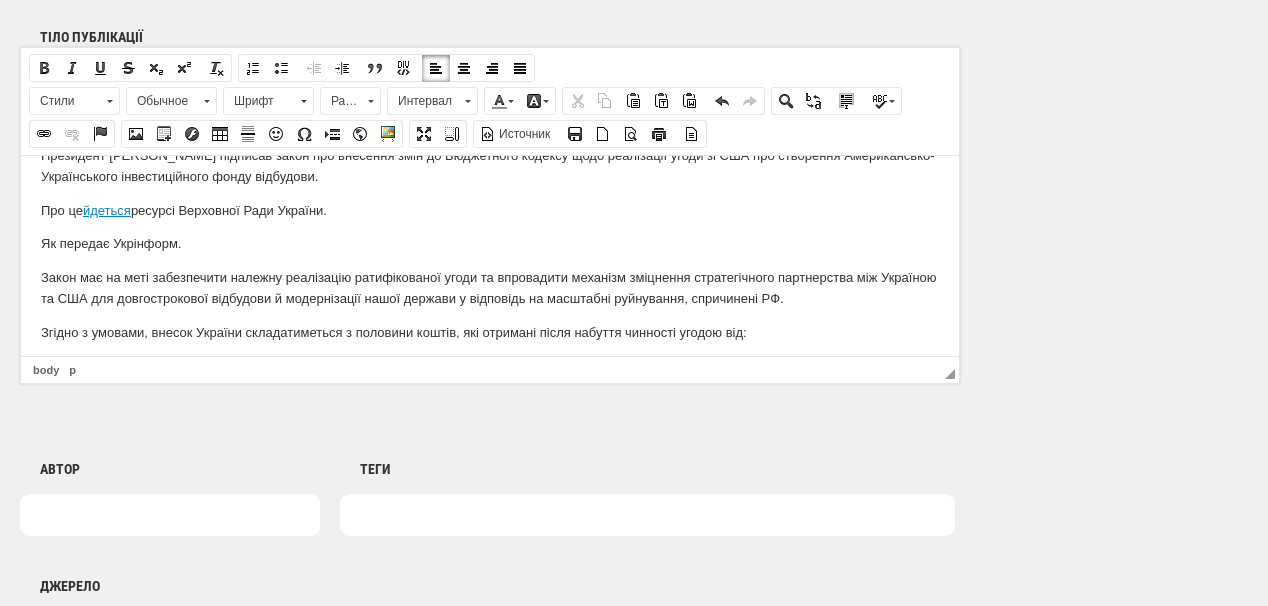 click on "Як передає Укрінформ." at bounding box center (490, 243) 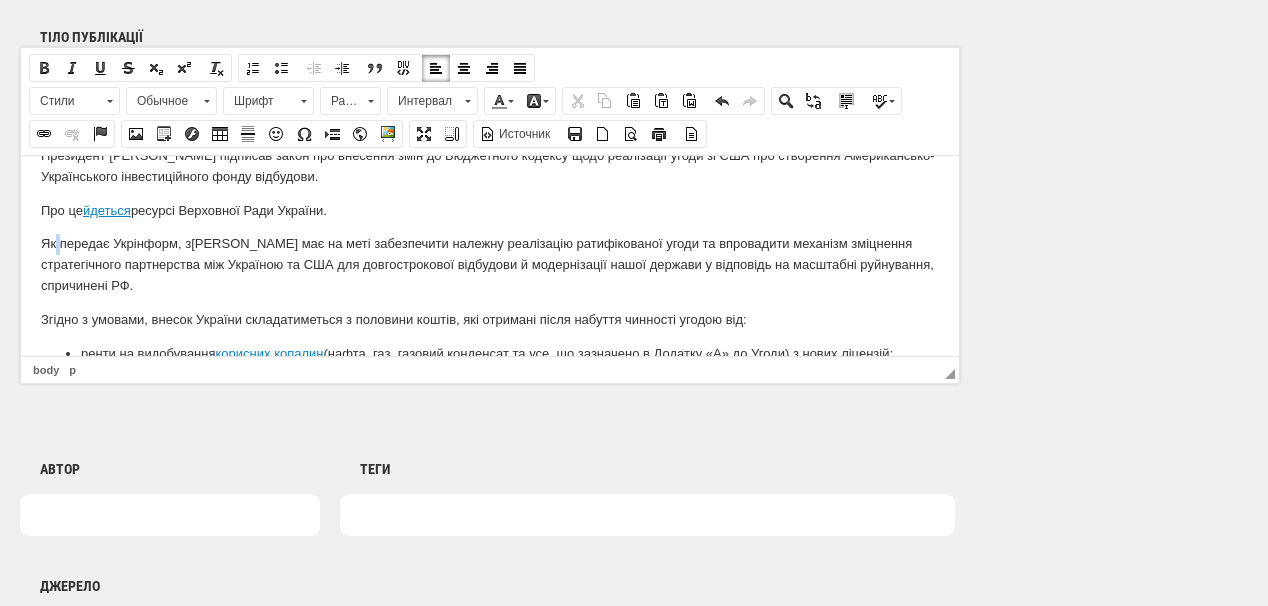 click on "Як передає Укрінформ, з акон має на меті забезпечити належну реалізацію ратифікованої угоди та впровадити механізм зміцнення стратегічного партнерства між Україною та США для довгострокової відбудови й модернізації нашої держави у відповідь на масштабні руйнування, спричинені РФ." at bounding box center (490, 264) 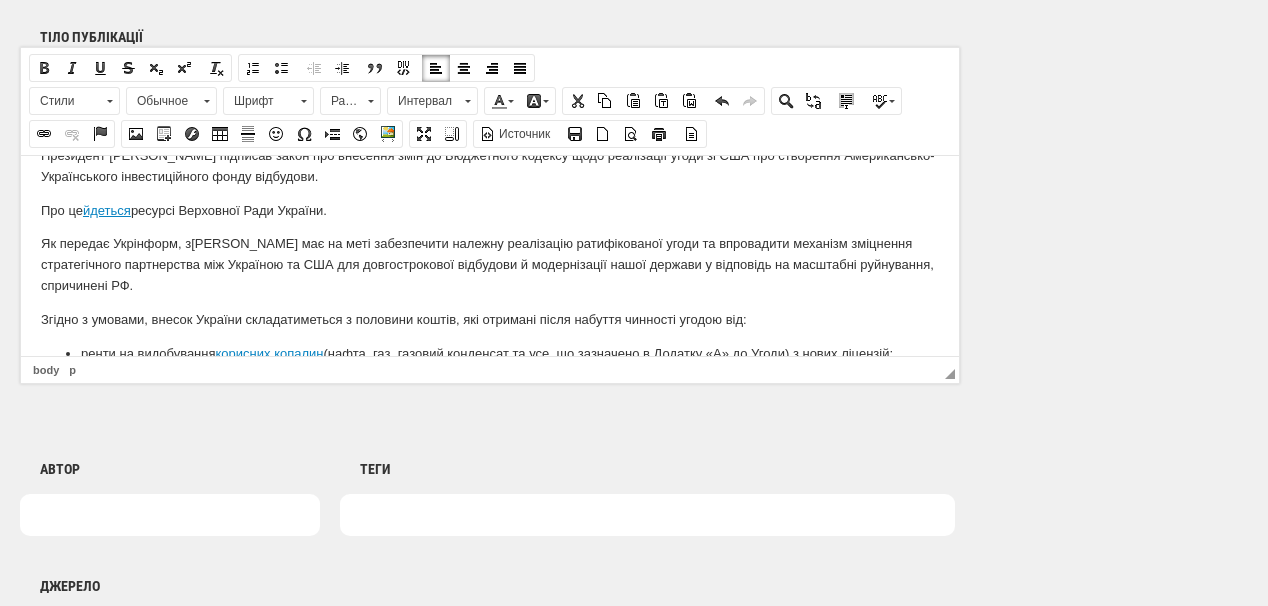 click on "Як передає Укрінформ, з акон має на меті забезпечити належну реалізацію ратифікованої угоди та впровадити механізм зміцнення стратегічного партнерства між Україною та США для довгострокової відбудови й модернізації нашої держави у відповідь на масштабні руйнування, спричинені РФ." at bounding box center (490, 264) 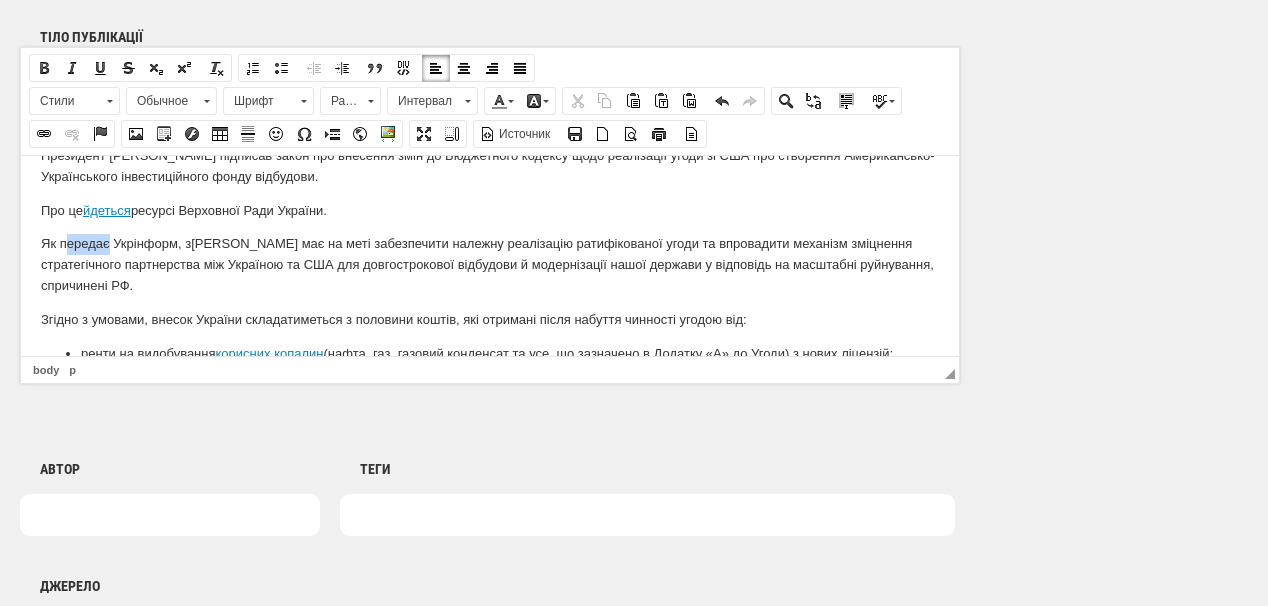 drag, startPoint x: 65, startPoint y: 240, endPoint x: 106, endPoint y: 245, distance: 41.303753 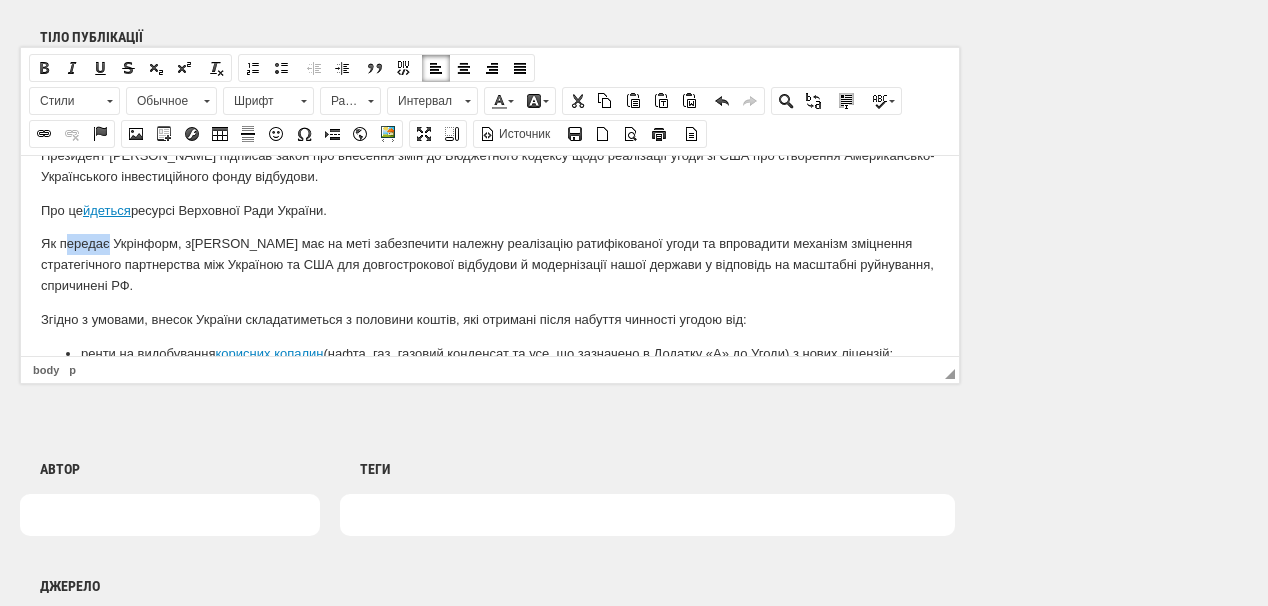click on "Як передає Укрінформ, з акон має на меті забезпечити належну реалізацію ратифікованої угоди та впровадити механізм зміцнення стратегічного партнерства між Україною та США для довгострокової відбудови й модернізації нашої держави у відповідь на масштабні руйнування, спричинені РФ." at bounding box center (490, 264) 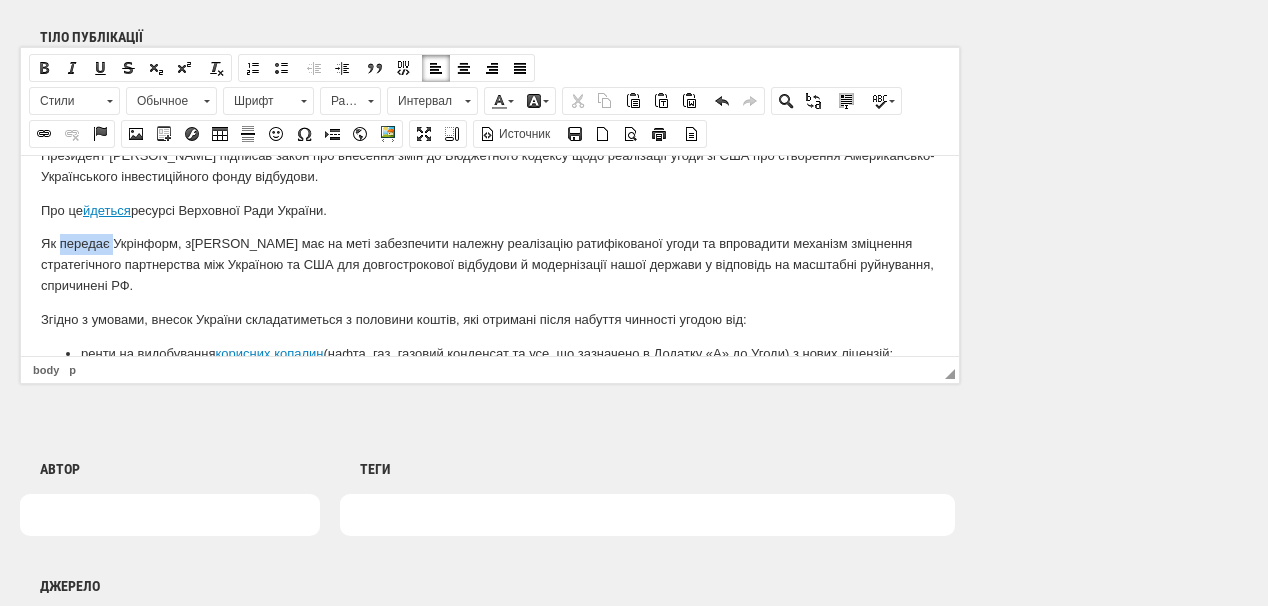 drag, startPoint x: 109, startPoint y: 246, endPoint x: 76, endPoint y: 243, distance: 33.13608 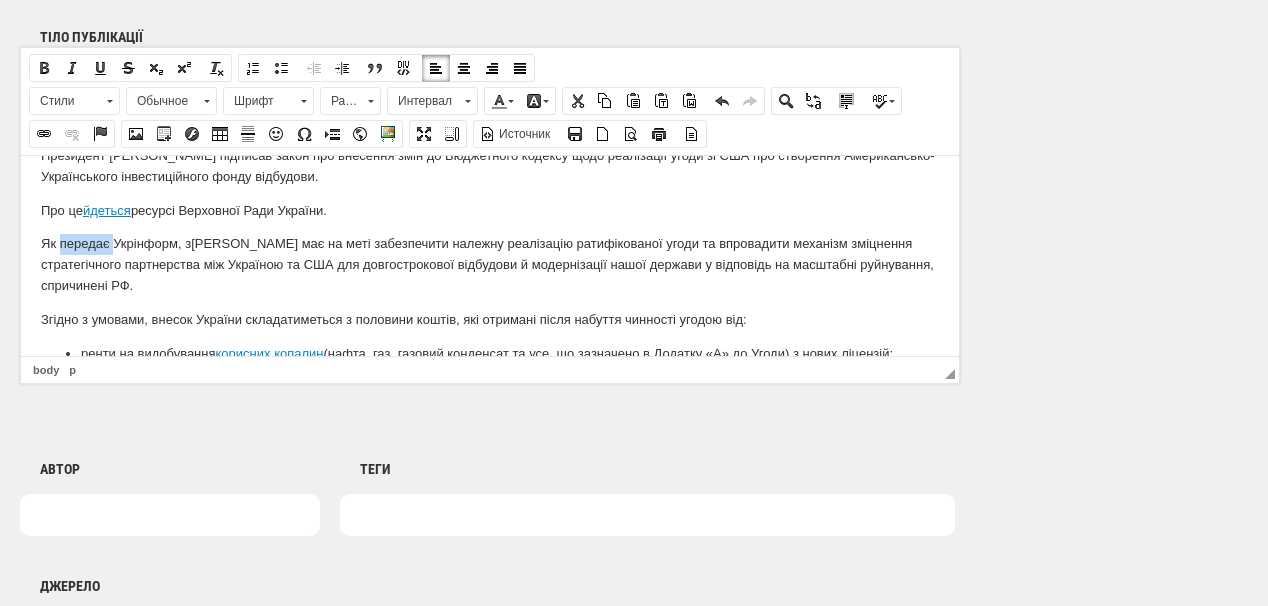 click at bounding box center [44, 134] 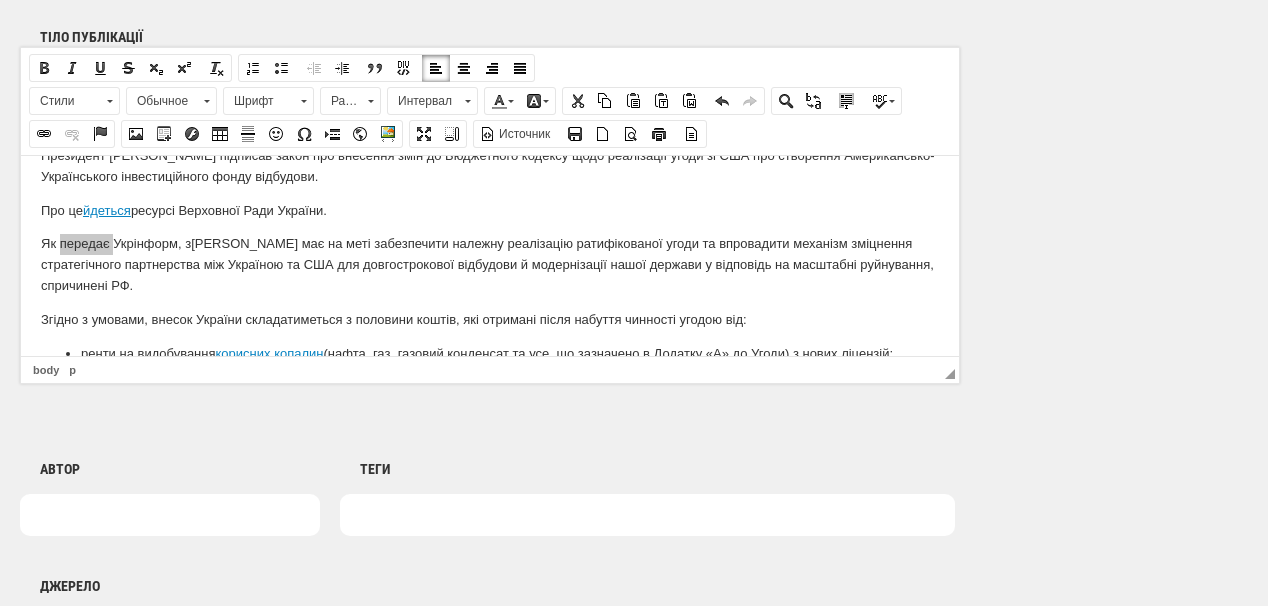 select on "http://" 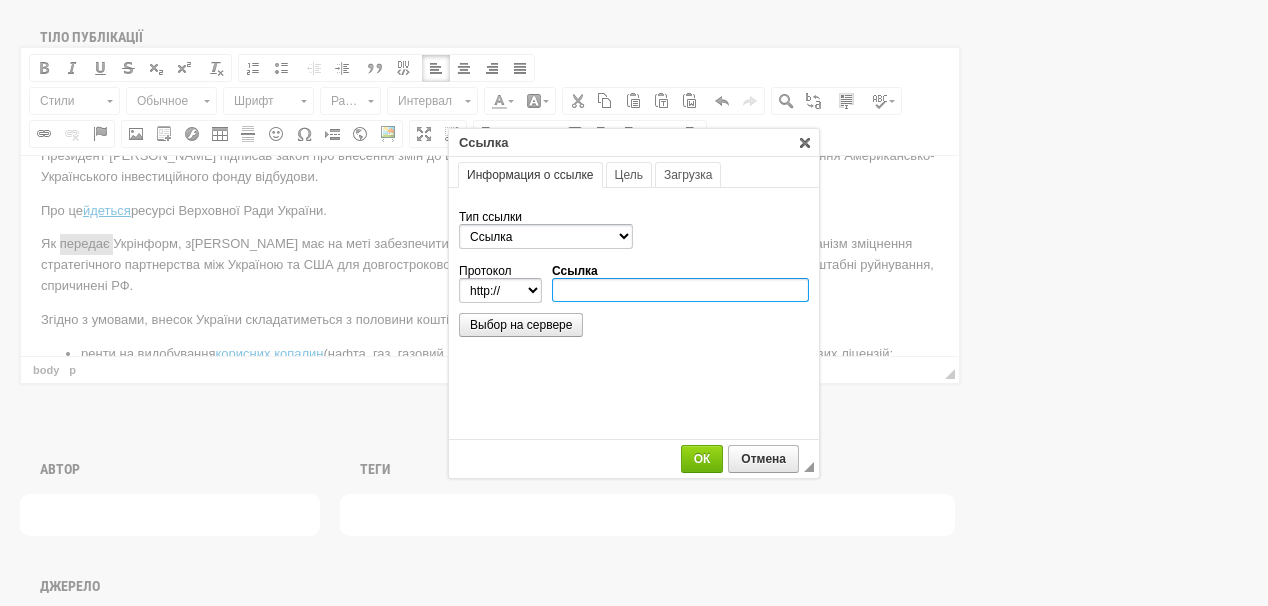 click on "Ссылка" at bounding box center [680, 290] 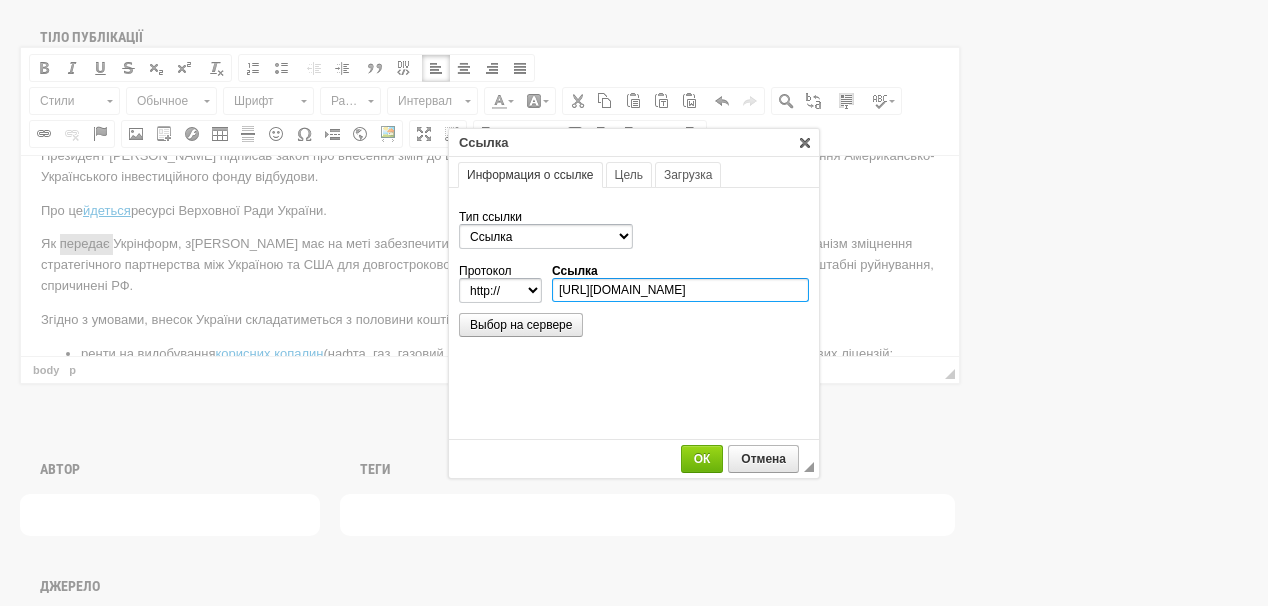 scroll, scrollTop: 0, scrollLeft: 507, axis: horizontal 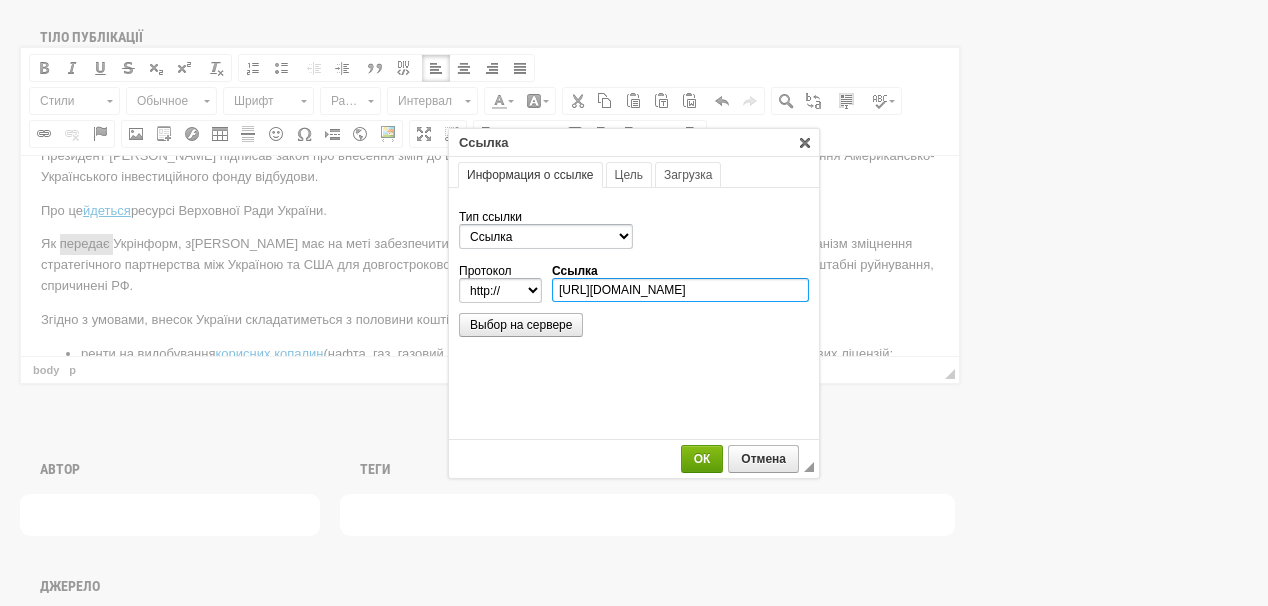 type on "https://www.ukrinform.ua/rubric-economy/4010997-zelenskij-pidpisav-zmini-do-budzetnogo-kodeksu-dla-realizacii-ugodi-pro-nadra-zi-ssa.html" 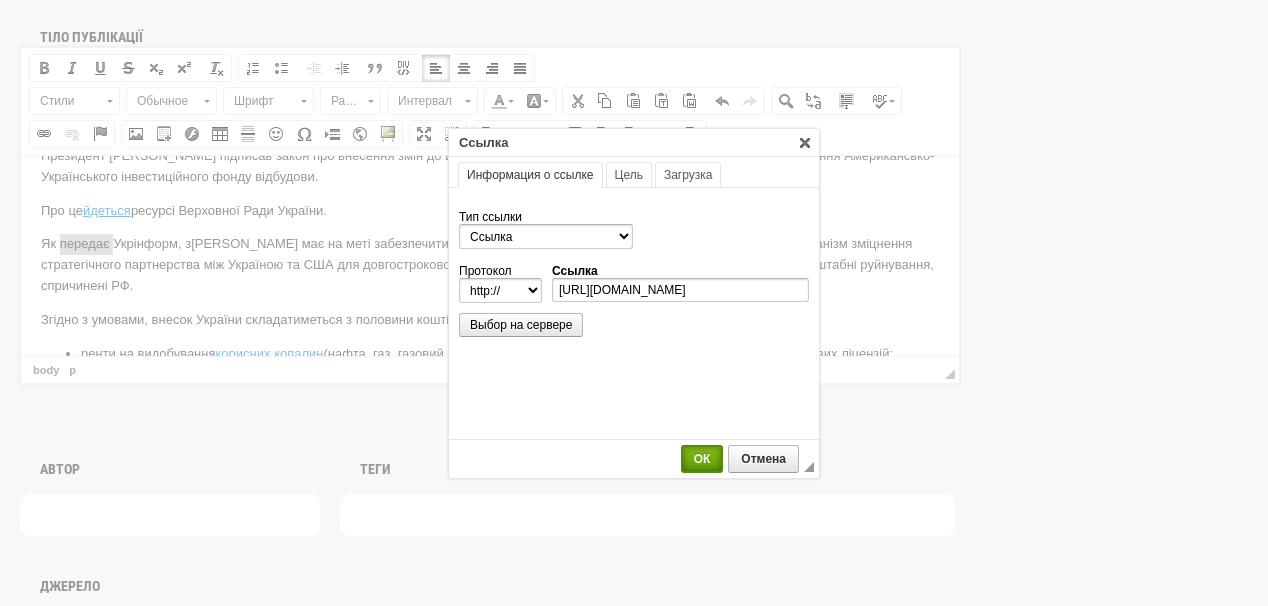 select on "https://" 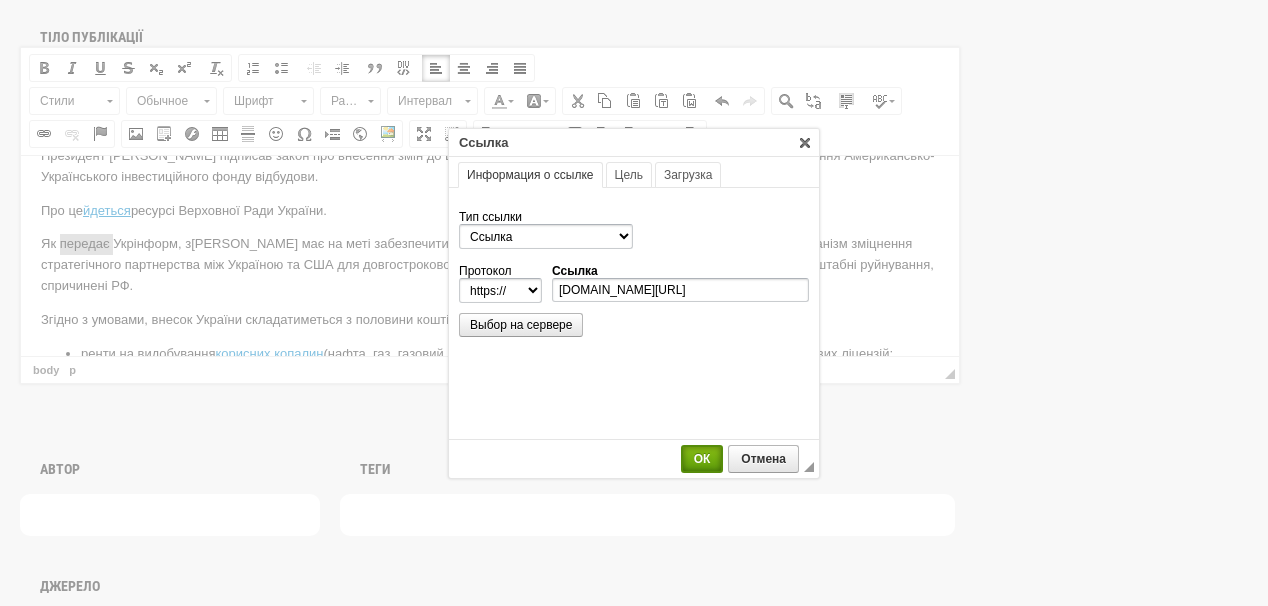 scroll, scrollTop: 0, scrollLeft: 0, axis: both 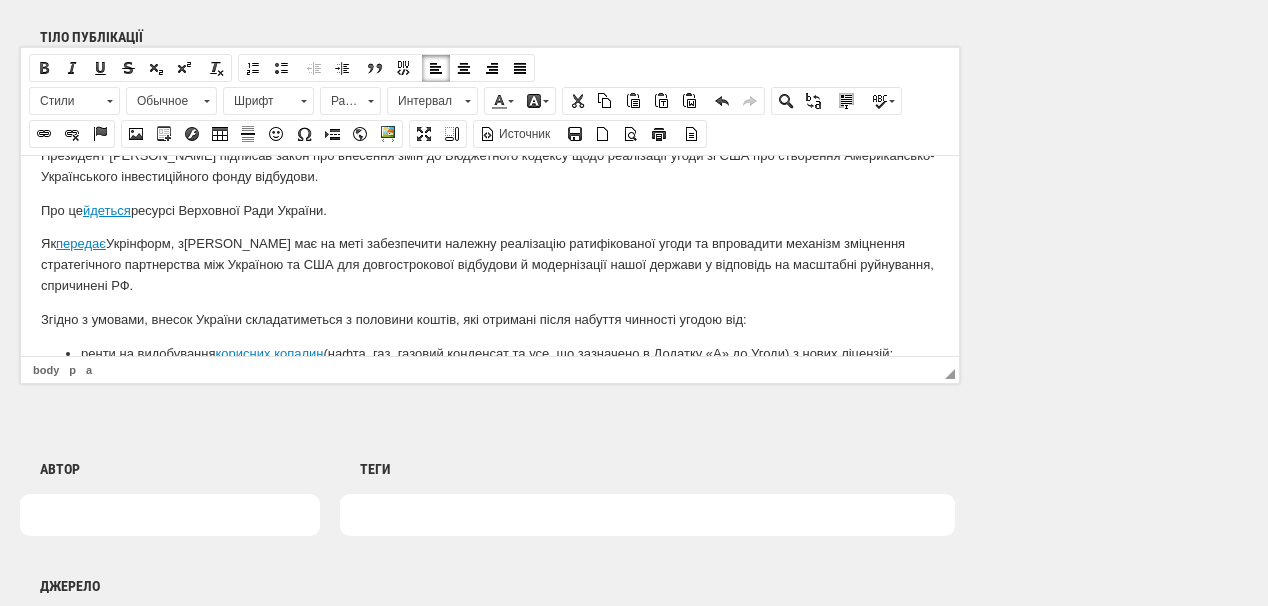 click on "Як  передає  Укрінформ, з акон має на меті забезпечити належну реалізацію ратифікованої угоди та впровадити механізм зміцнення стратегічного партнерства між Україною та США для довгострокової відбудови й модернізації нашої держави у відповідь на масштабні руйнування, спричинені РФ." at bounding box center (490, 264) 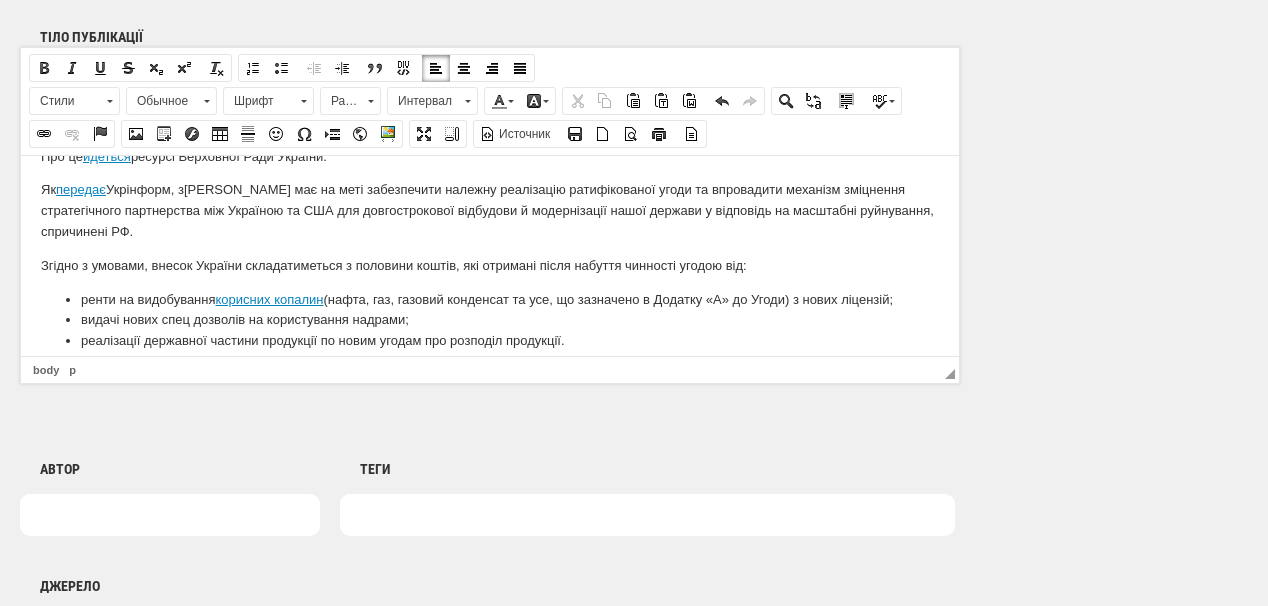 scroll, scrollTop: 110, scrollLeft: 0, axis: vertical 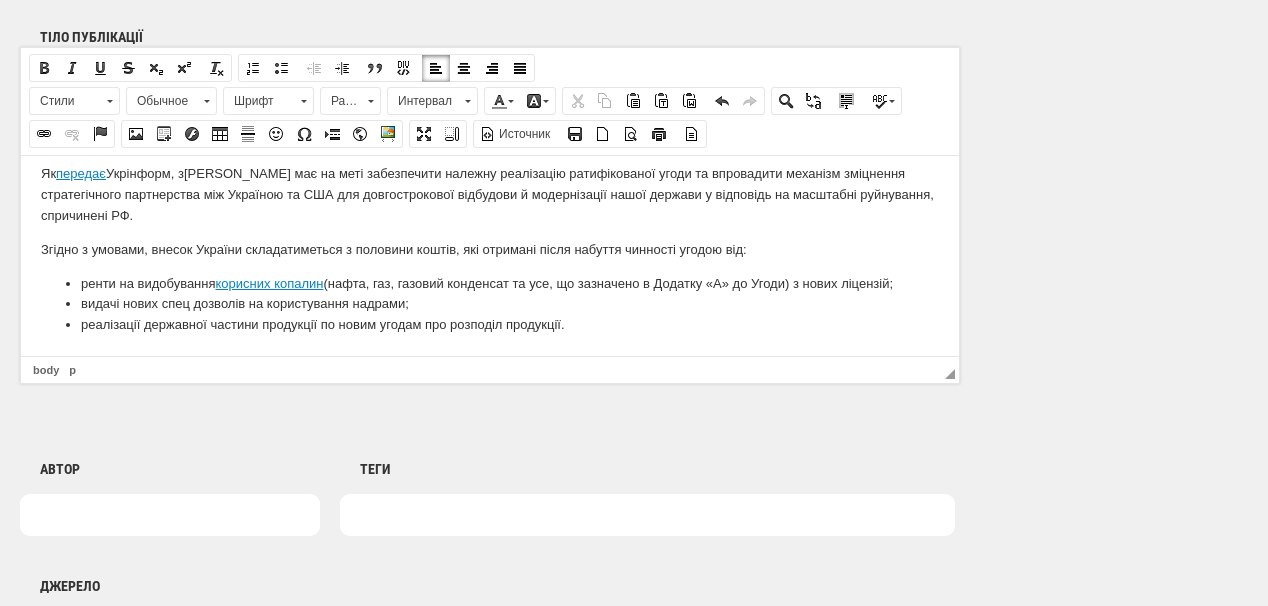 click on "ренти на видобування  корисних копалин  (нафта, газ, газовий конденсат та усе, що зазначено в Додатку «А» до Угоди) з нових ліцензій;" at bounding box center [490, 283] 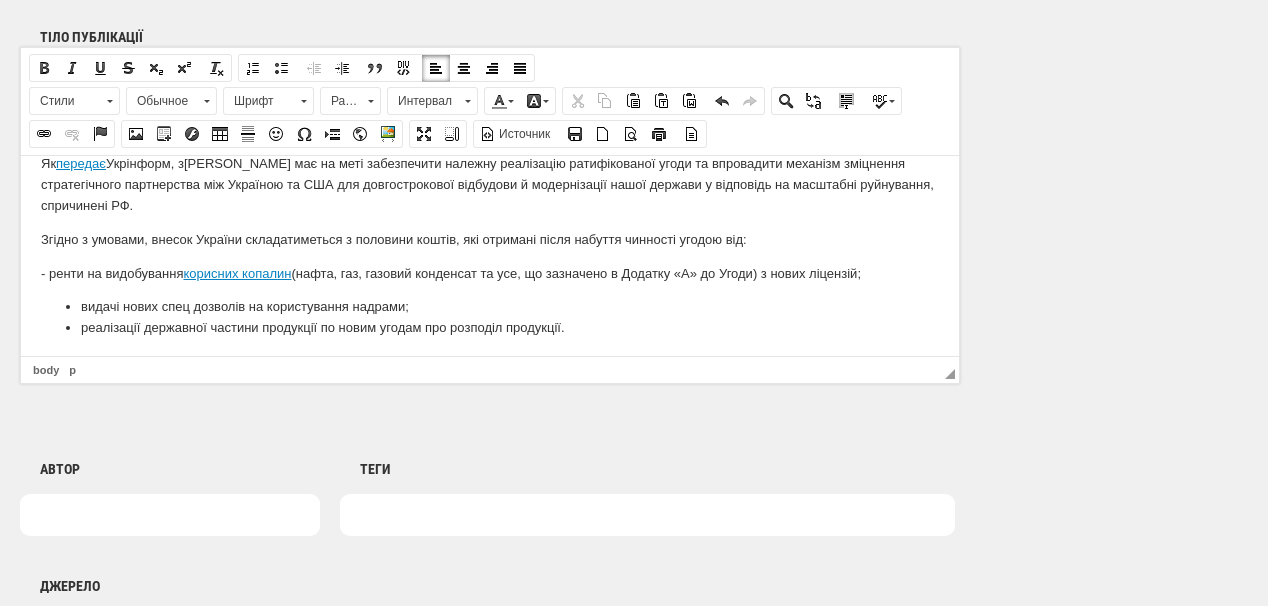 click on "видачі нових спец дозволів на користування надрами;" at bounding box center [490, 306] 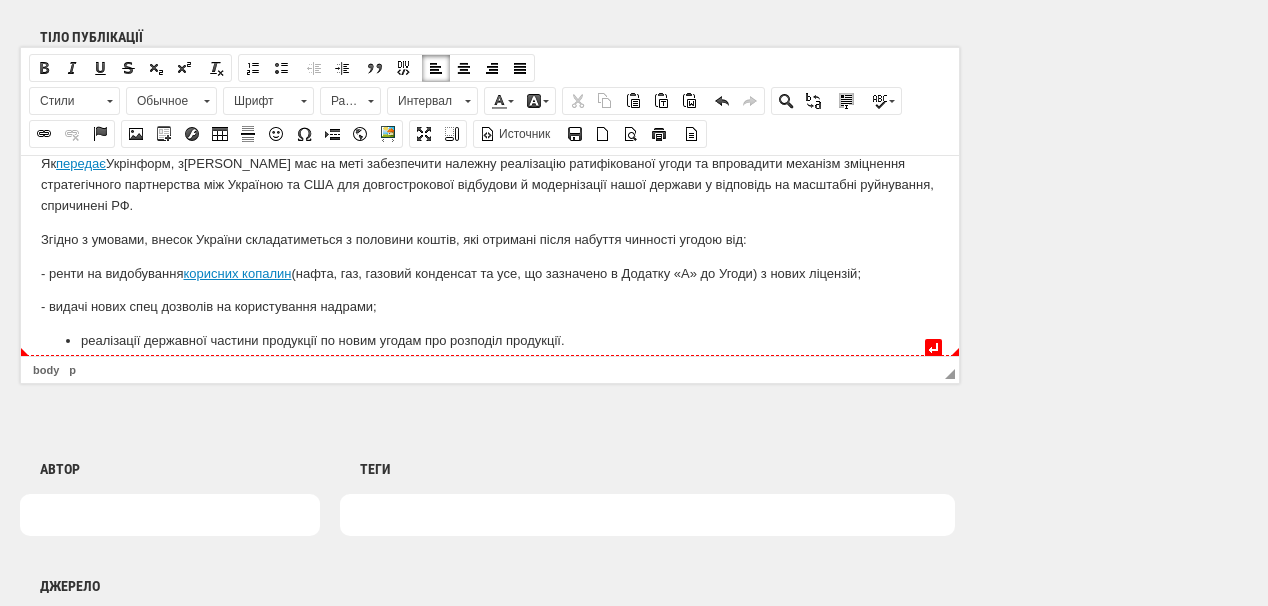 click on "реалізації державної частини продукції по новим угодам про розподіл продукції." at bounding box center [490, 340] 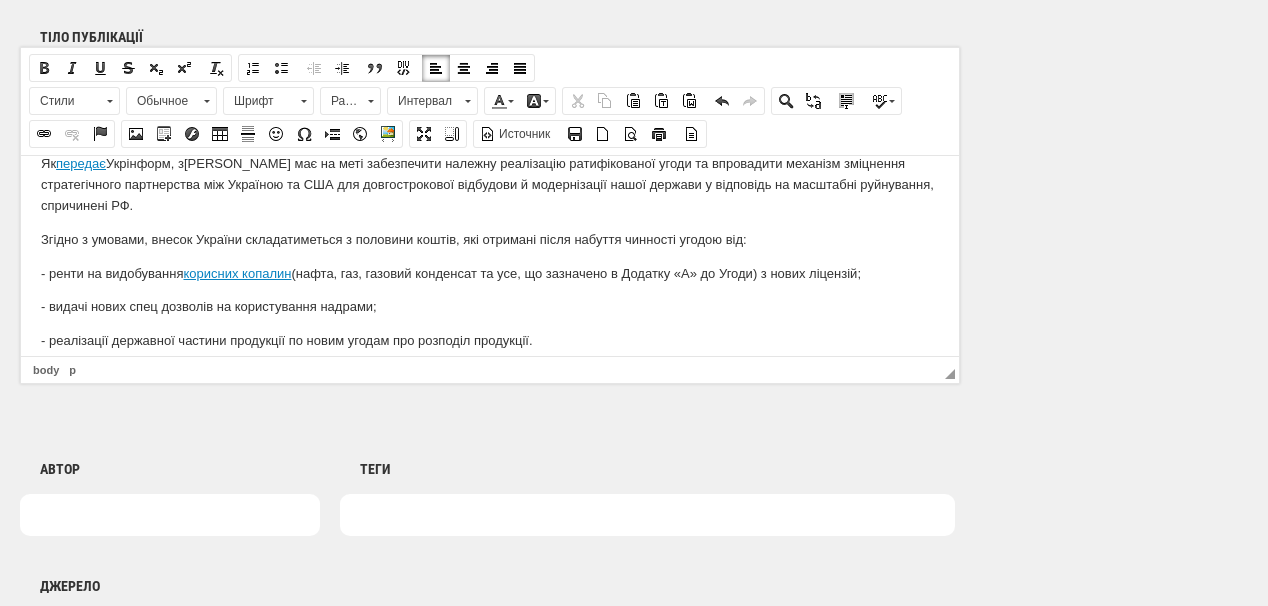 click on "- ренти на видобування  корисних копалин  (нафта, газ, газовий конденсат та усе, що зазначено в Додатку «А» до Угоди) з нових ліцензій;" at bounding box center (490, 273) 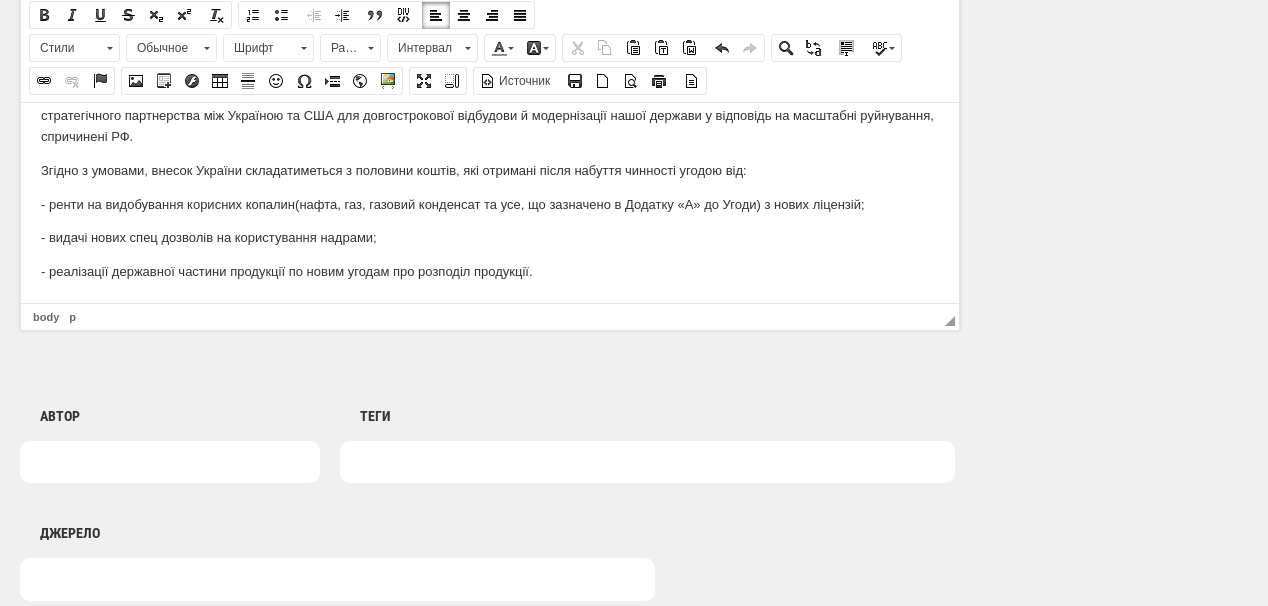 scroll, scrollTop: 1360, scrollLeft: 0, axis: vertical 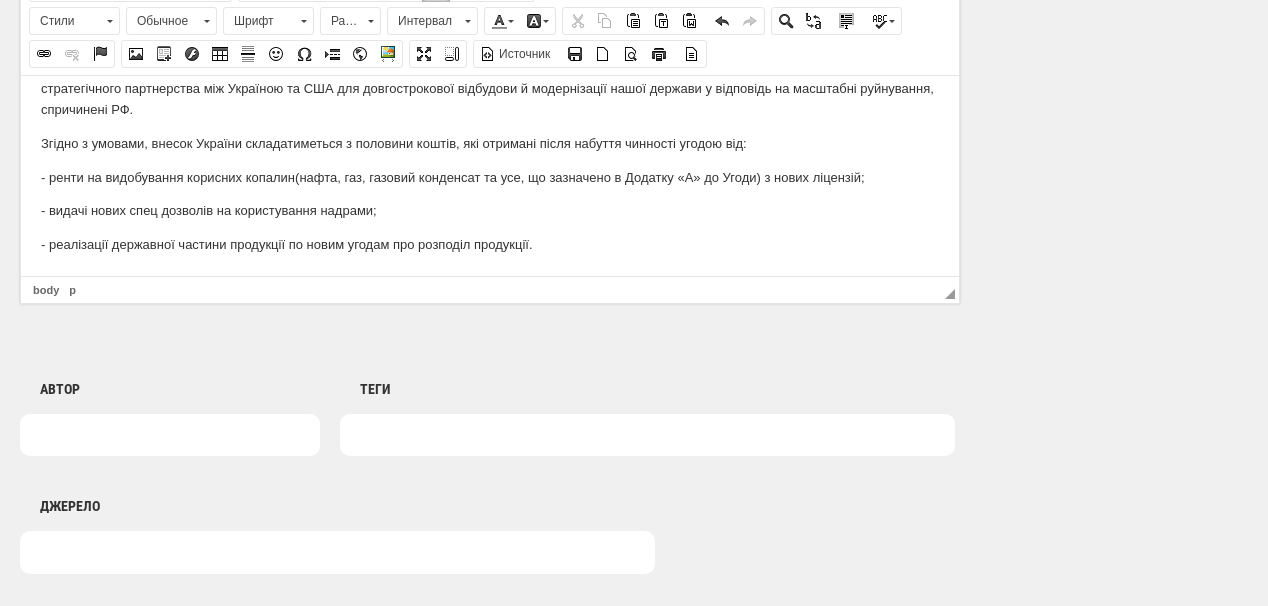 click on "- реалізації державної частини продукції по новим угодам про розподіл продукції." at bounding box center [490, 244] 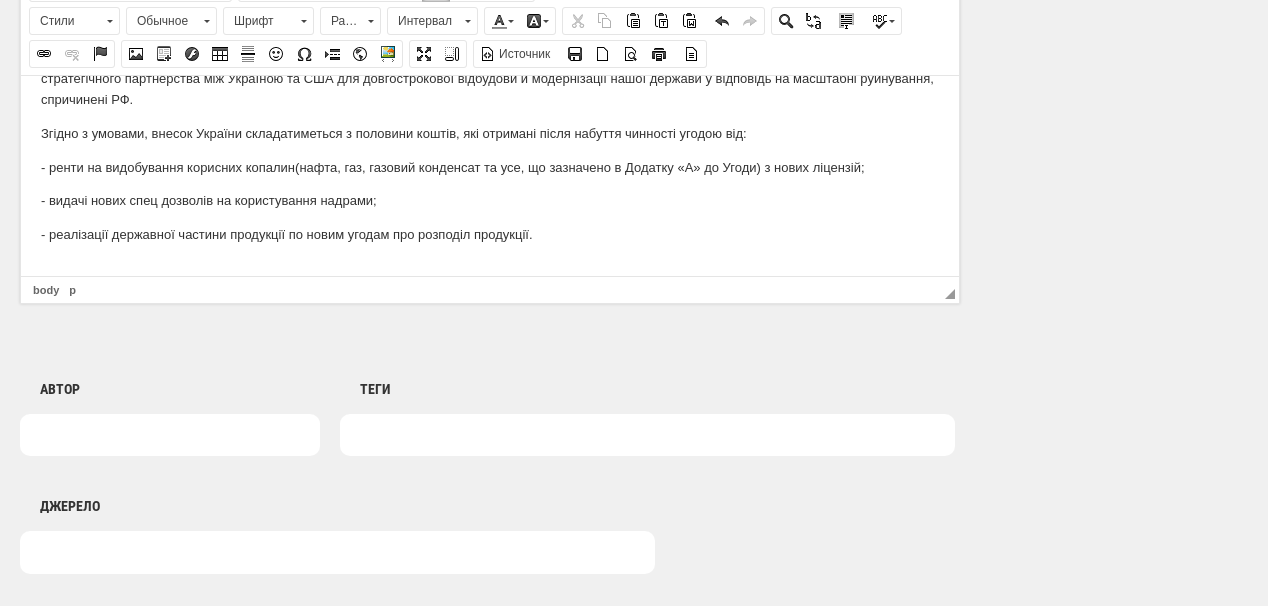 click at bounding box center [490, 268] 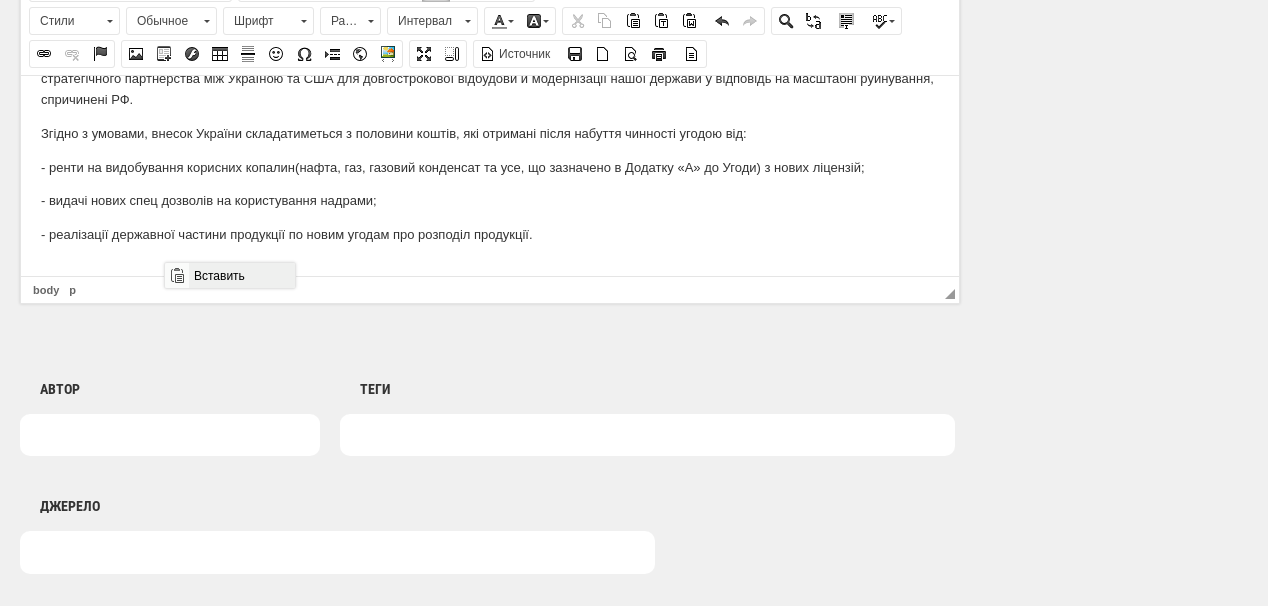 click on "Вставить" at bounding box center [241, 275] 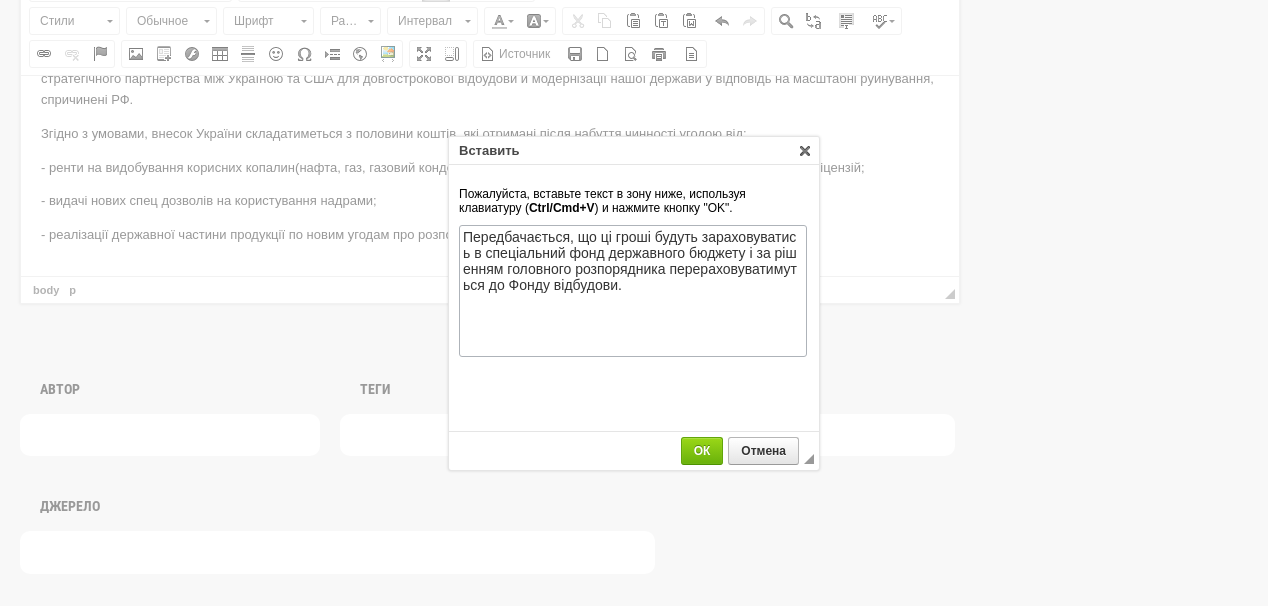 scroll, scrollTop: 0, scrollLeft: 0, axis: both 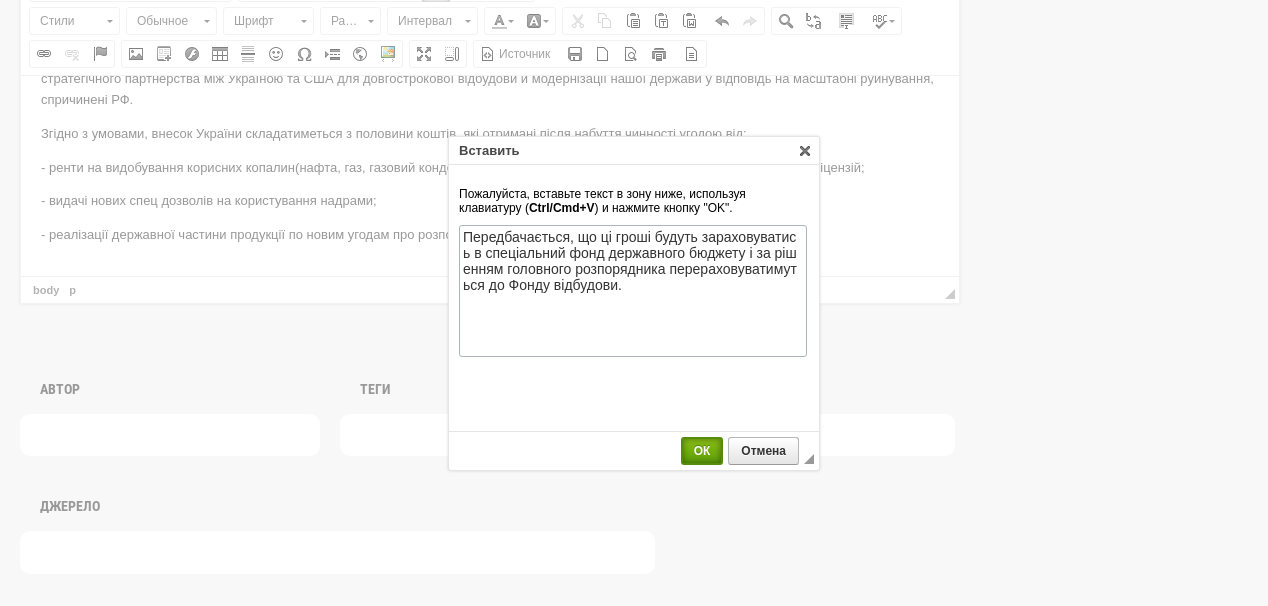 click on "ОК" at bounding box center [702, 451] 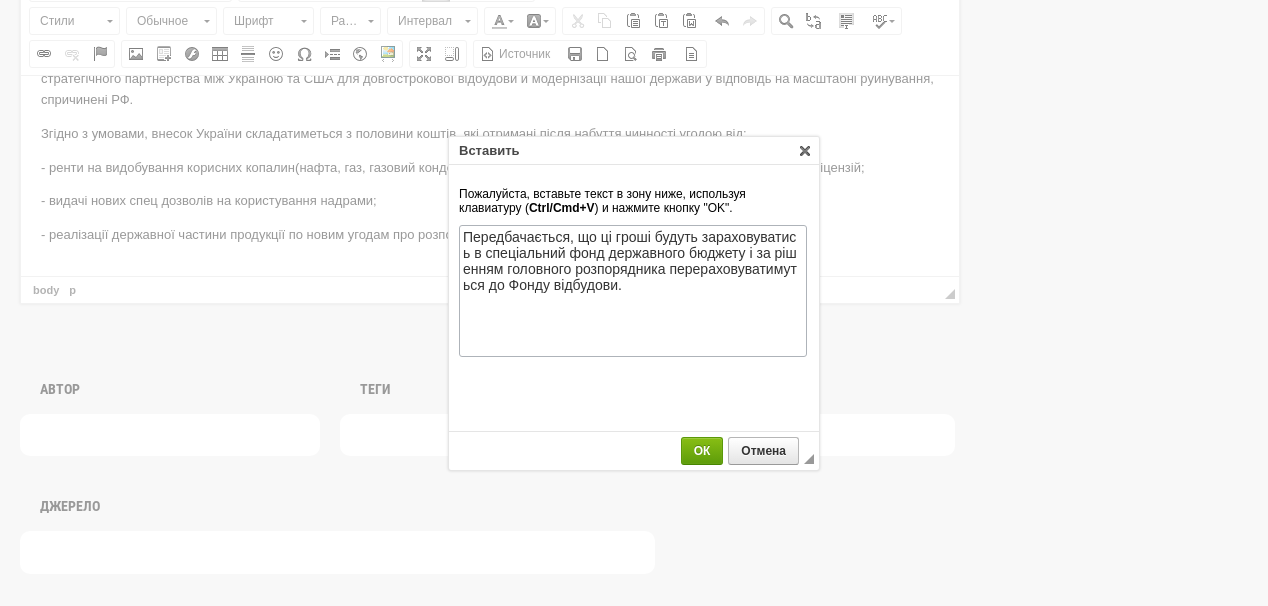 scroll, scrollTop: 156, scrollLeft: 0, axis: vertical 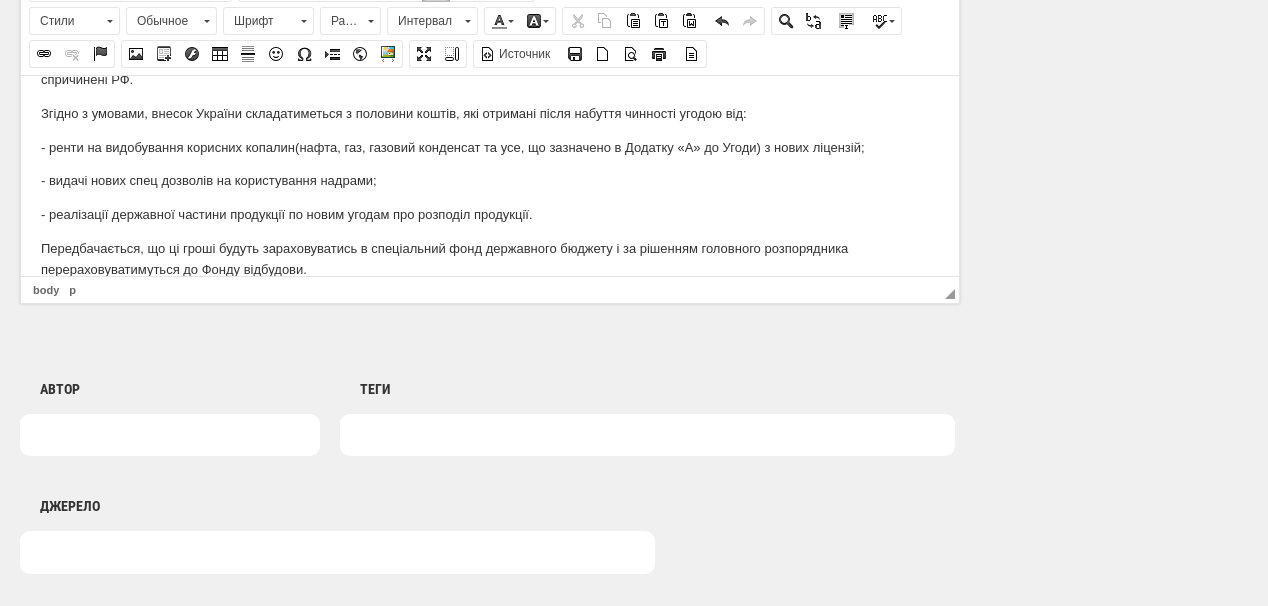 click at bounding box center [170, 435] 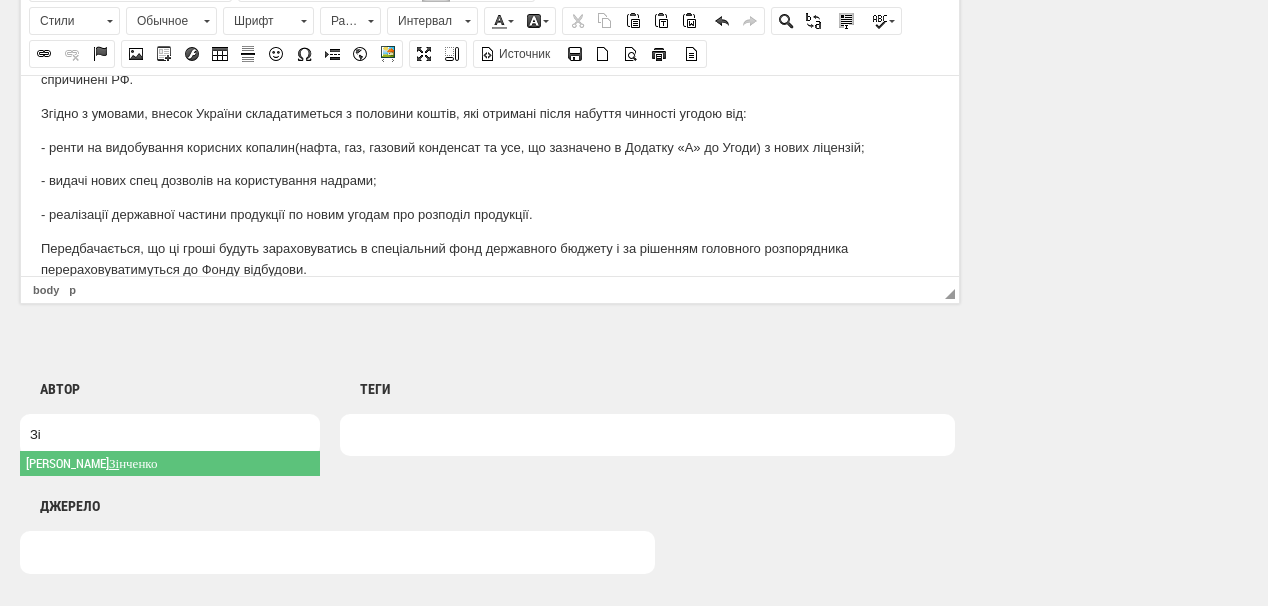 type on "Зі" 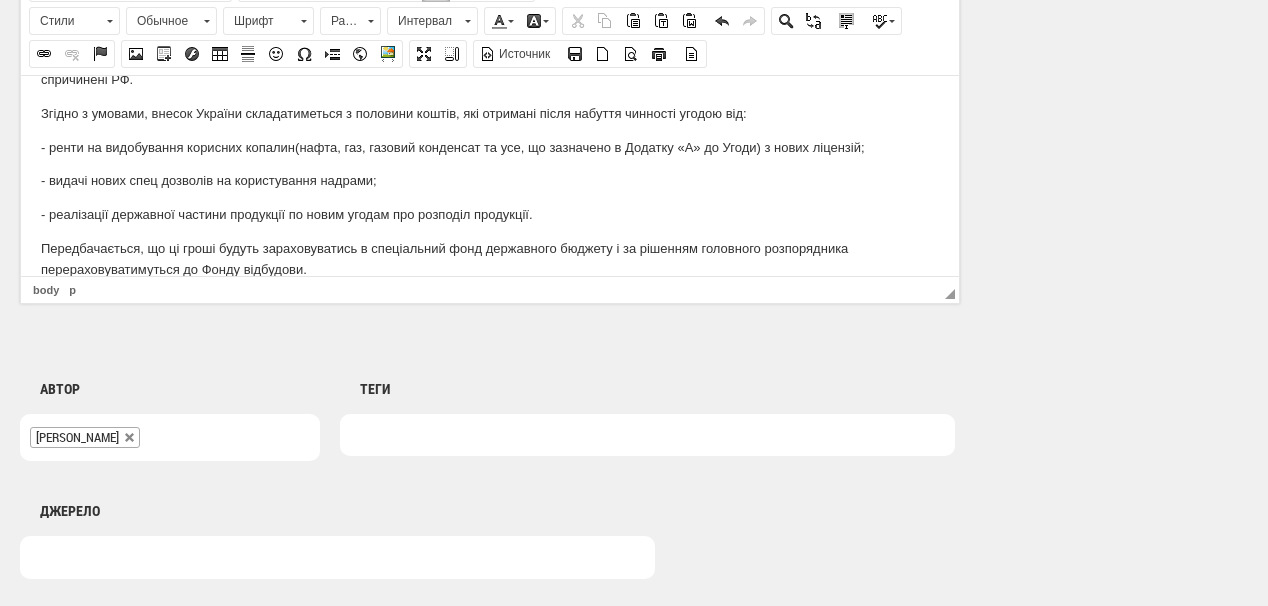 click at bounding box center (647, 435) 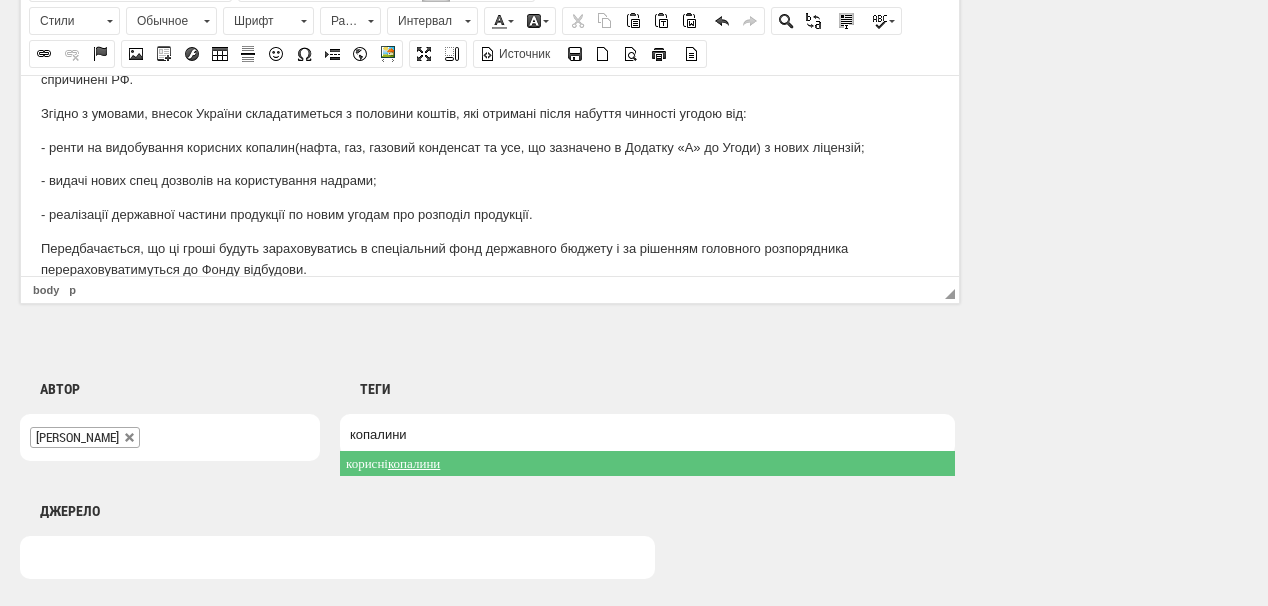 type on "копалини" 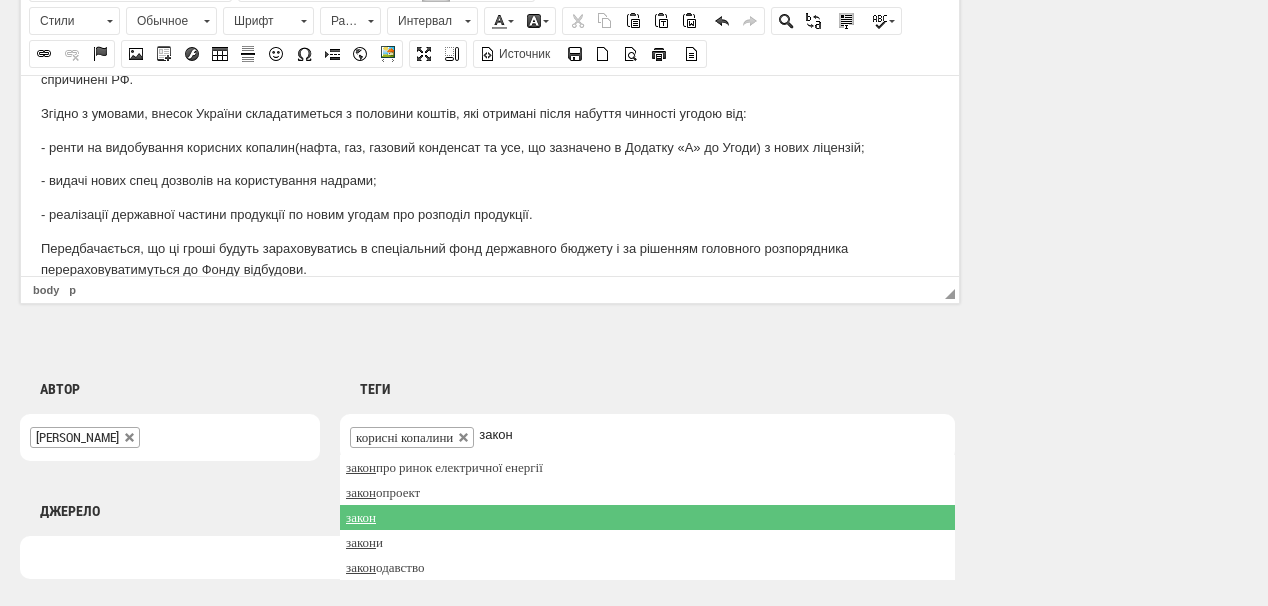 type on "закон" 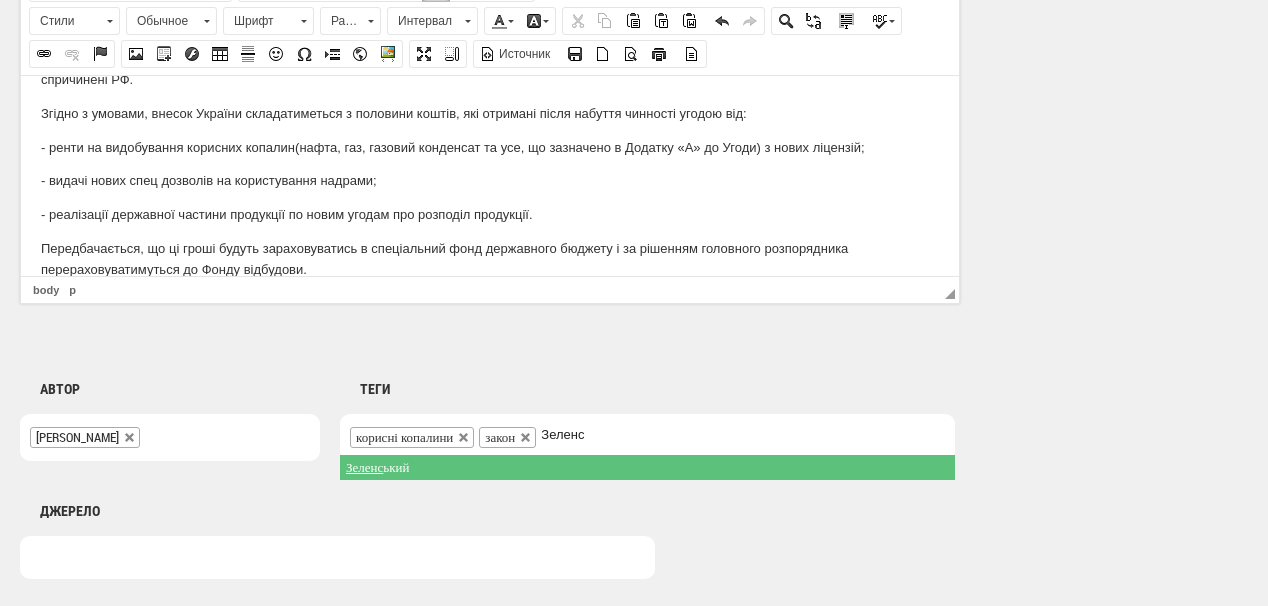 type on "Зеленс" 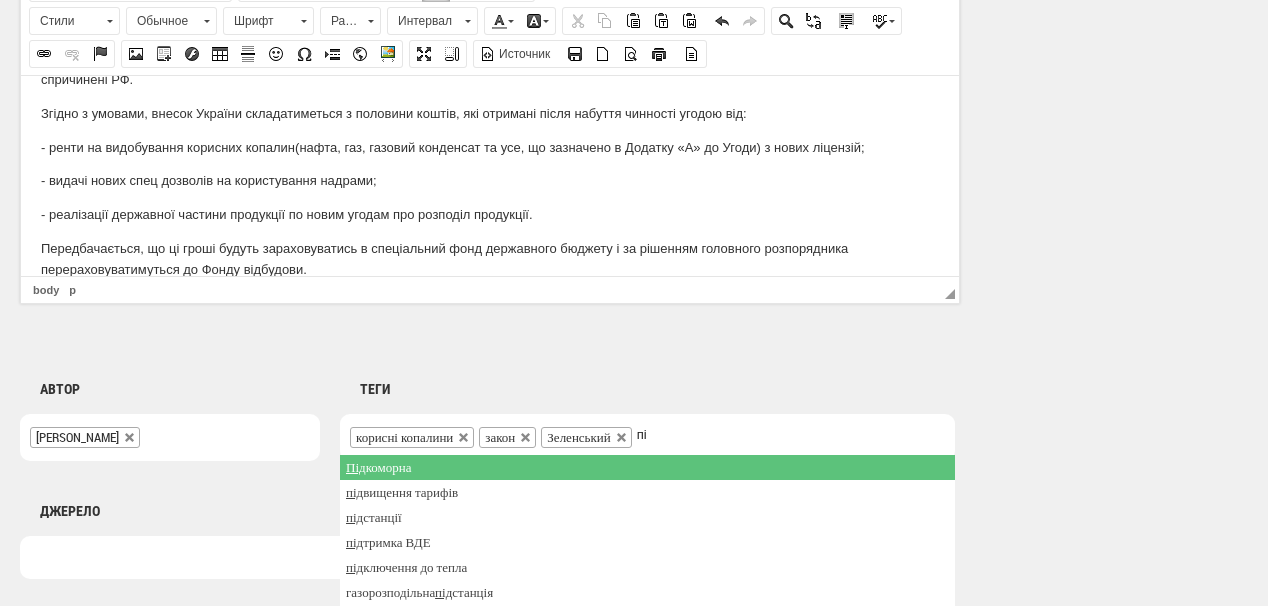 type on "п" 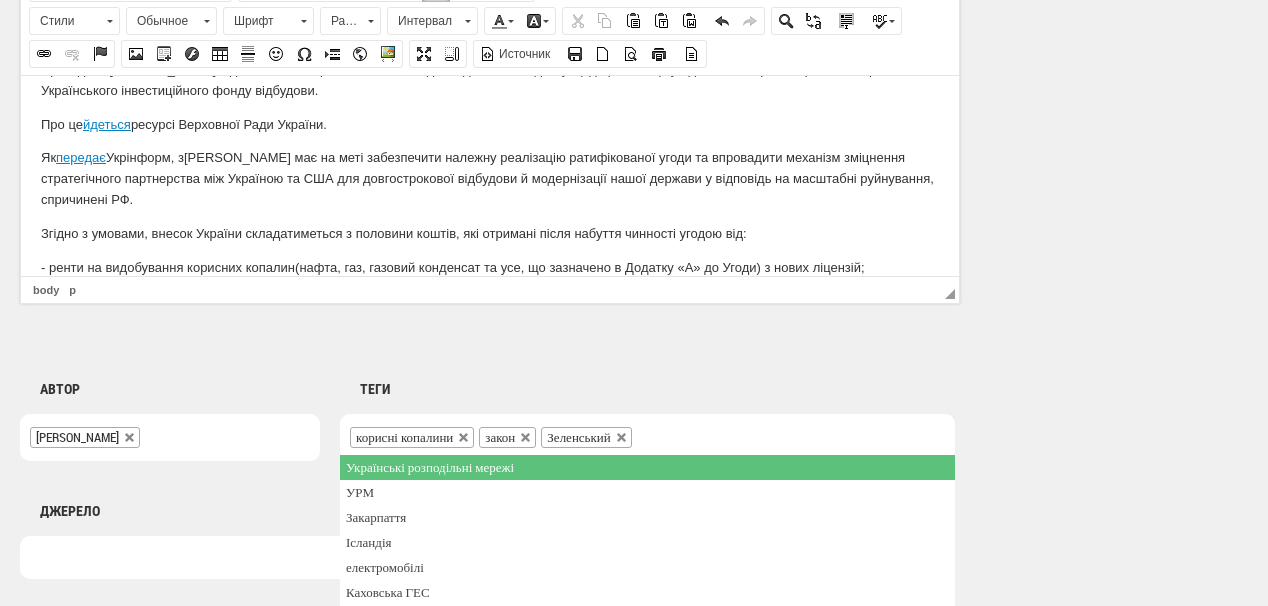 scroll, scrollTop: 0, scrollLeft: 0, axis: both 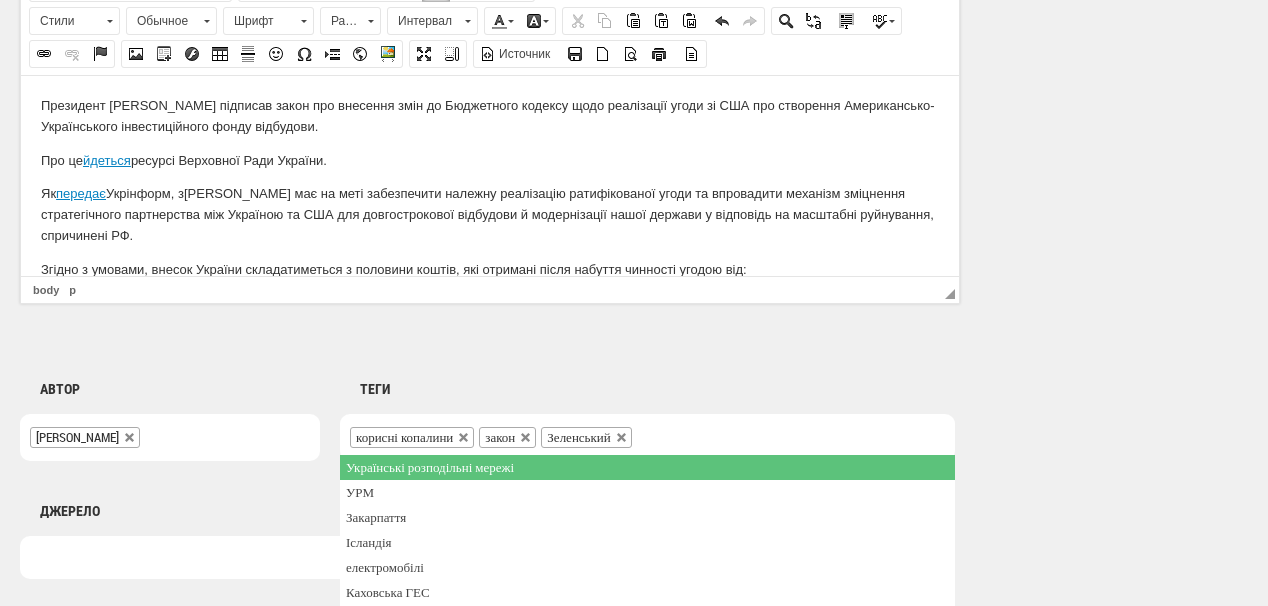 click on "корисні копалини закон Зеленський" at bounding box center [647, 437] 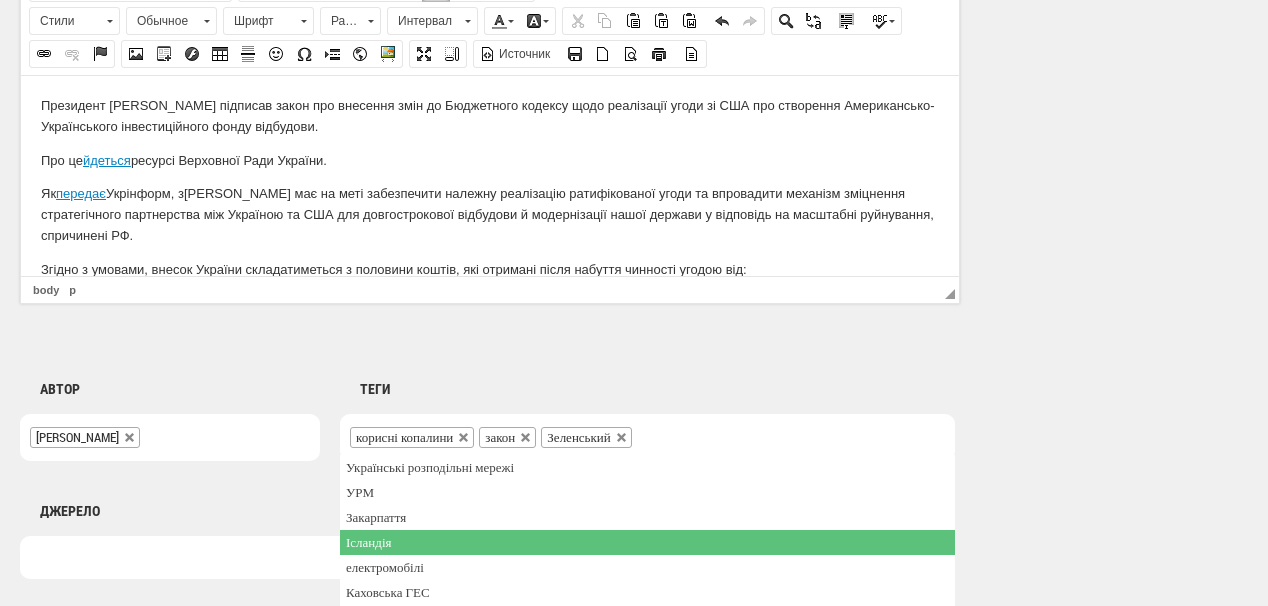 click on "Ісландія" at bounding box center [647, 542] 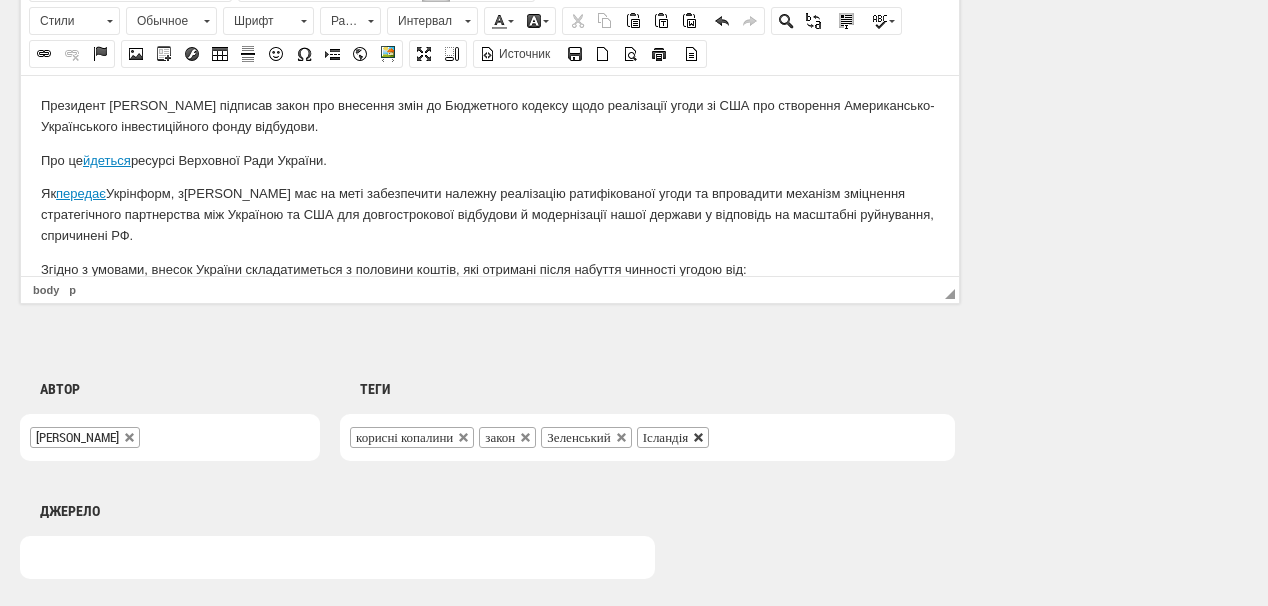 click at bounding box center [699, 438] 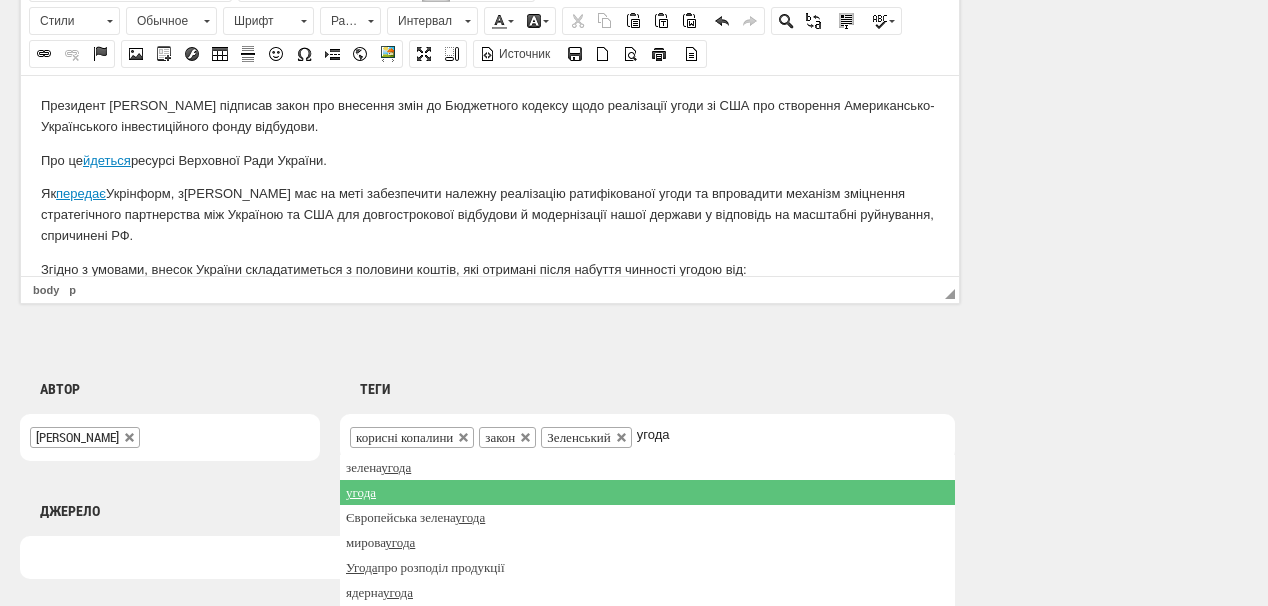 type on "угода" 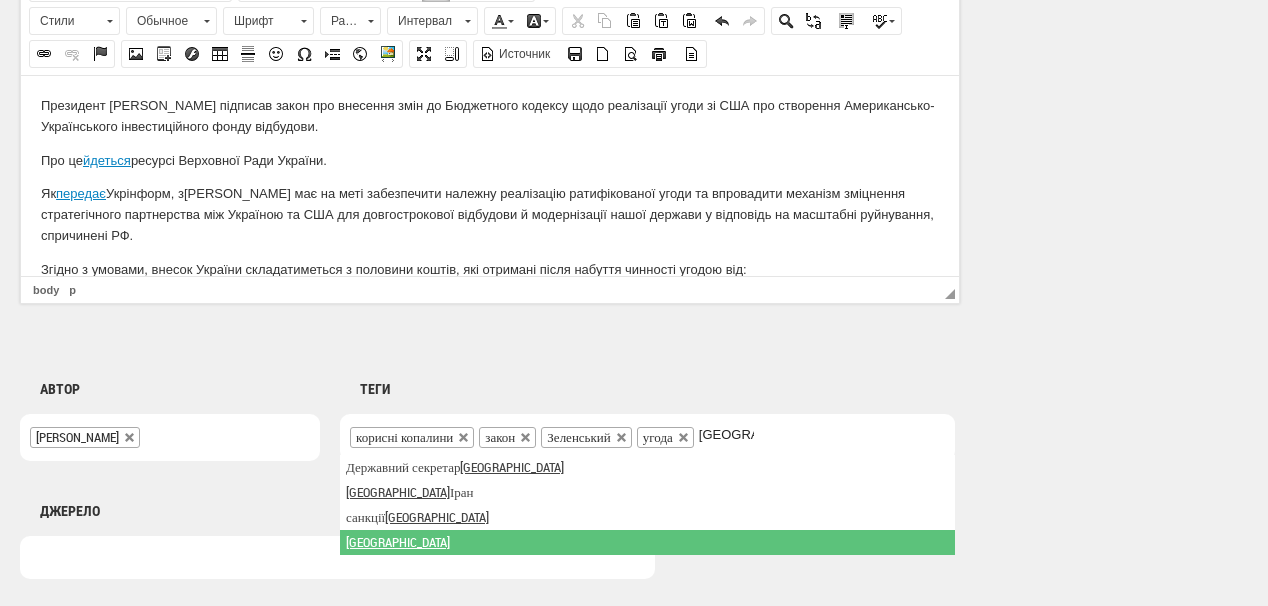 type on "США" 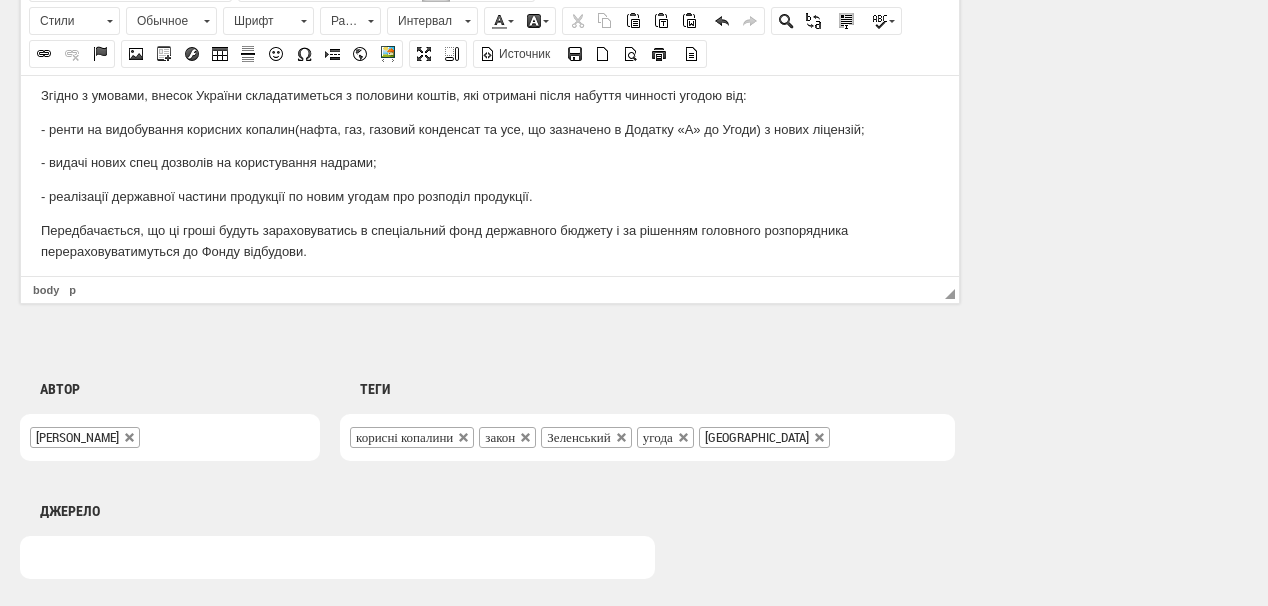 scroll, scrollTop: 180, scrollLeft: 0, axis: vertical 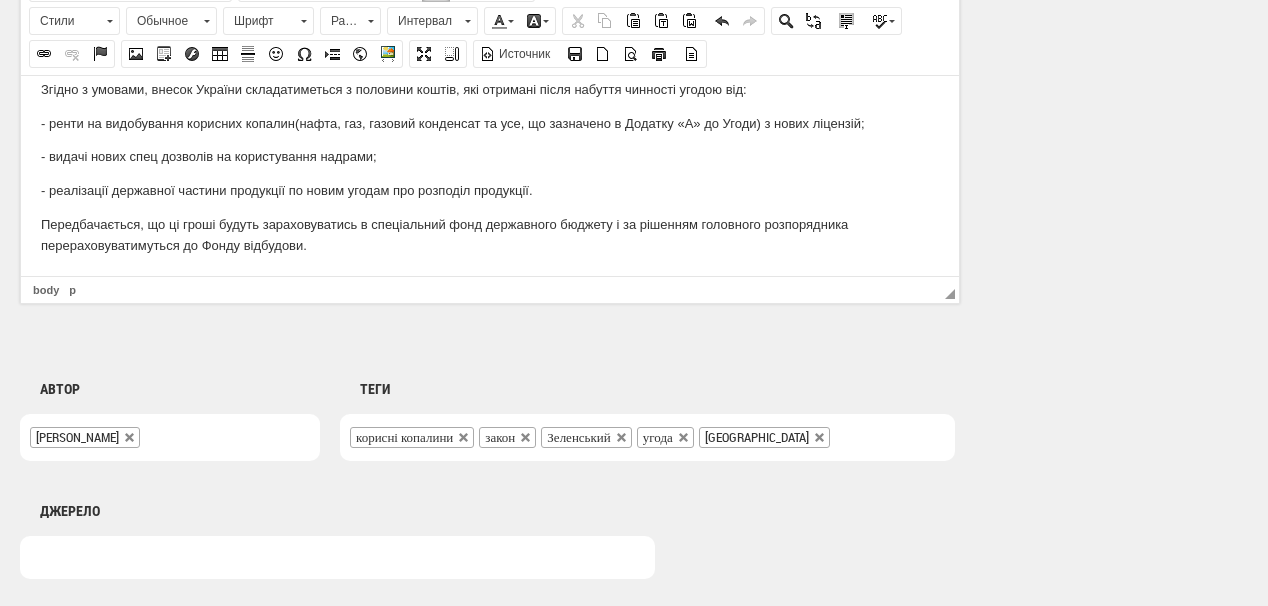 click on "Передбачається, що ці гроші будуть зараховуватись в спеціальний фонд державного бюджету і за рішенням головного розпорядника перераховуватимуться до Фонду відбудови." at bounding box center (490, 235) 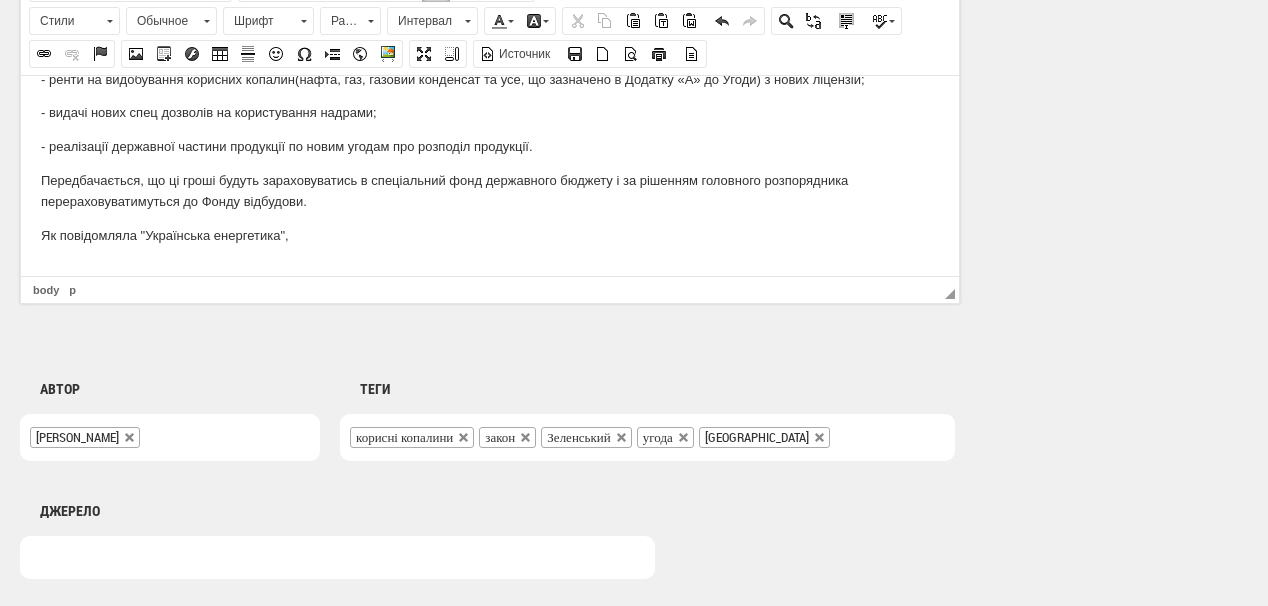scroll, scrollTop: 225, scrollLeft: 0, axis: vertical 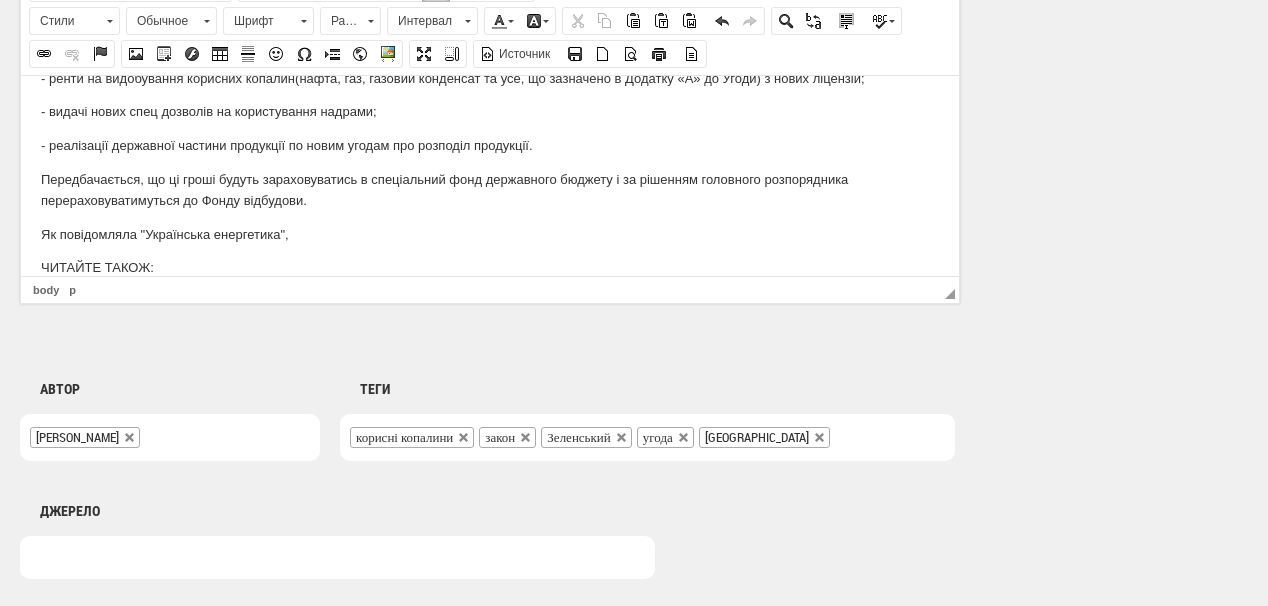 click on "ЧИТАЙТЕ ТАКОЖ:" at bounding box center (490, 267) 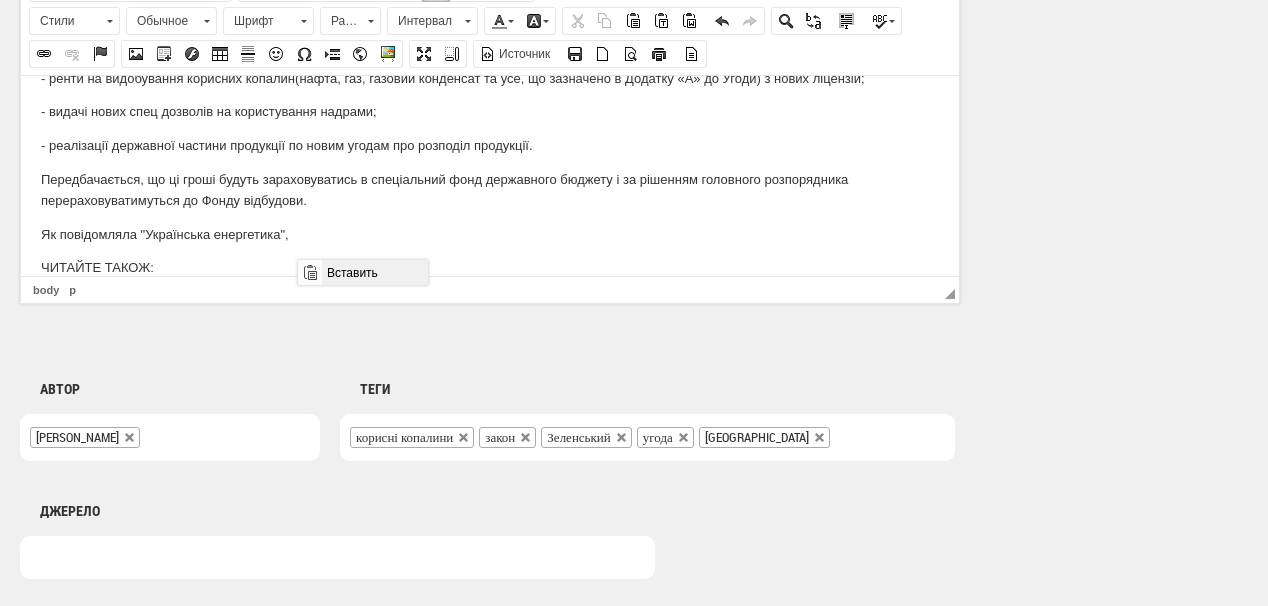 click on "Вставить" at bounding box center (374, 272) 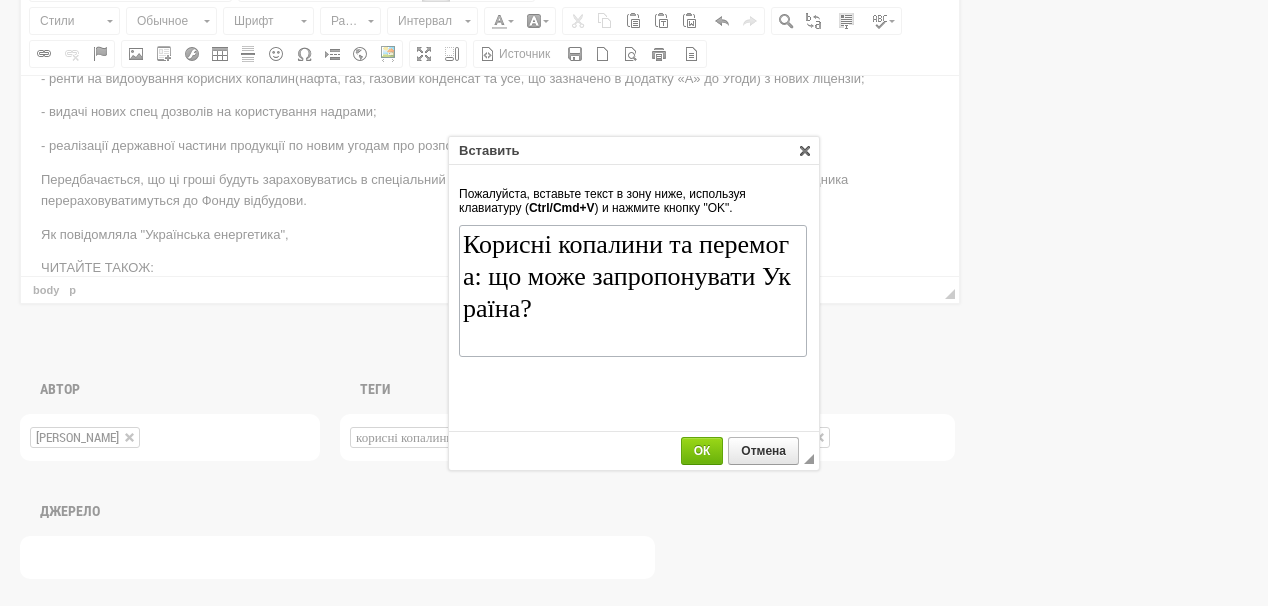 scroll, scrollTop: 0, scrollLeft: 0, axis: both 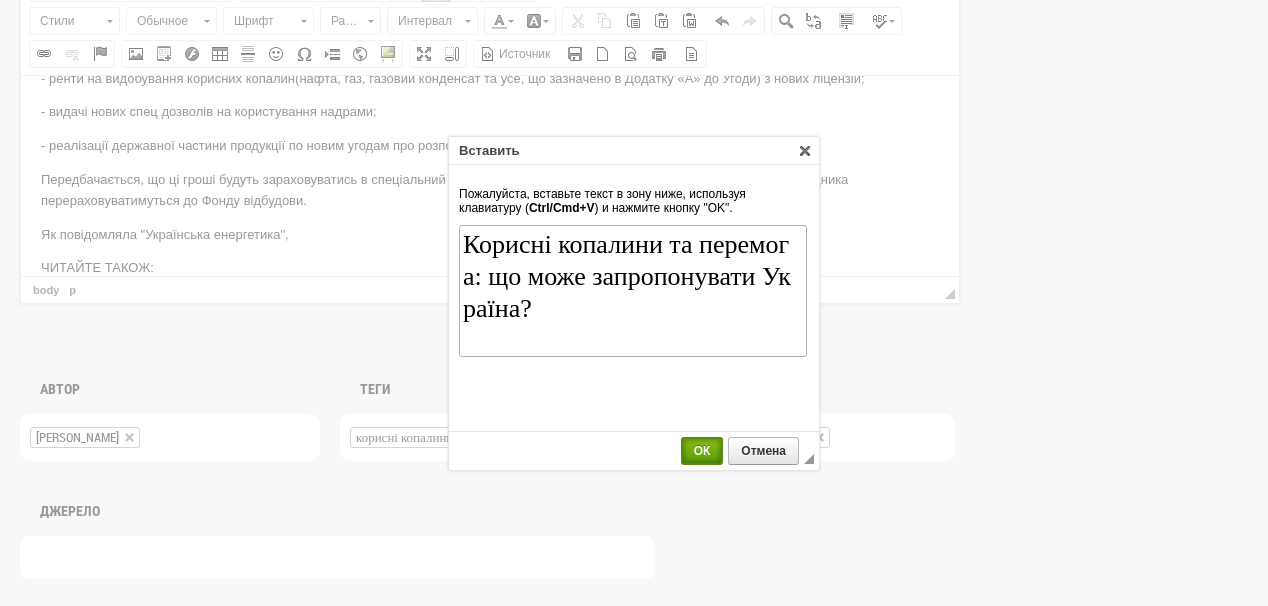 click on "ОК" at bounding box center (702, 451) 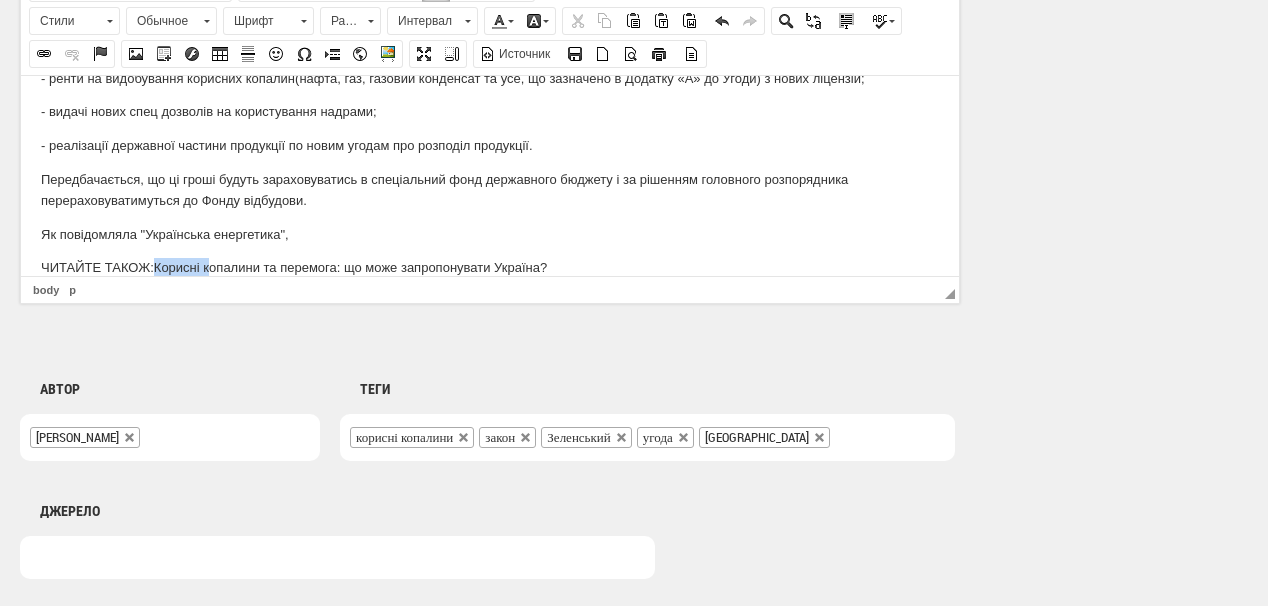 scroll, scrollTop: 248, scrollLeft: 0, axis: vertical 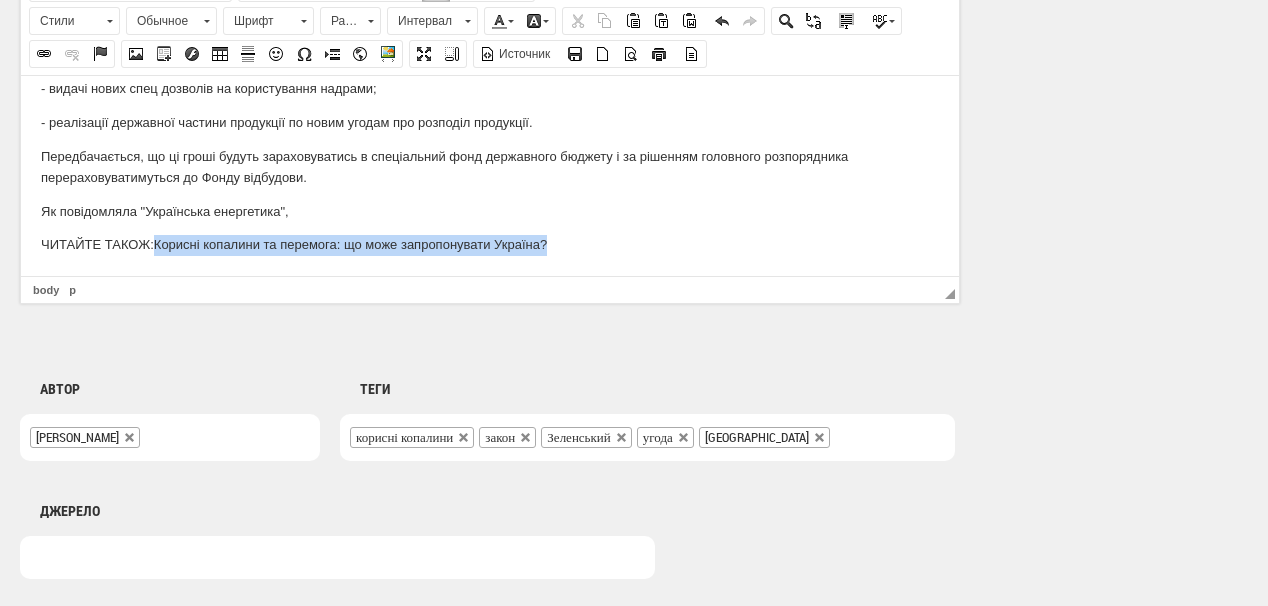 drag, startPoint x: 157, startPoint y: 264, endPoint x: 561, endPoint y: 239, distance: 404.77277 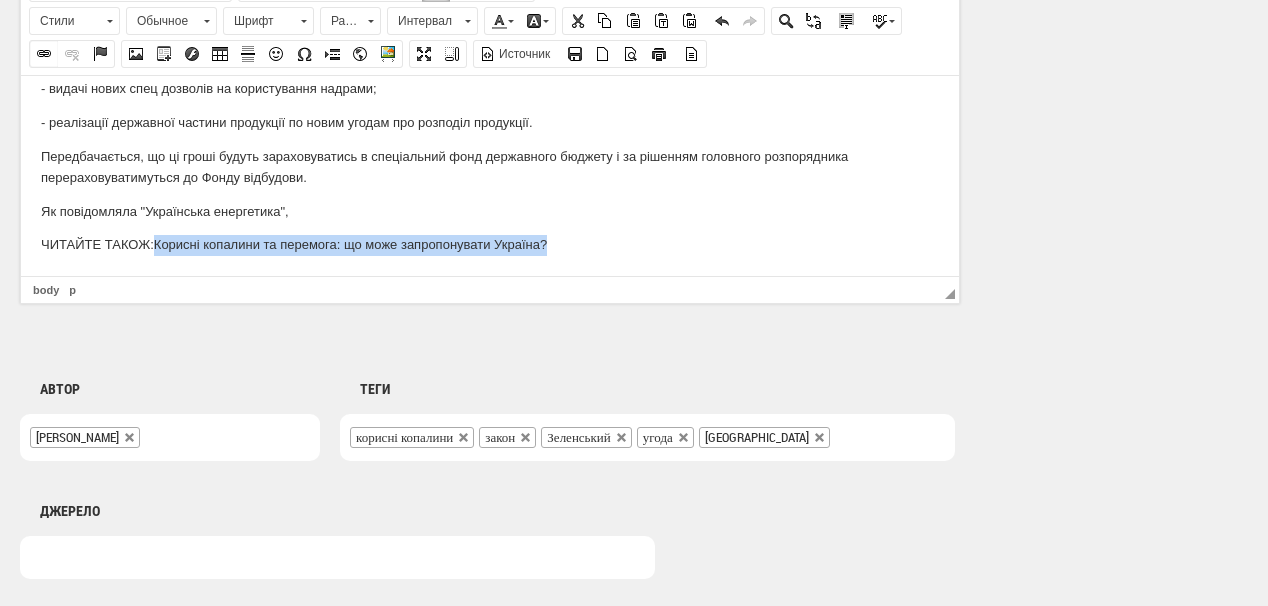 click at bounding box center [44, 54] 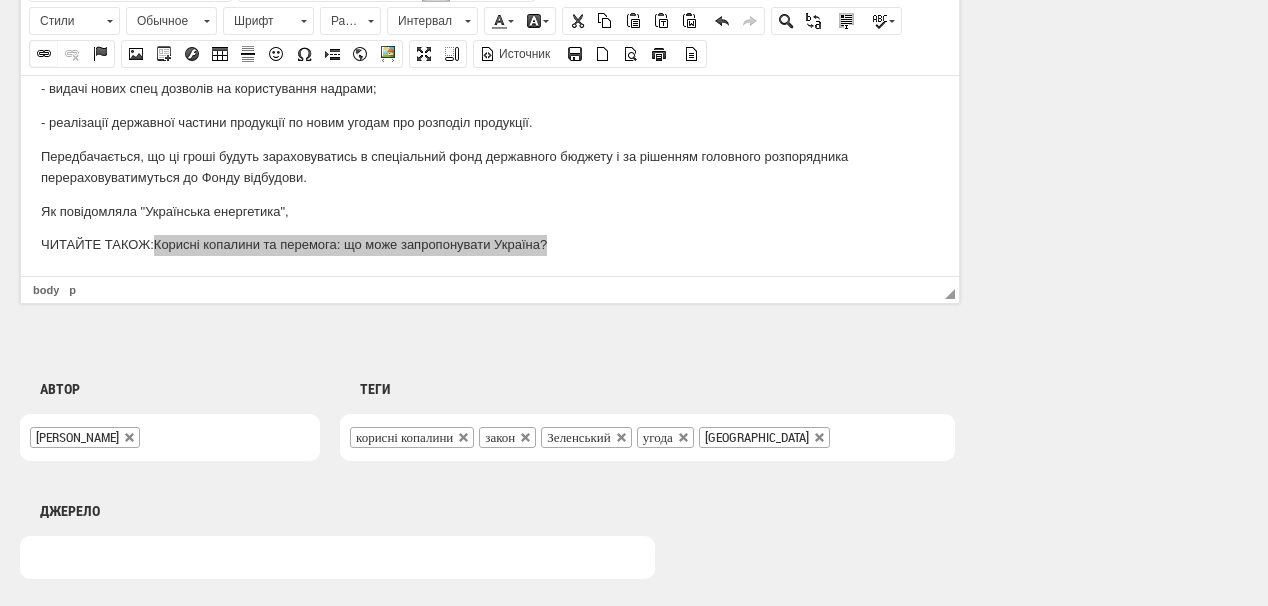 select on "http://" 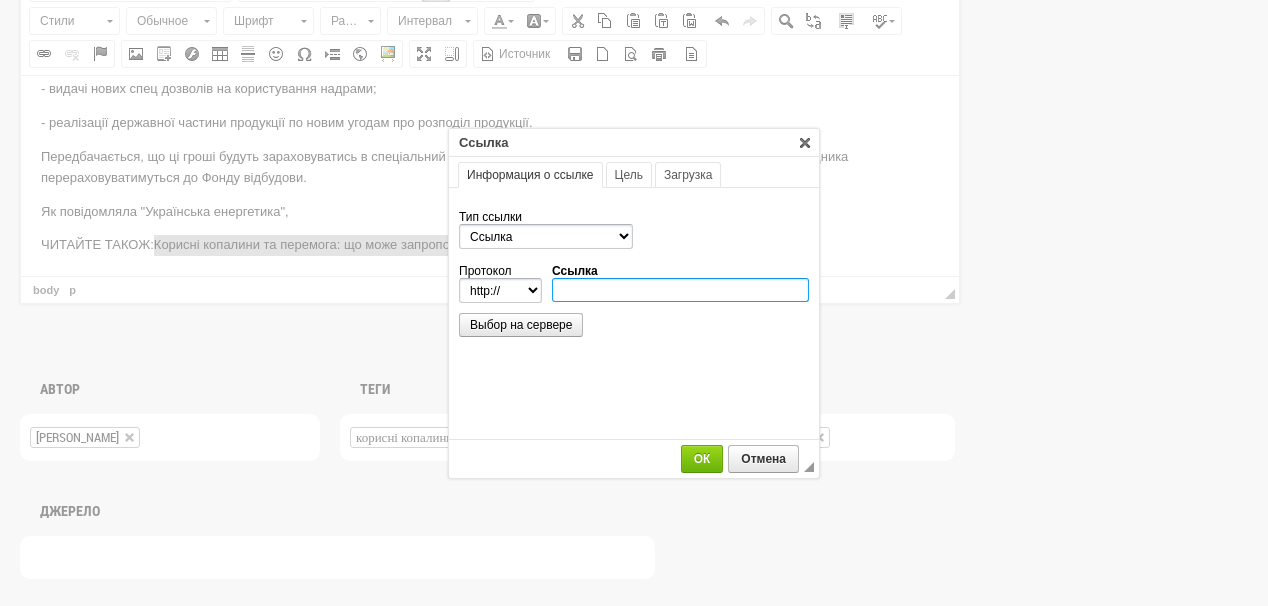 click on "Ссылка" at bounding box center (680, 290) 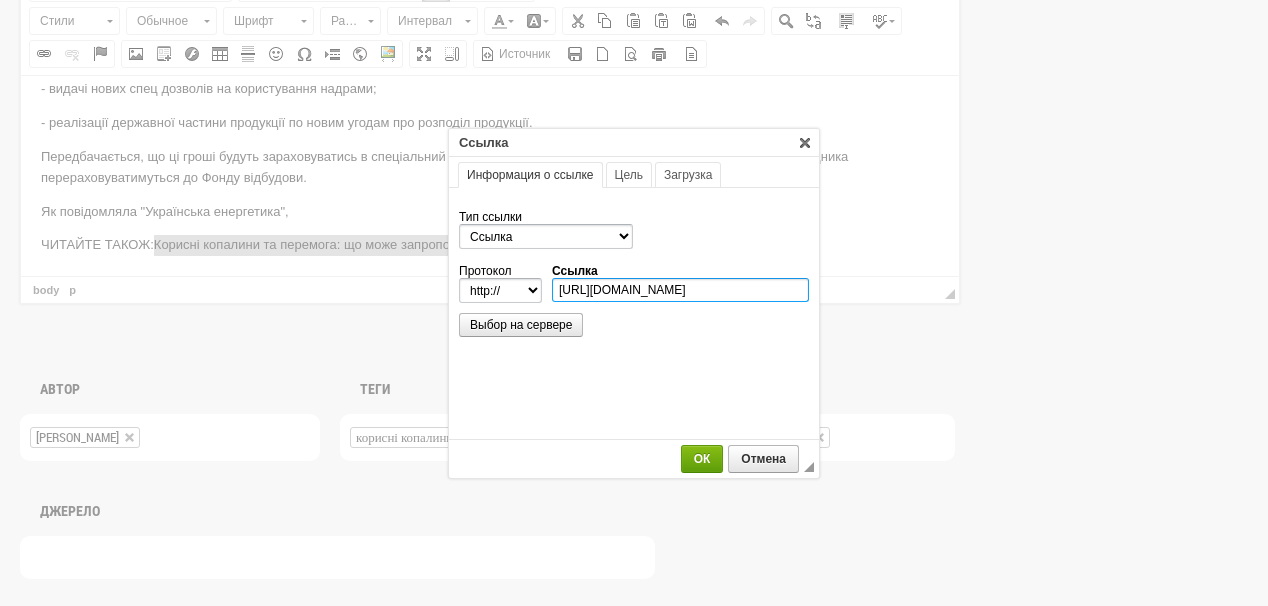 scroll, scrollTop: 0, scrollLeft: 280, axis: horizontal 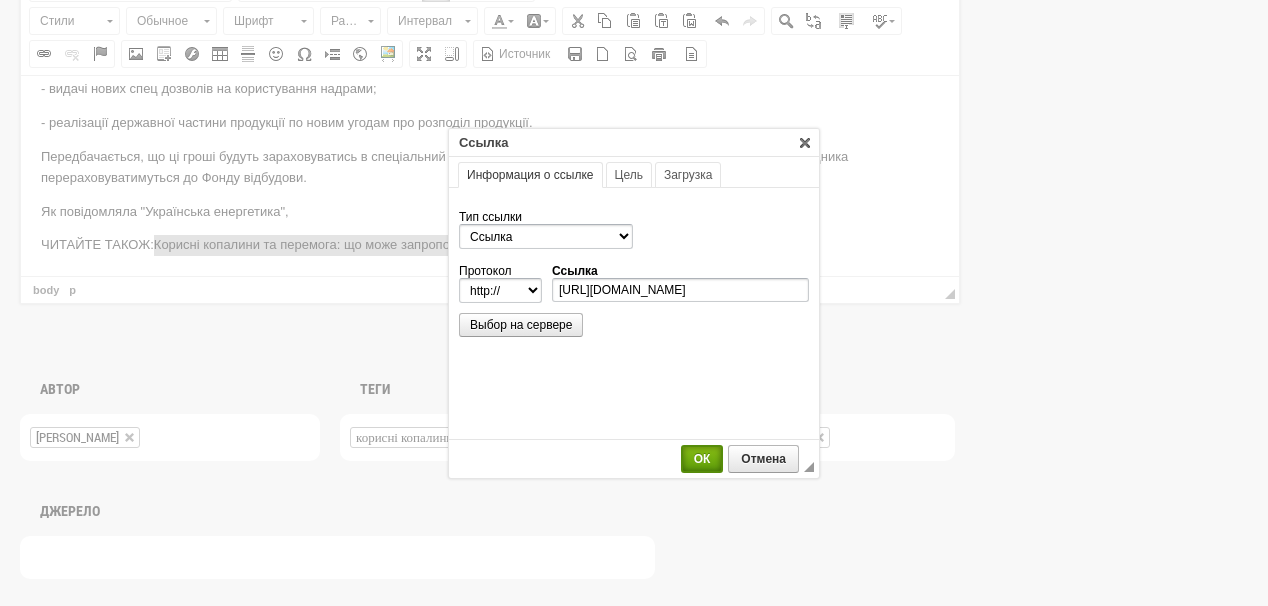 select on "https://" 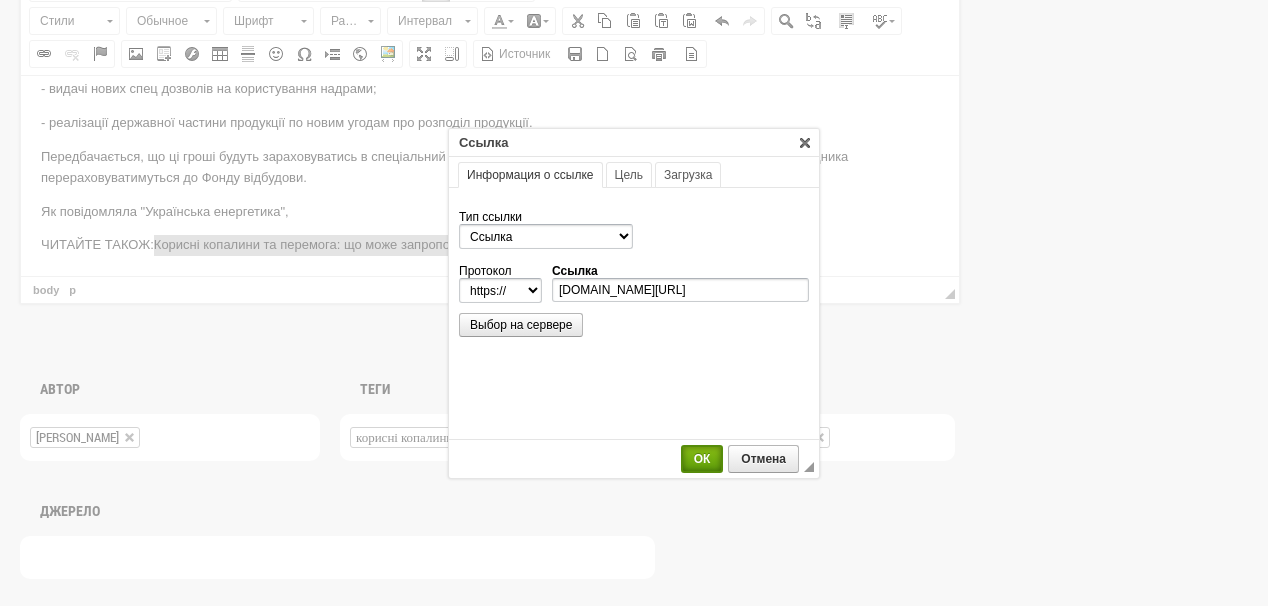 scroll, scrollTop: 0, scrollLeft: 0, axis: both 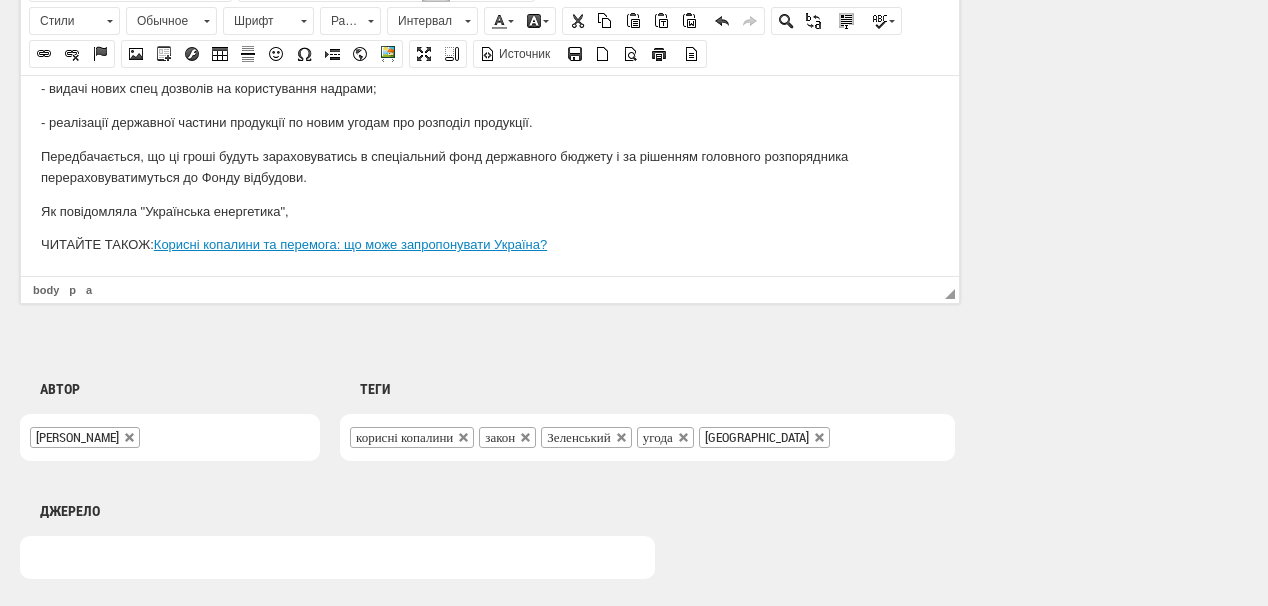 click on "Як повідомляла "Українська енергетика"," at bounding box center [490, 211] 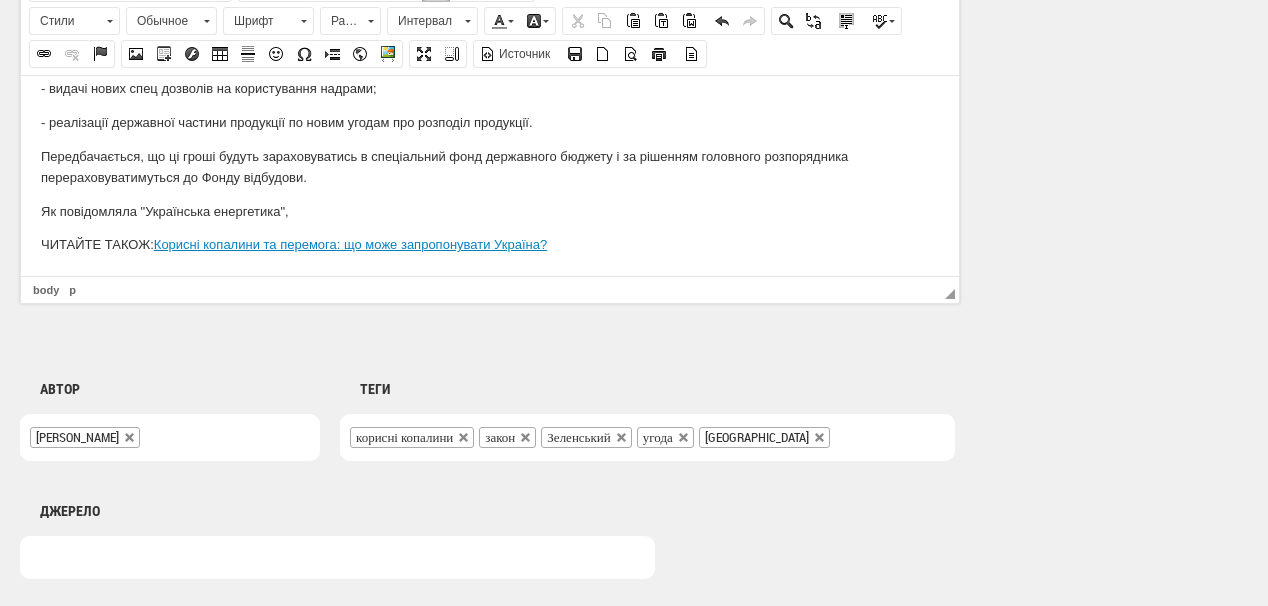 click on "Як повідомляла "Українська енергетика"," at bounding box center (490, 211) 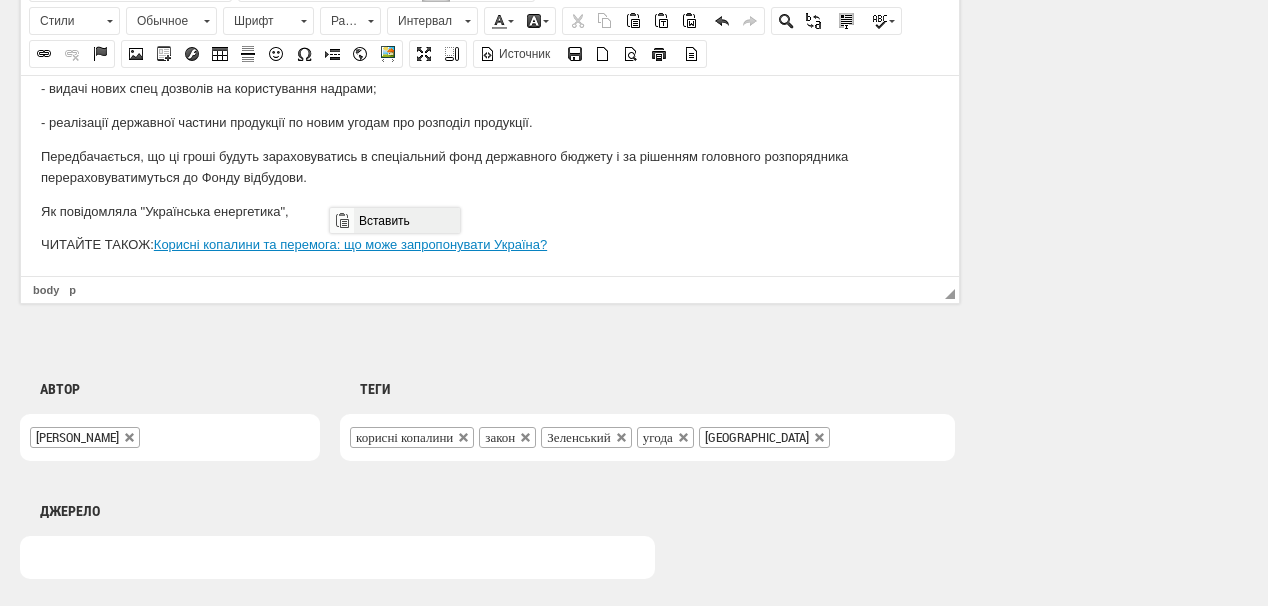 click on "Вставить" at bounding box center (406, 220) 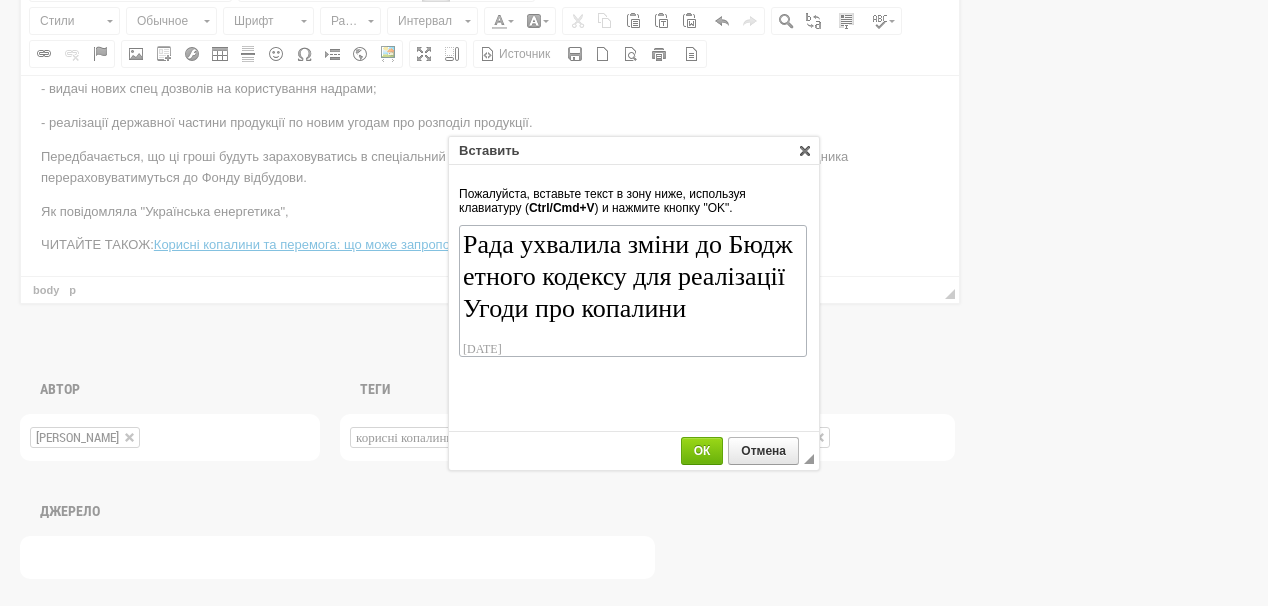 scroll, scrollTop: 134, scrollLeft: 0, axis: vertical 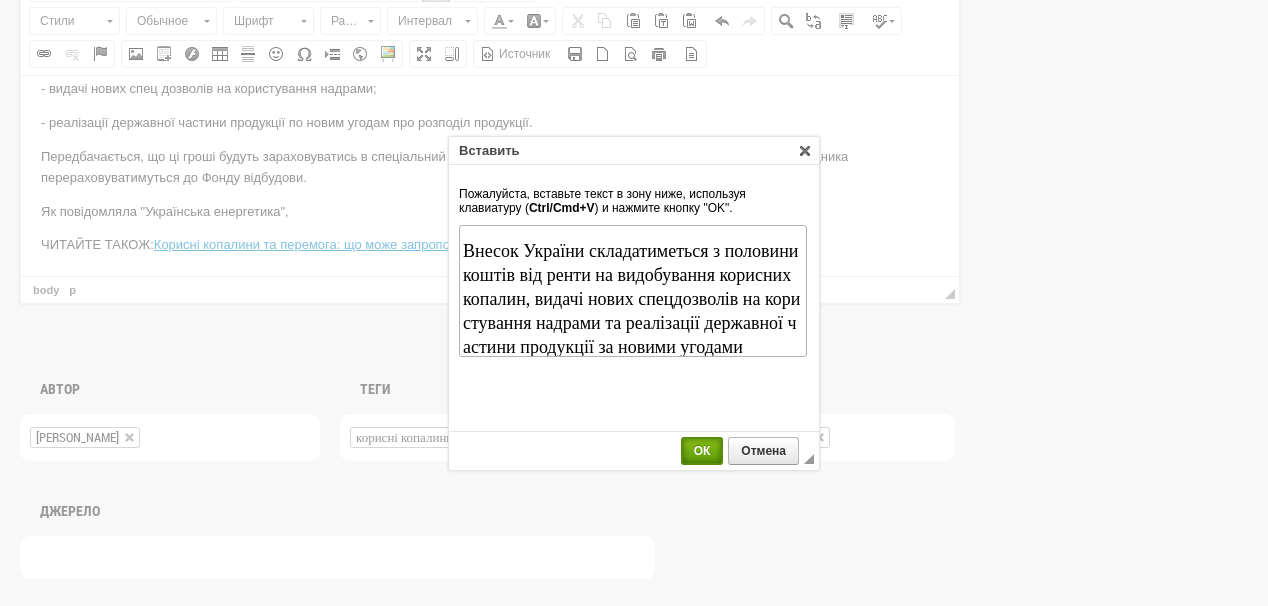 click on "ОК" at bounding box center (702, 451) 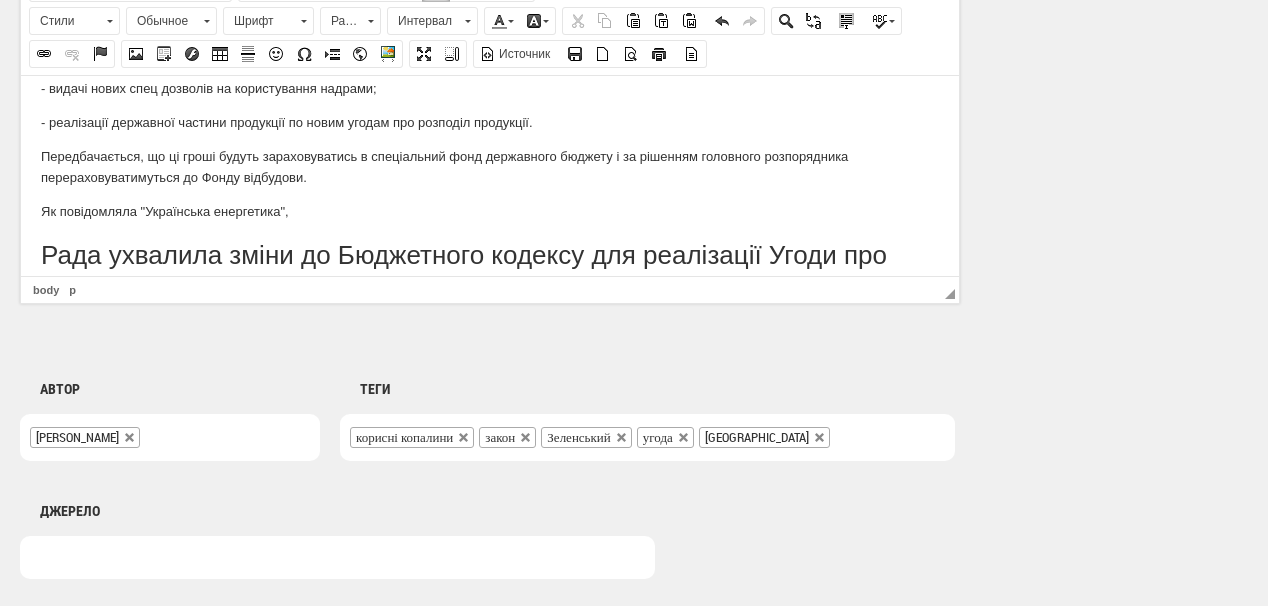 scroll, scrollTop: 0, scrollLeft: 0, axis: both 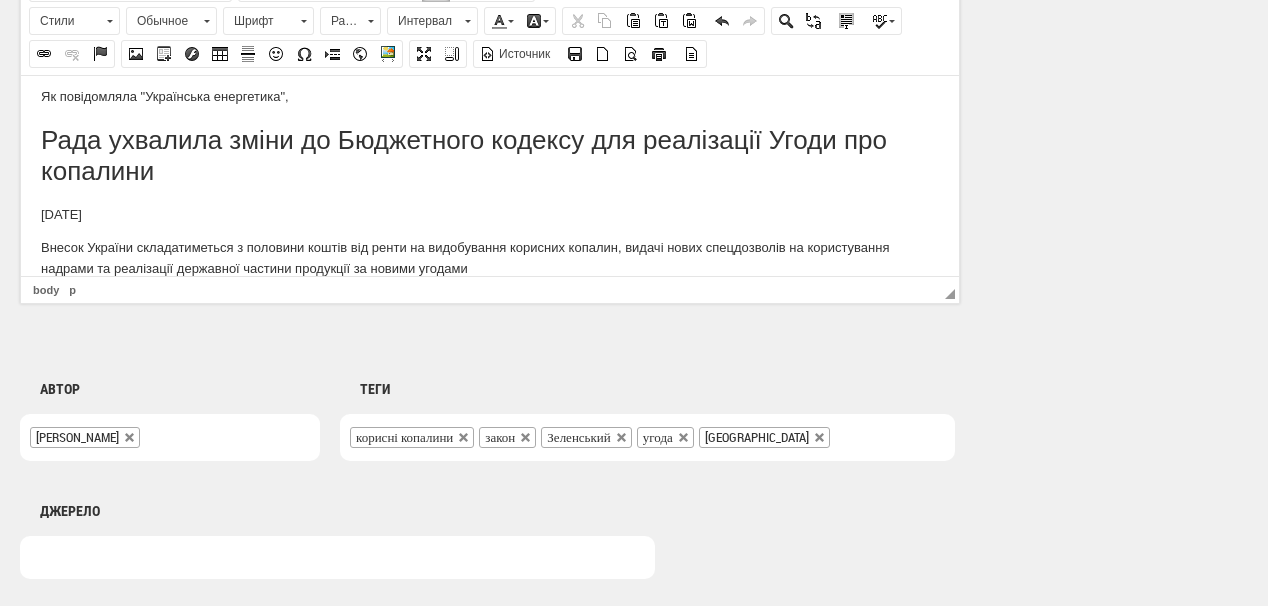 click on "Як повідомляла "Українська енергетика"," at bounding box center [490, 96] 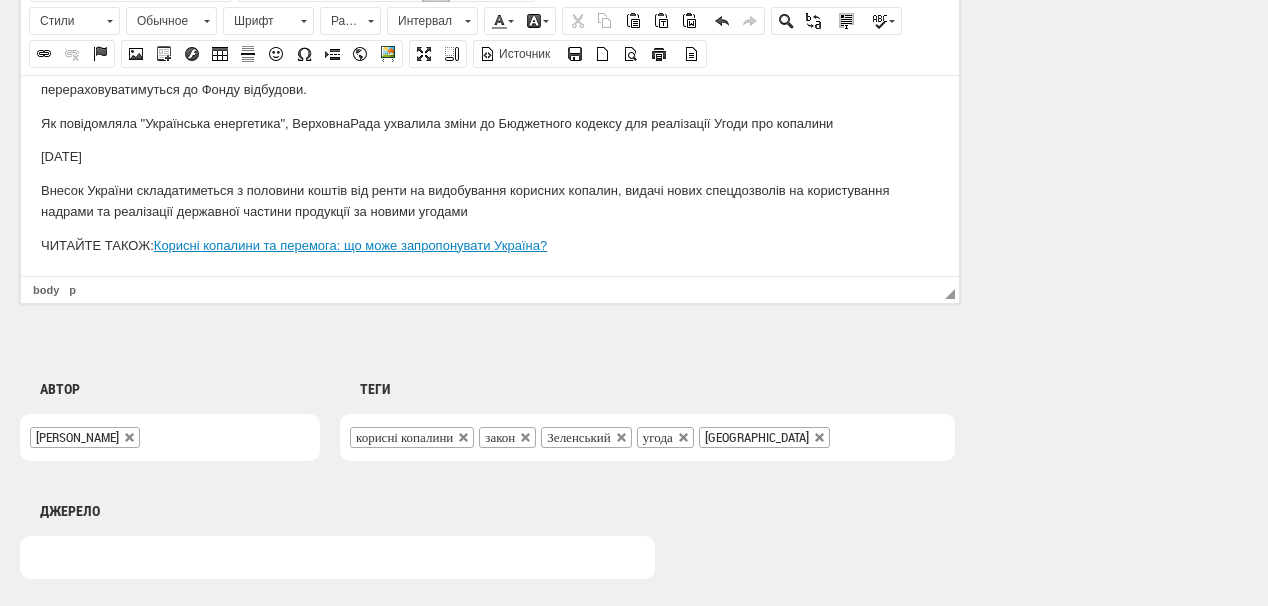 drag, startPoint x: 221, startPoint y: 156, endPoint x: 40, endPoint y: 141, distance: 181.62048 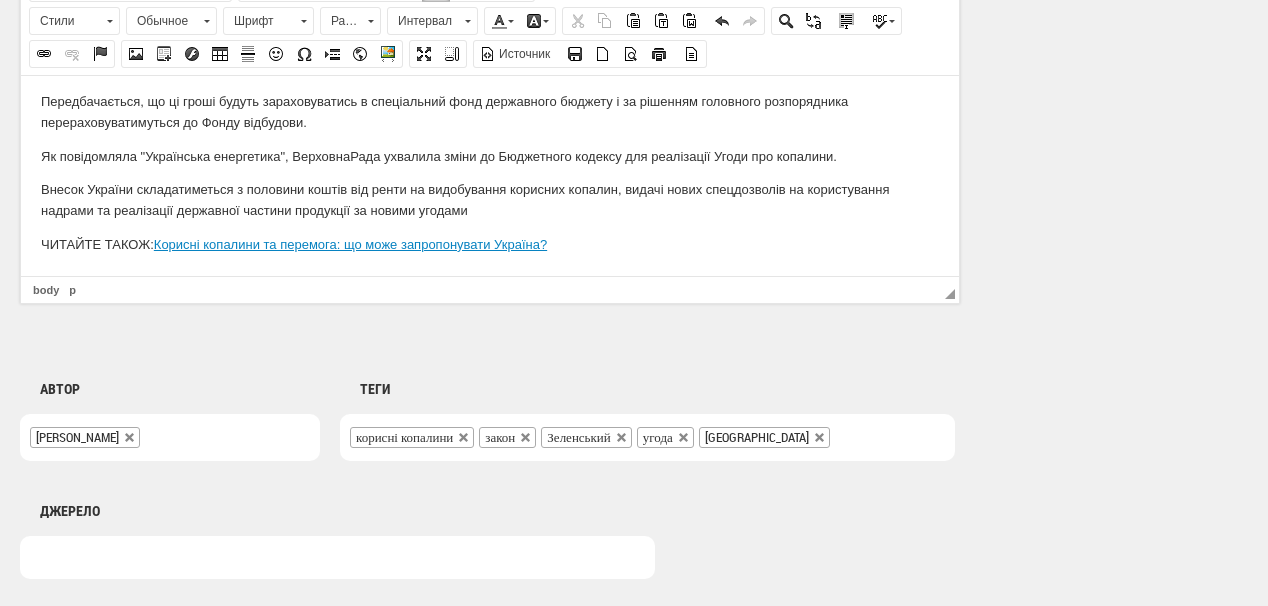 scroll, scrollTop: 289, scrollLeft: 0, axis: vertical 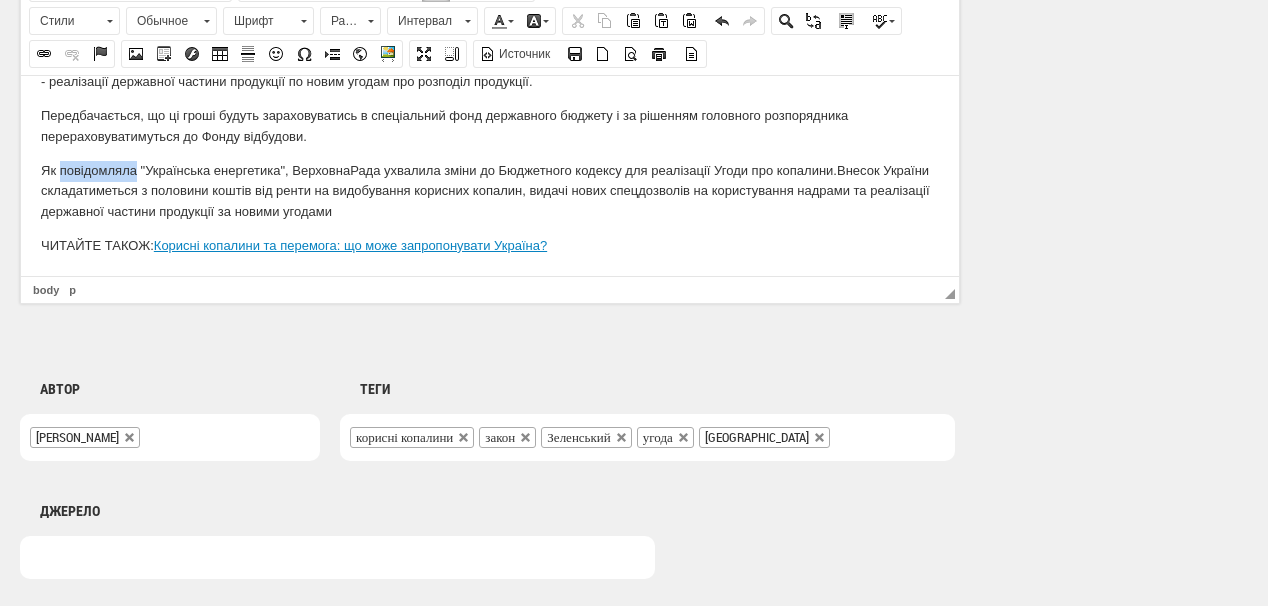 drag, startPoint x: 59, startPoint y: 163, endPoint x: 134, endPoint y: 161, distance: 75.026665 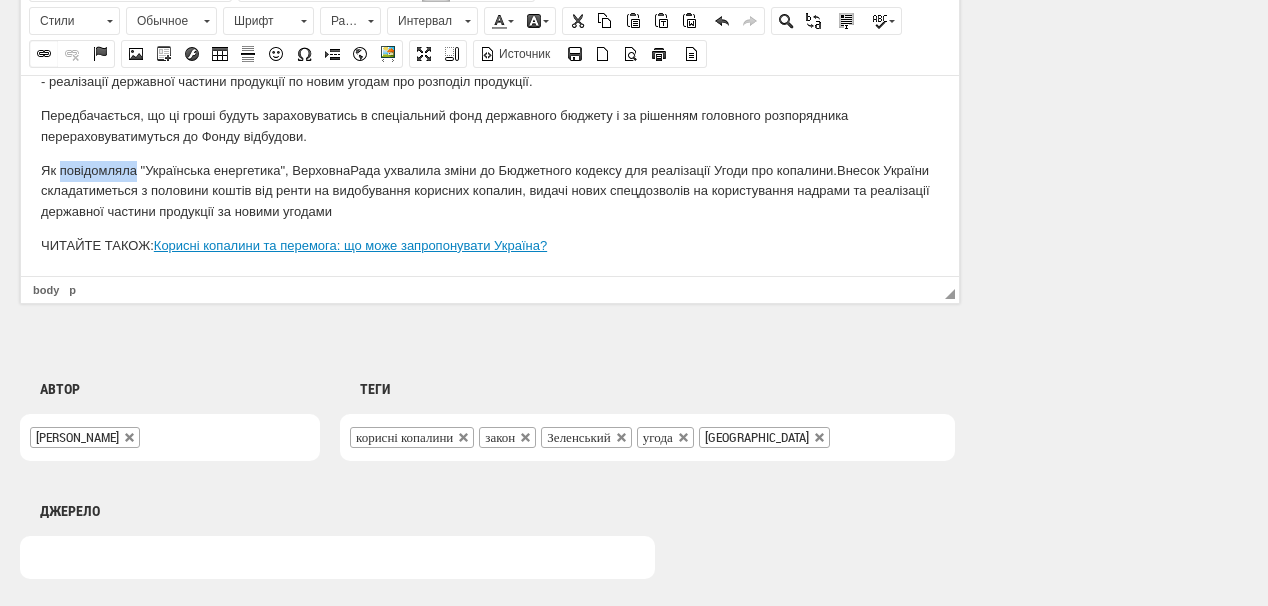 click at bounding box center [44, 54] 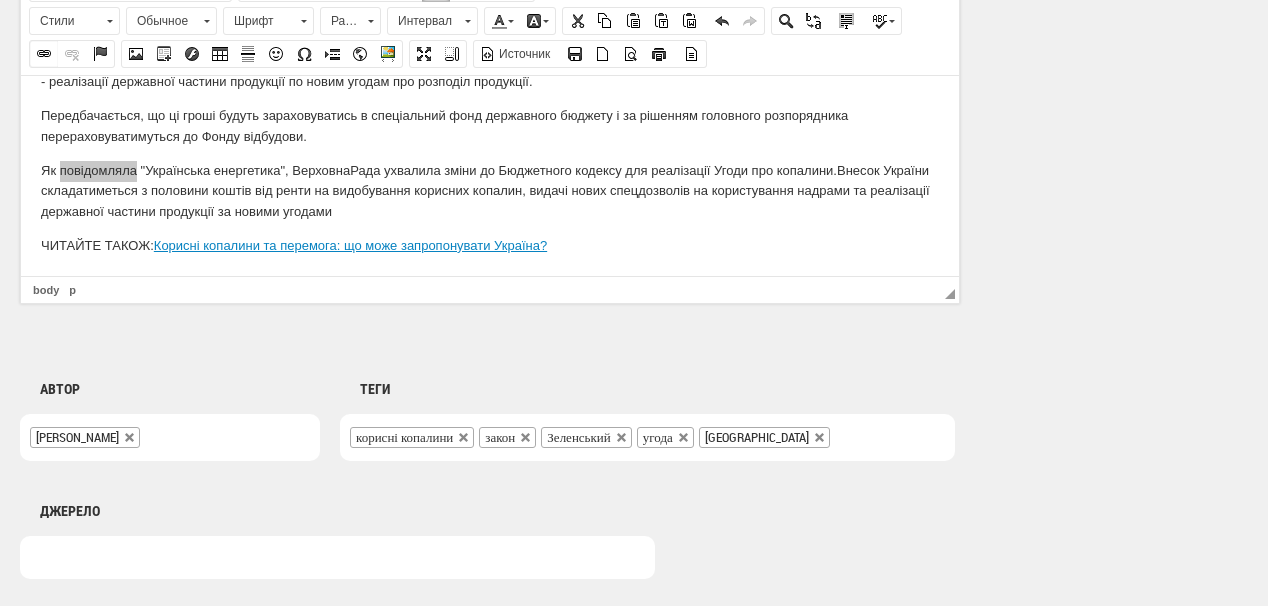 select on "http://" 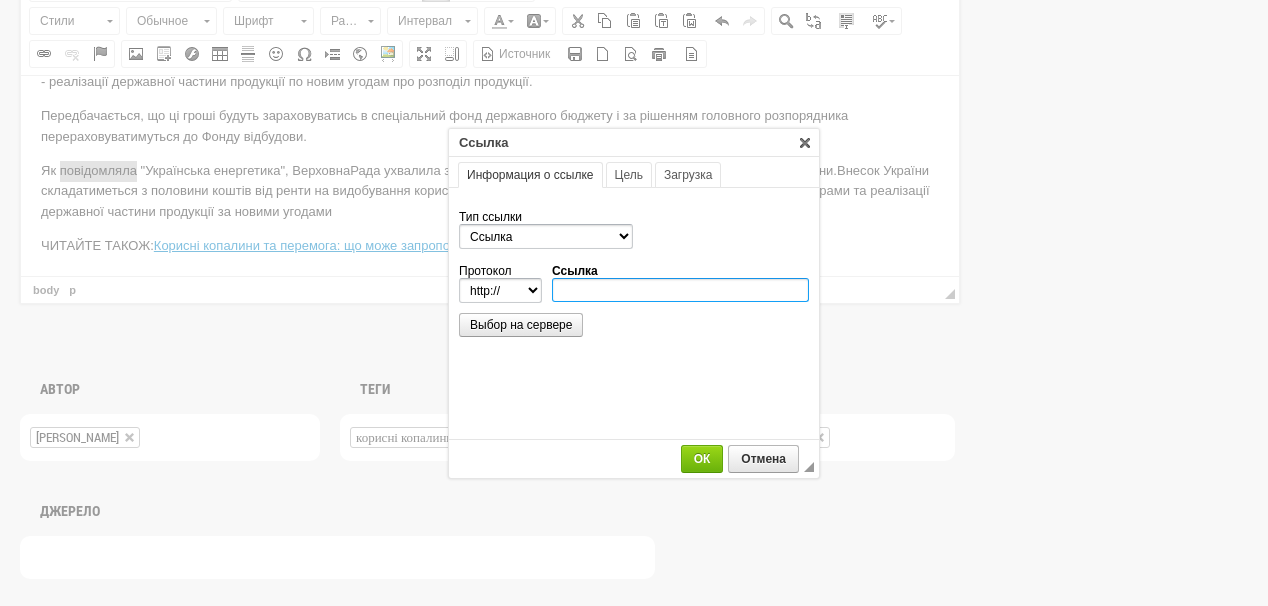 click on "Ссылка" at bounding box center (680, 290) 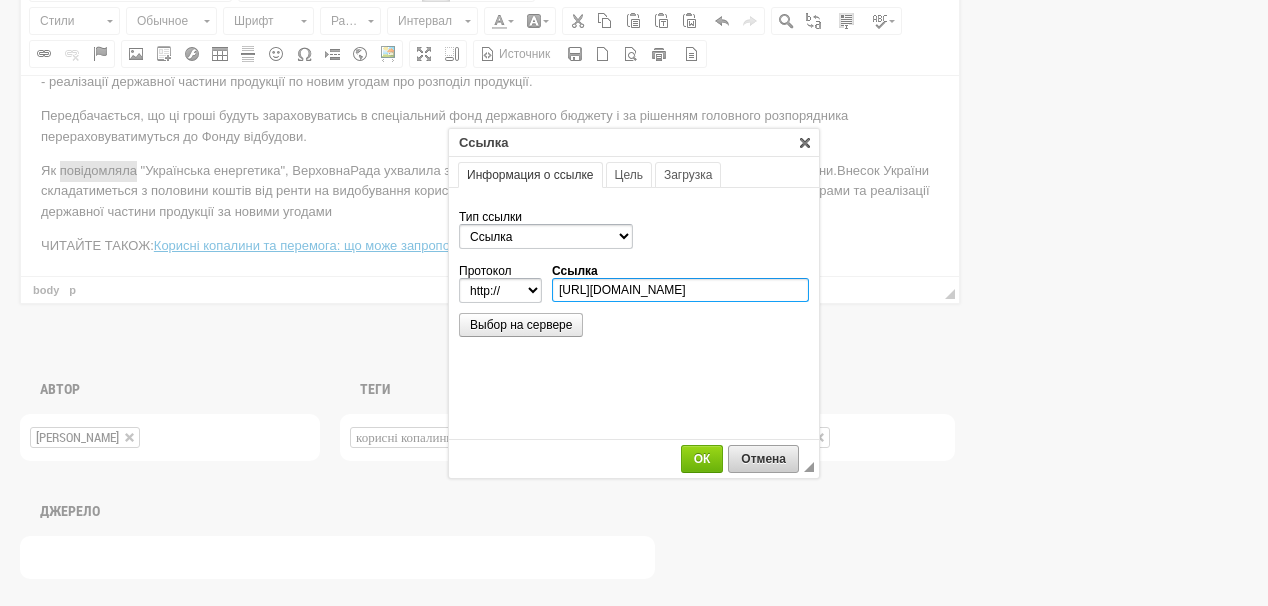 scroll, scrollTop: 0, scrollLeft: 357, axis: horizontal 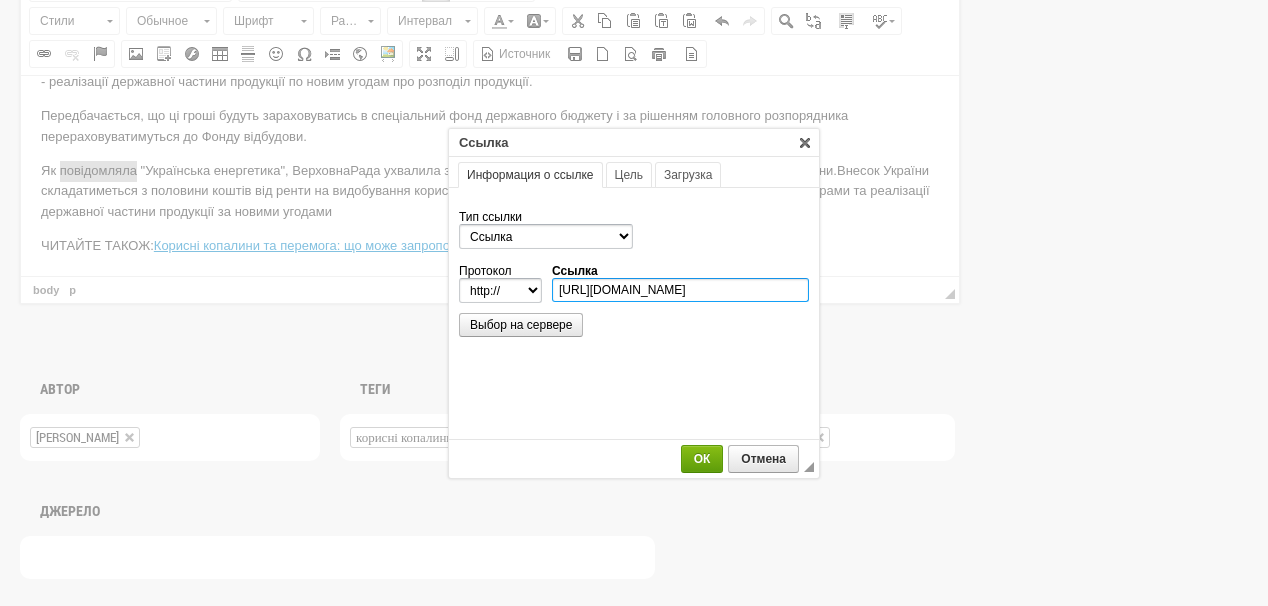 type on "https://ua-energy.org/uk/posts/rada-ukhvalyla-zminy-do-biudzhetnoho-kodeksu-dlia-realizatsii-uhody-pro-kopalyny" 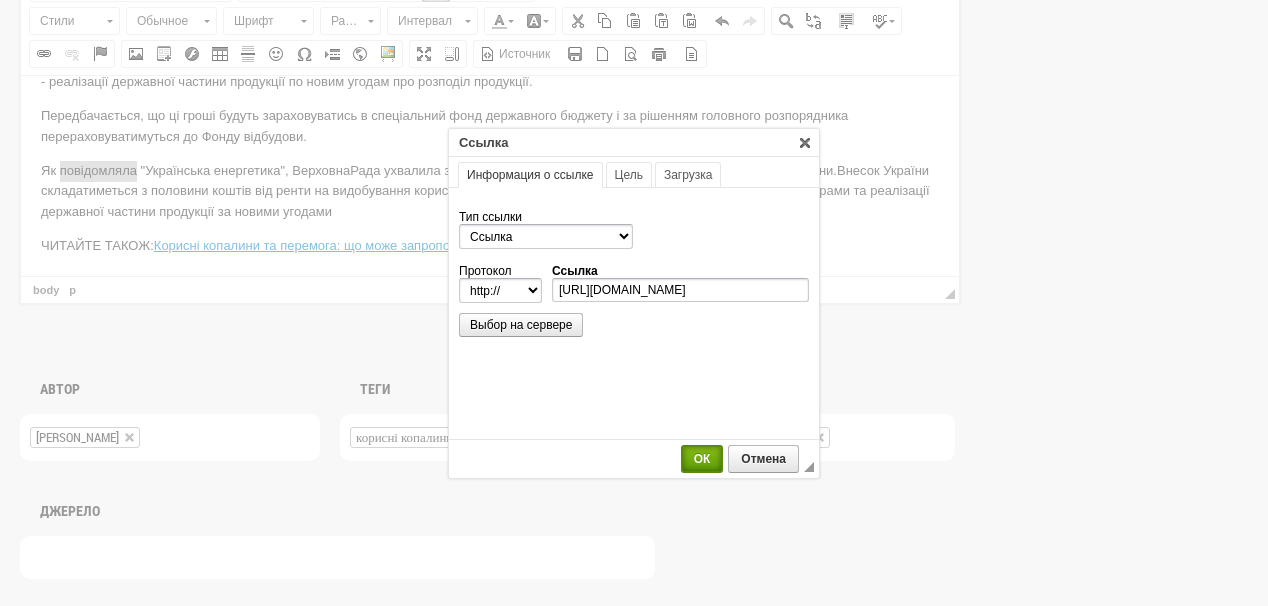 select on "https://" 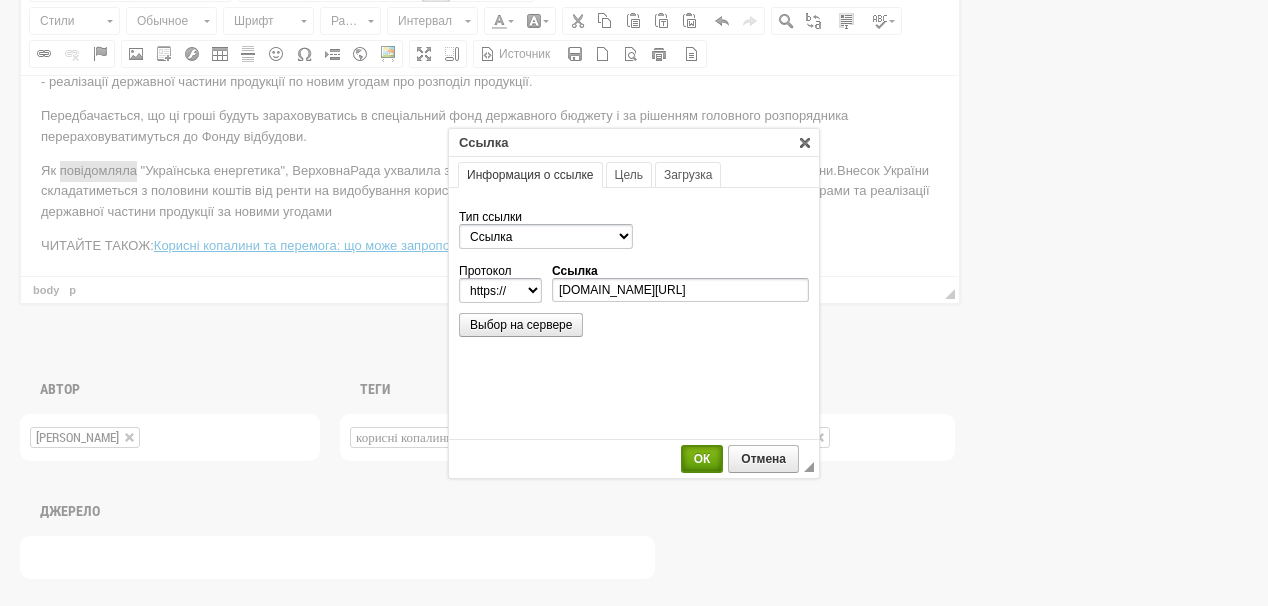 click on "ОК" at bounding box center (702, 459) 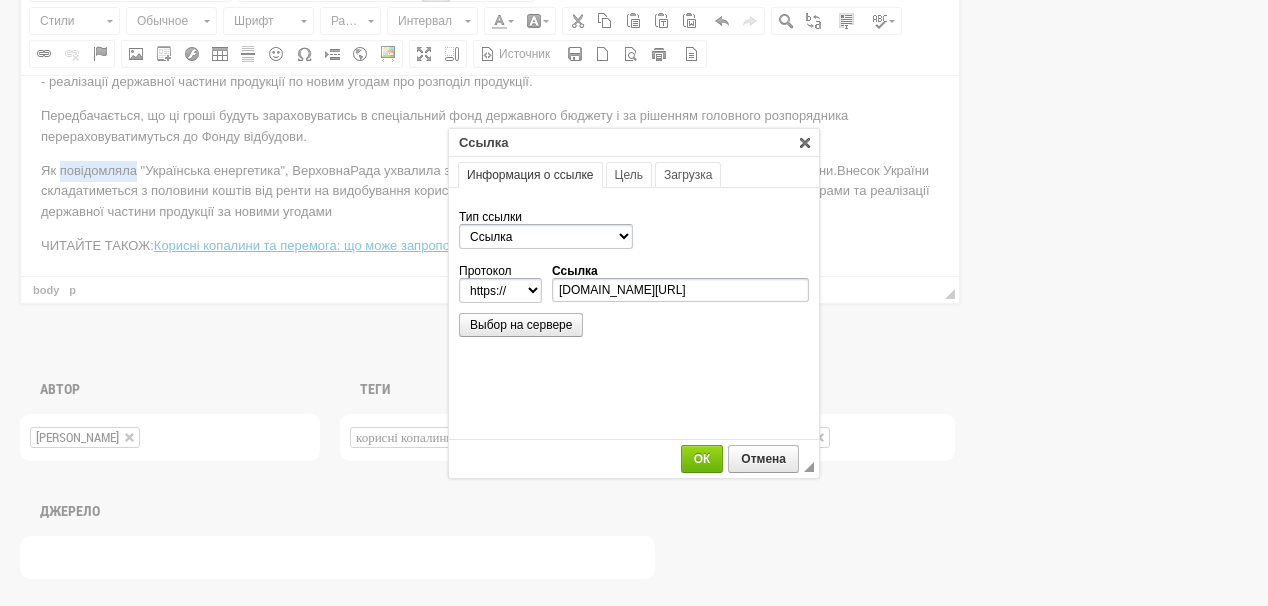 scroll, scrollTop: 0, scrollLeft: 0, axis: both 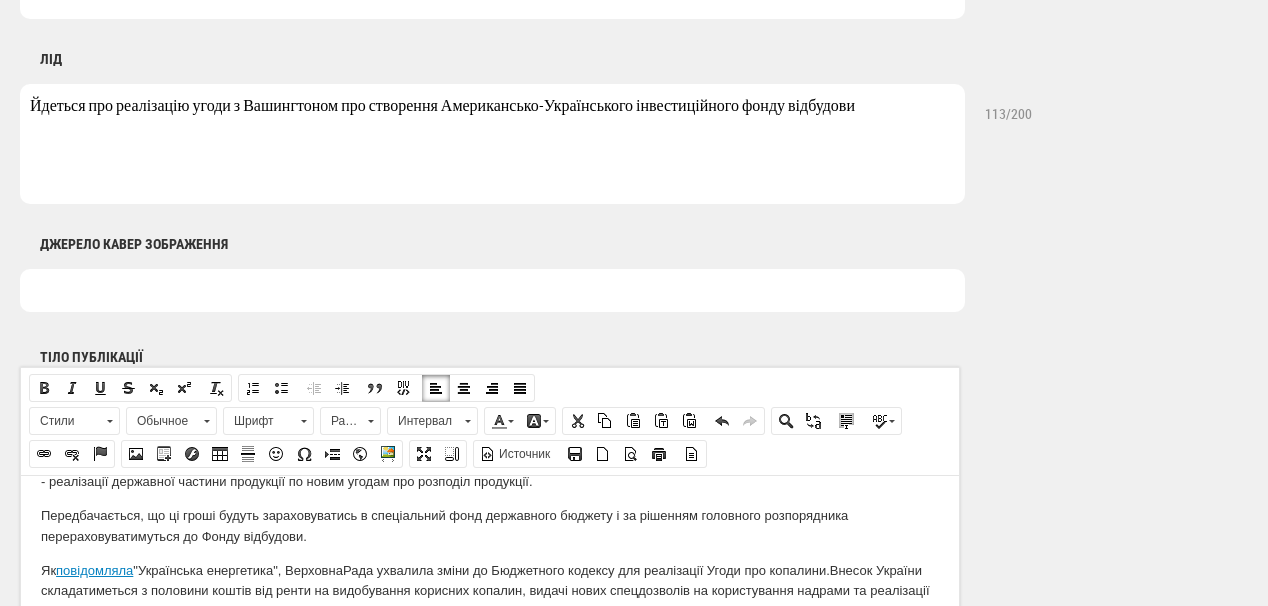 click at bounding box center [492, 290] 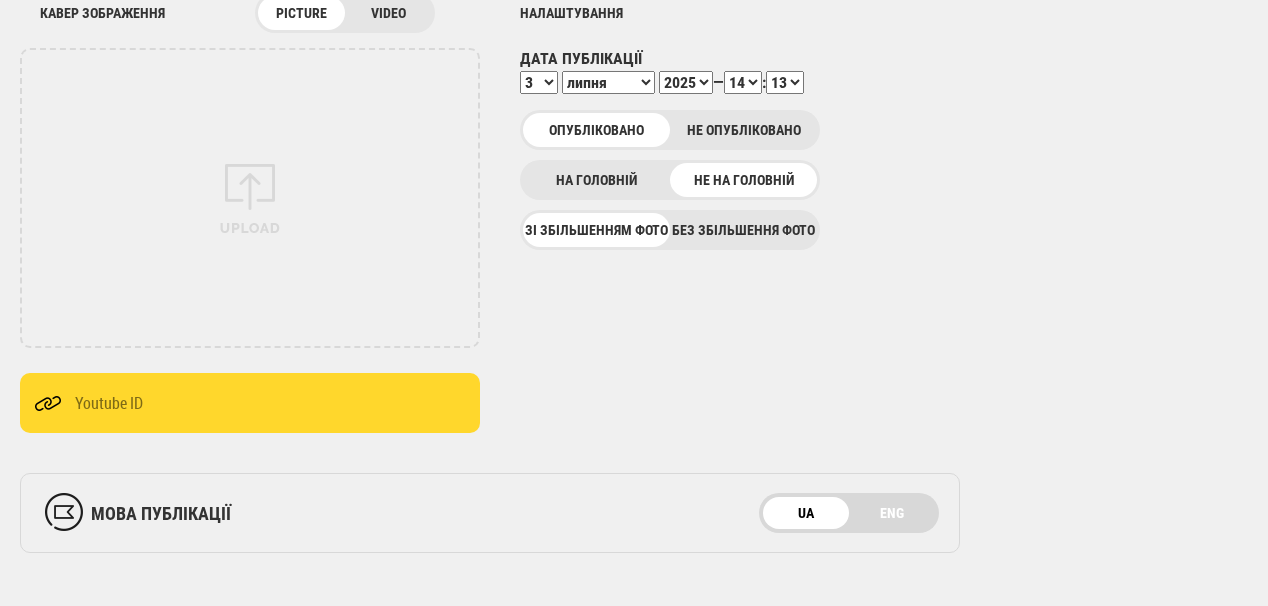 scroll, scrollTop: 240, scrollLeft: 0, axis: vertical 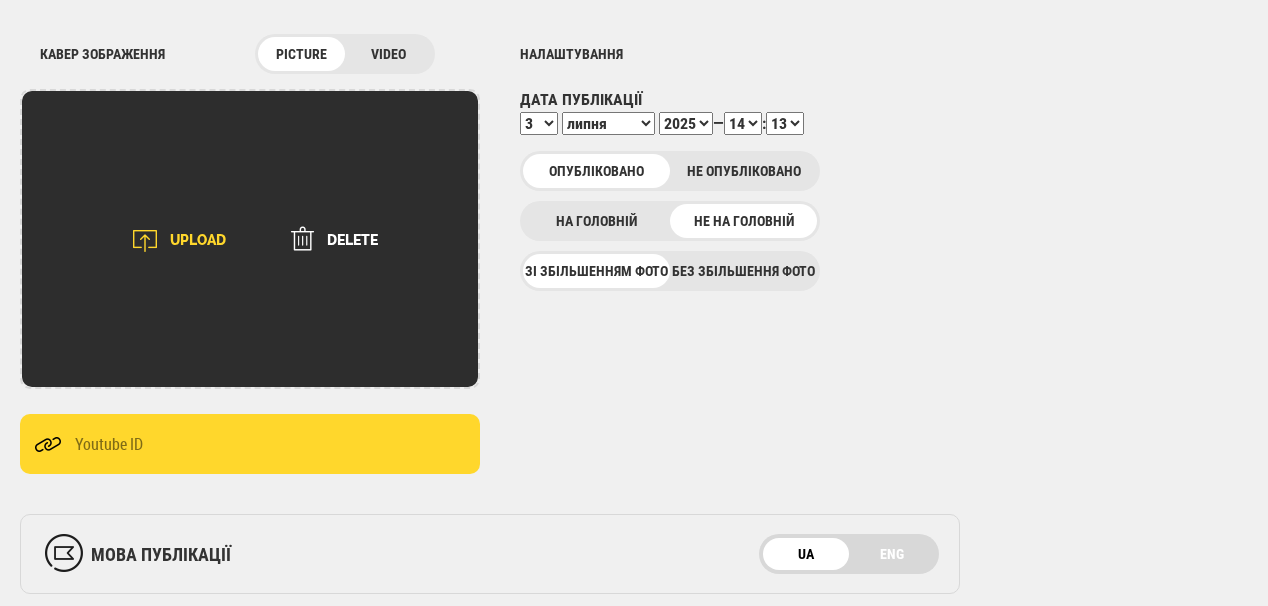 type on "Фото: Укрінформ" 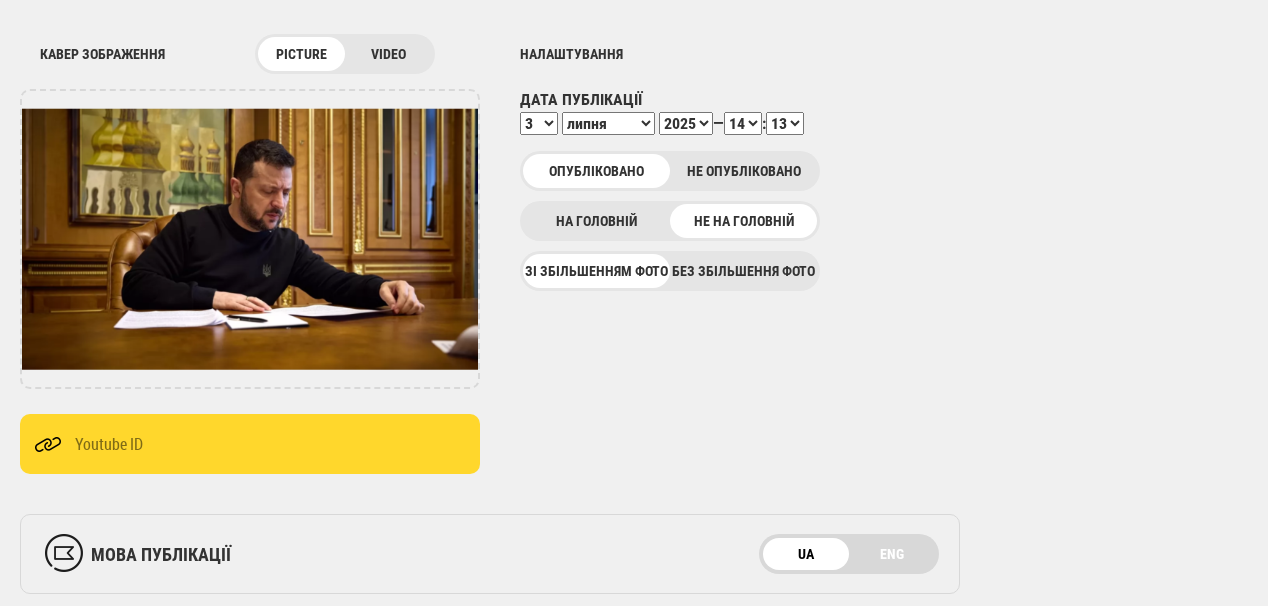 click on "00
01
02
03
04
05
06
07
08
09
10
11
12
13
14
15
16
17
18
19
20
21
22
23
24
25
26
27
28
29
30
31
32
33
34
35
36
37
38
39
40
41
42
43
44
45
46
47
48
49
50
51
52
53
54
55
56
57
58
59" at bounding box center (785, 123) 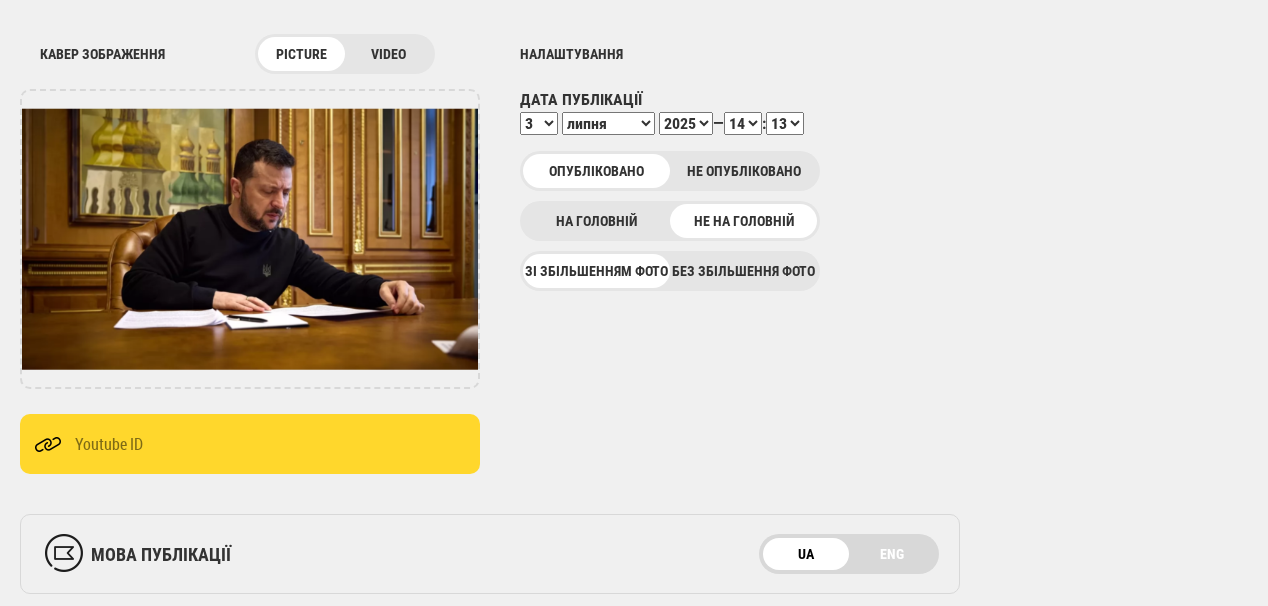 select on "21" 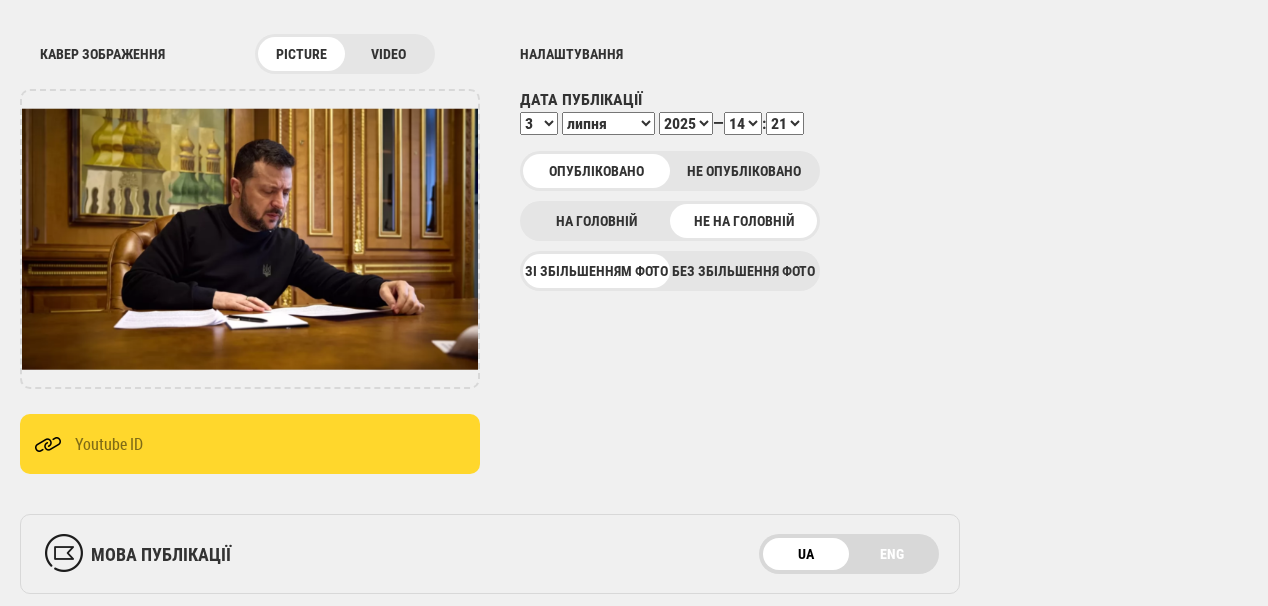 click on "00
01
02
03
04
05
06
07
08
09
10
11
12
13
14
15
16
17
18
19
20
21
22
23
24
25
26
27
28
29
30
31
32
33
34
35
36
37
38
39
40
41
42
43
44
45
46
47
48
49
50
51
52
53
54
55
56
57
58
59" at bounding box center (785, 123) 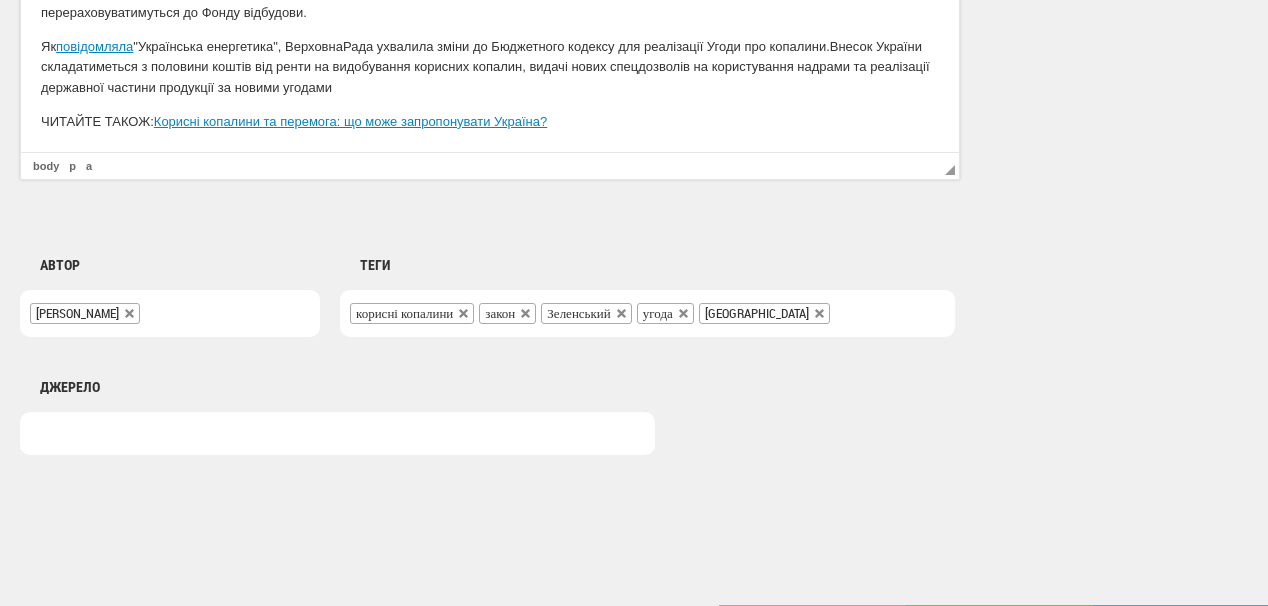scroll, scrollTop: 1560, scrollLeft: 0, axis: vertical 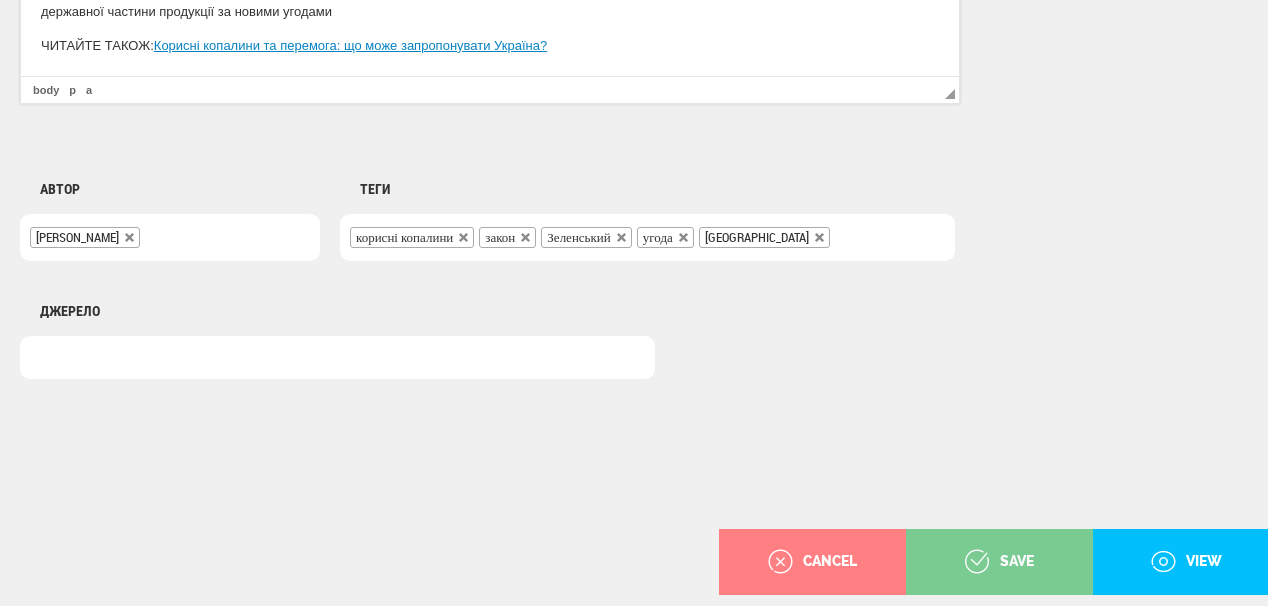 click on "save" at bounding box center [999, 562] 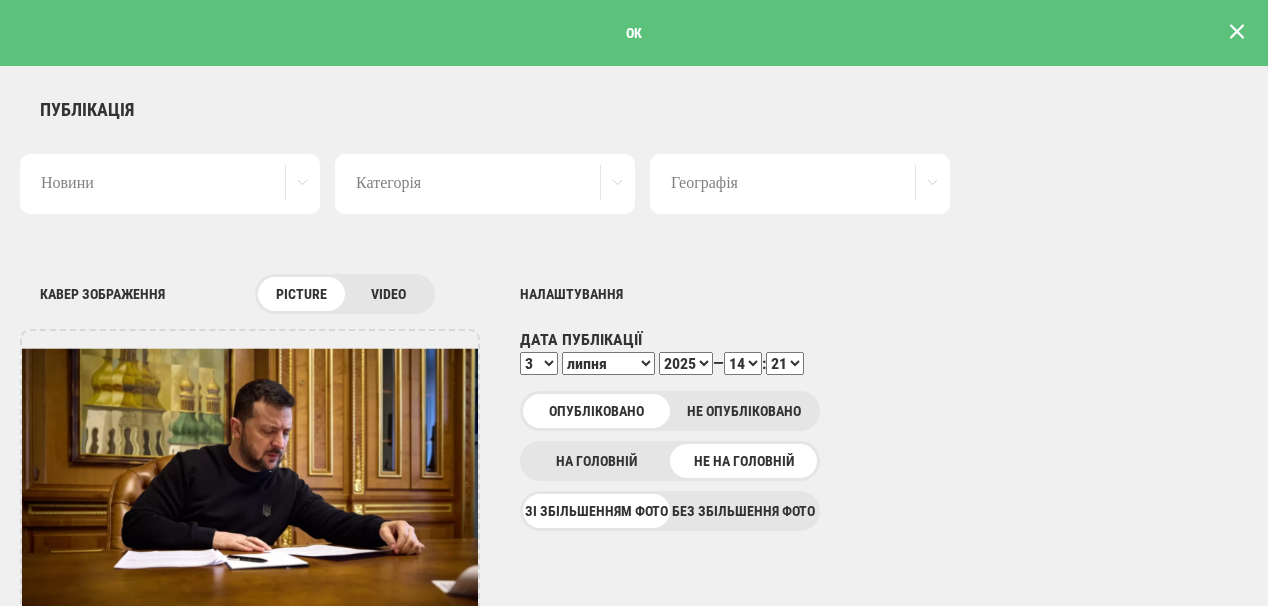 scroll, scrollTop: 0, scrollLeft: 0, axis: both 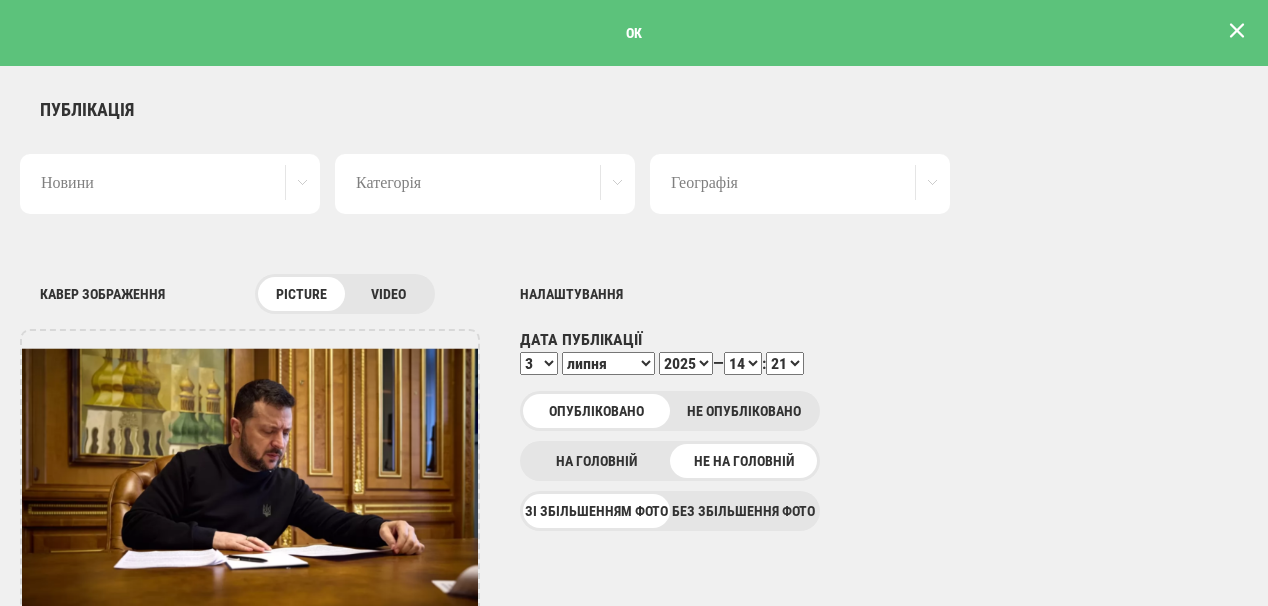 click at bounding box center (1237, 31) 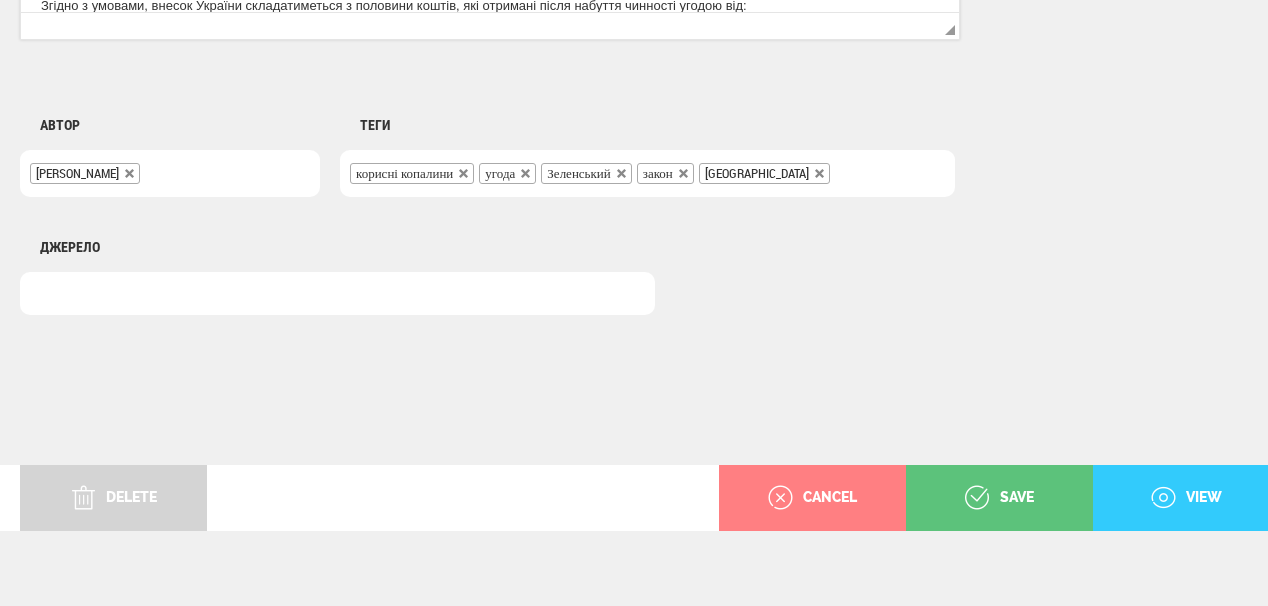 scroll, scrollTop: 1625, scrollLeft: 0, axis: vertical 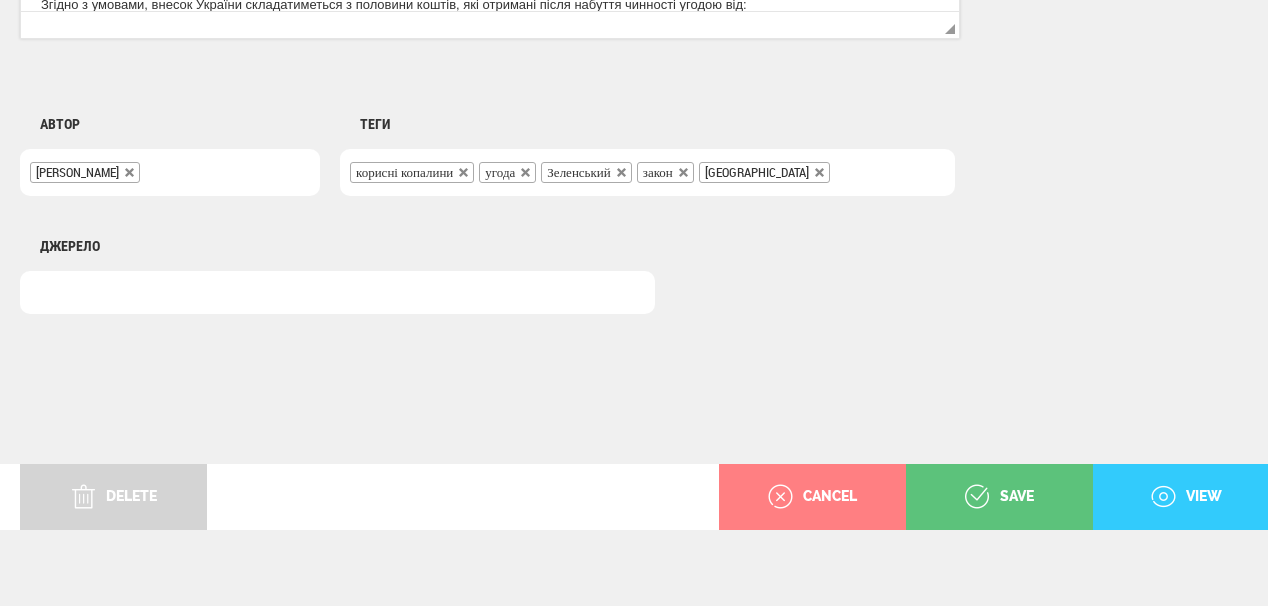click on "view" at bounding box center [1186, 497] 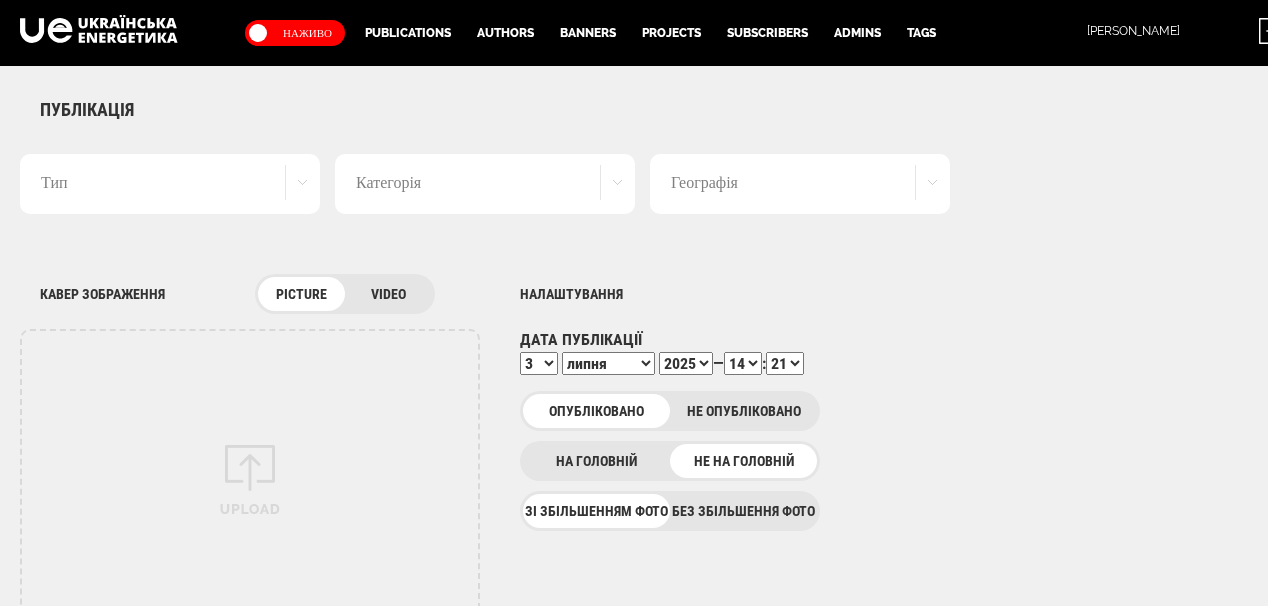 select on "21" 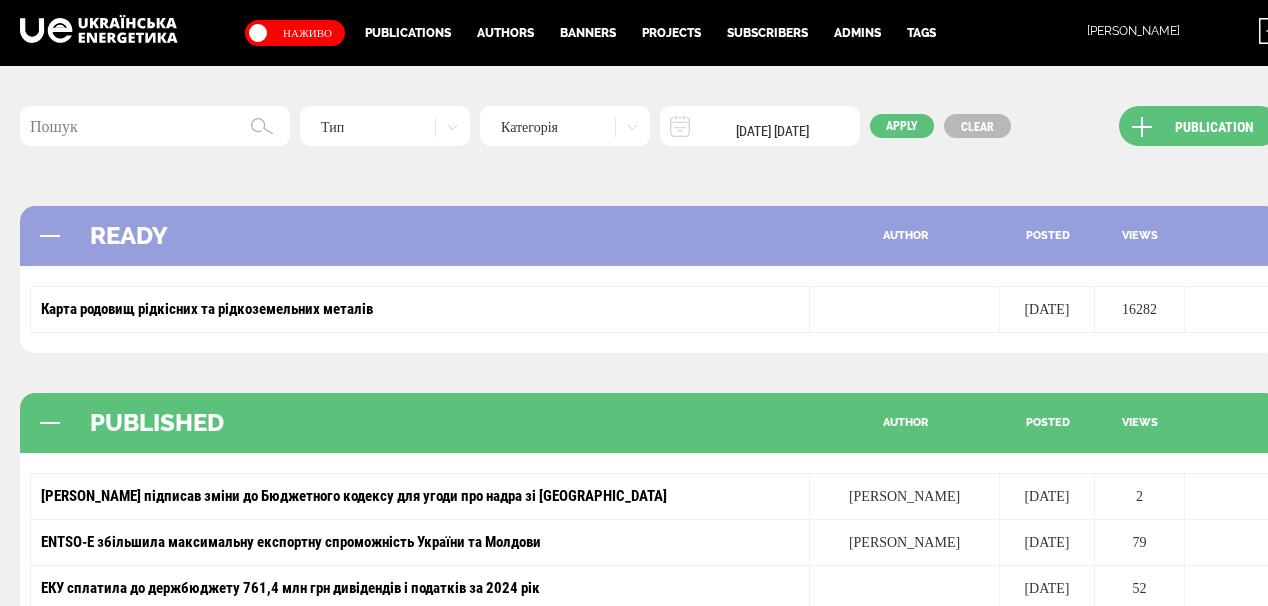 scroll, scrollTop: 0, scrollLeft: 0, axis: both 